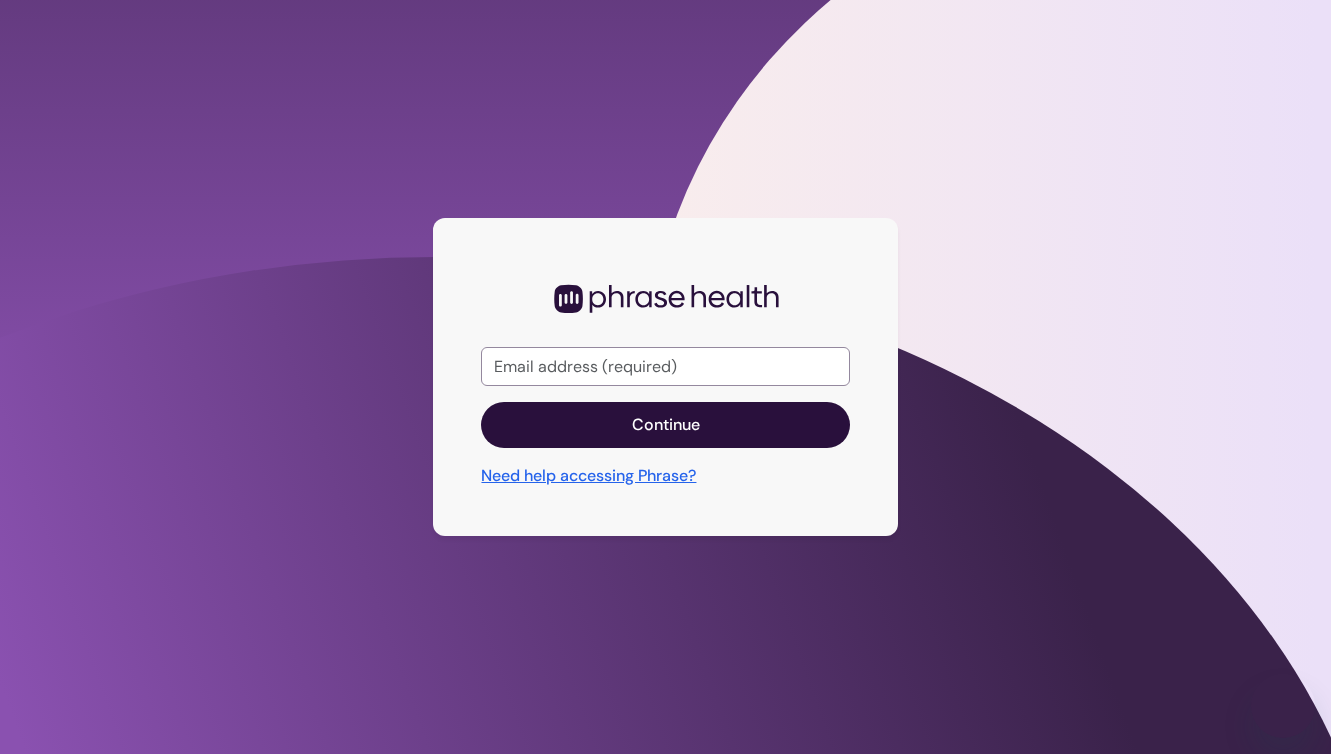 scroll, scrollTop: 0, scrollLeft: 0, axis: both 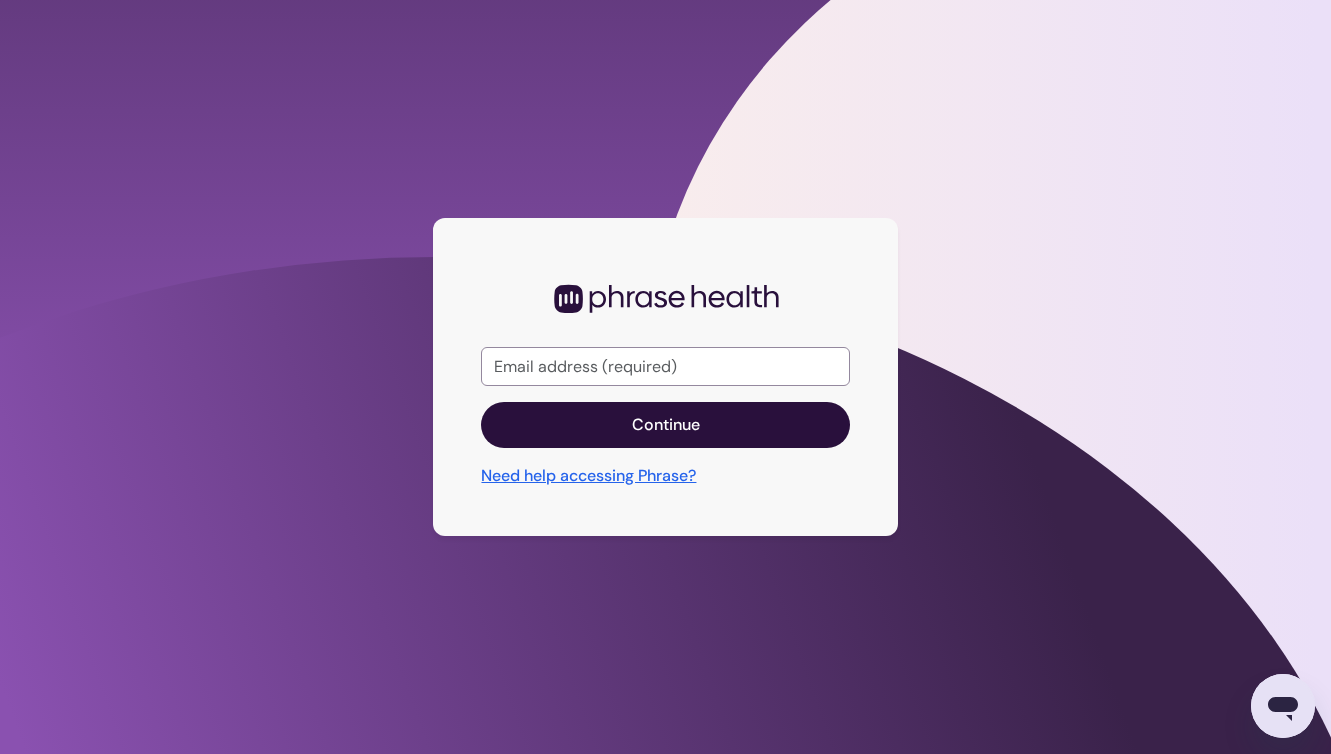 click at bounding box center [665, 367] 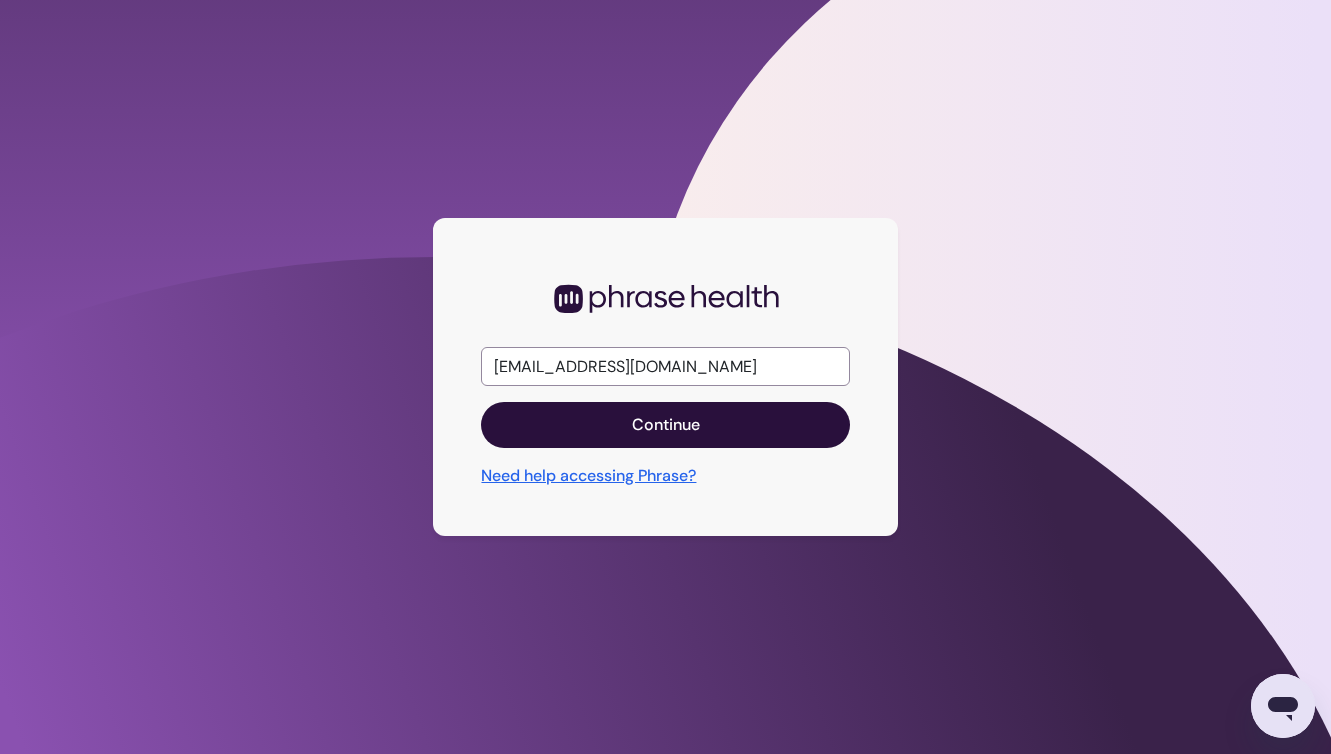 type on "ferrod@chop.edu" 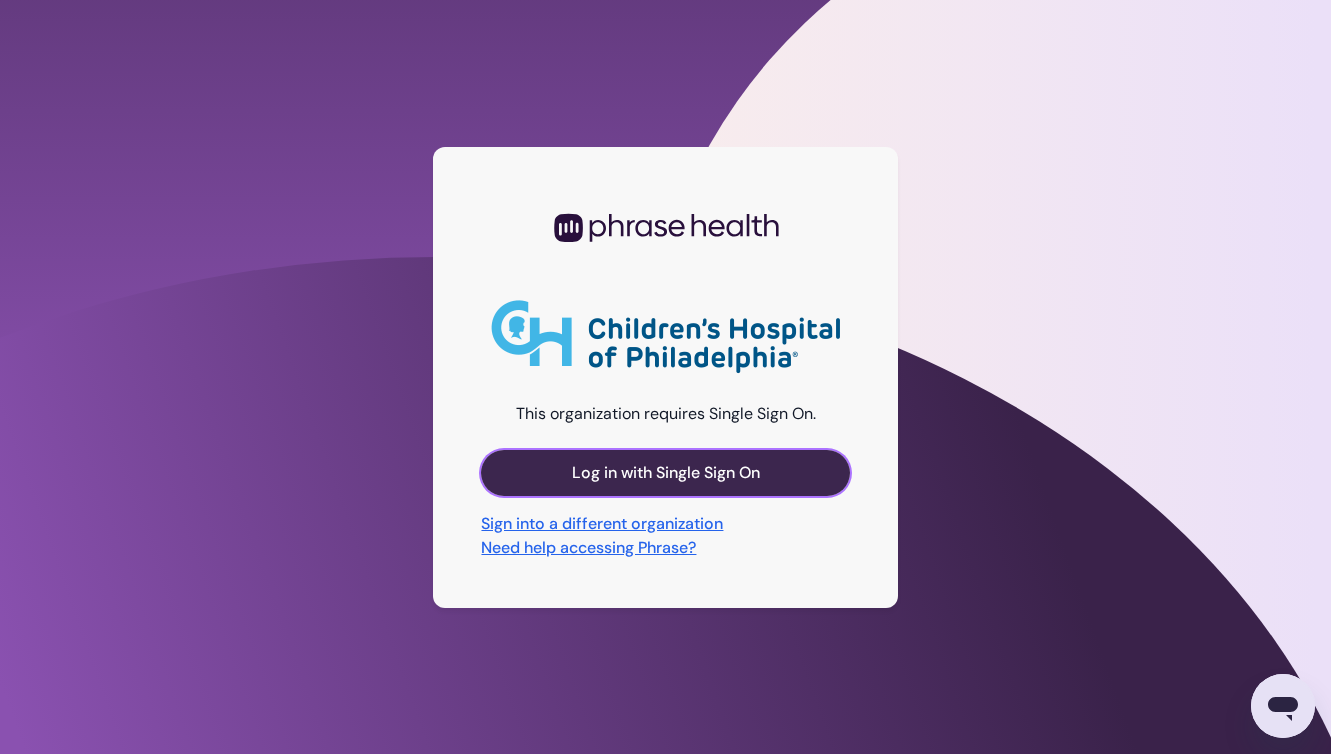click on "Log in with Single Sign On" at bounding box center (666, 473) 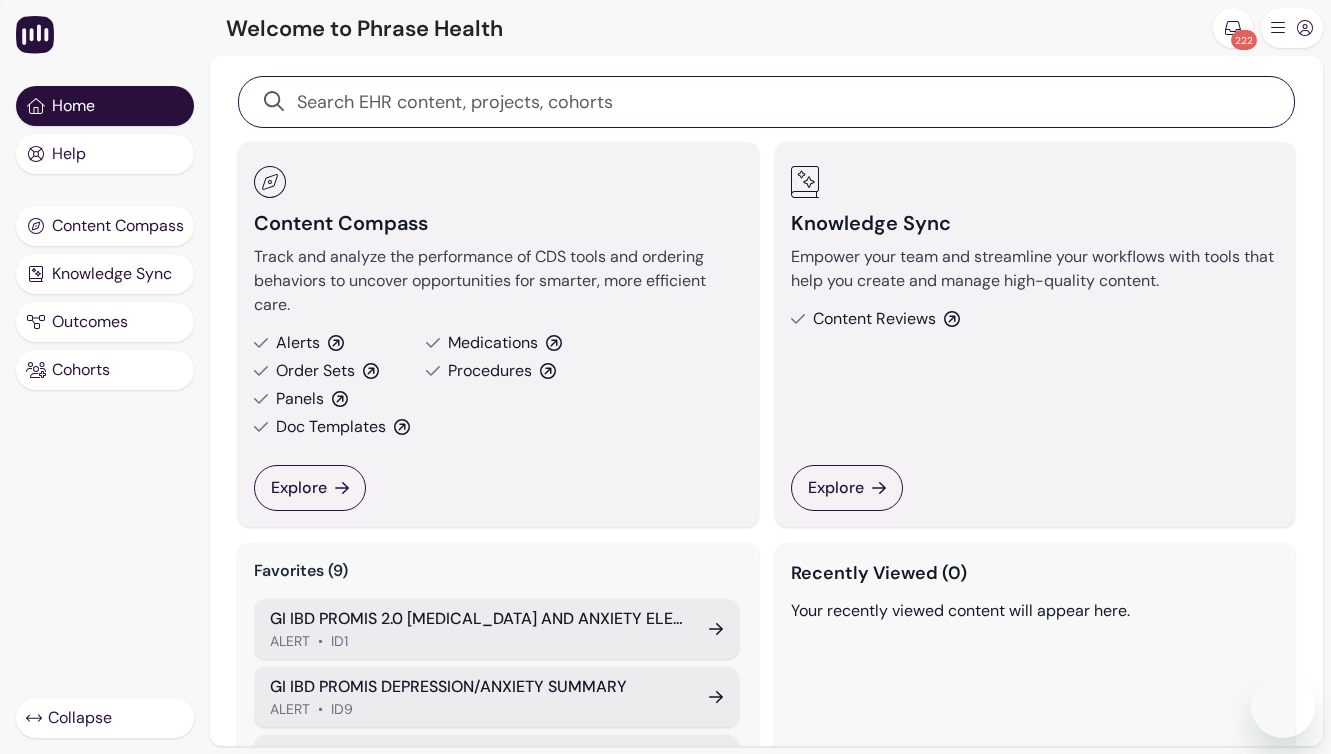 scroll, scrollTop: 0, scrollLeft: 0, axis: both 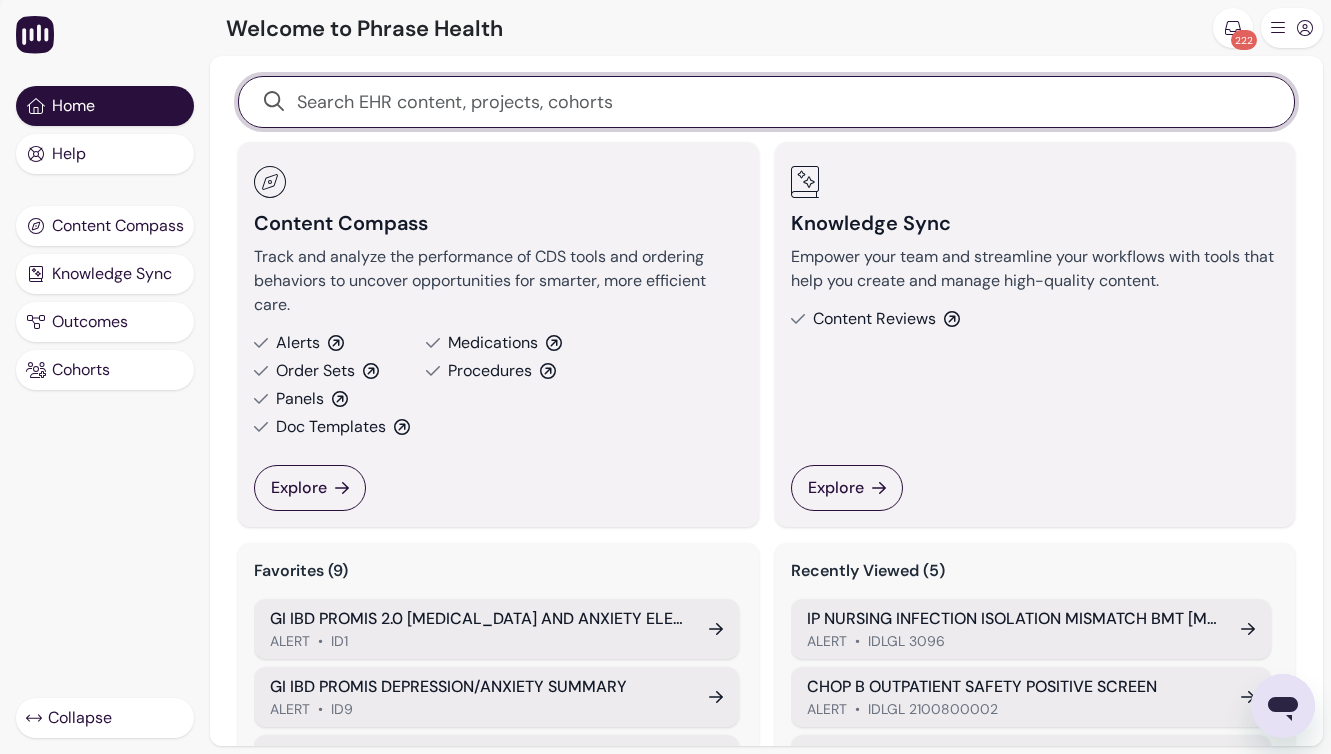 click at bounding box center [777, 102] 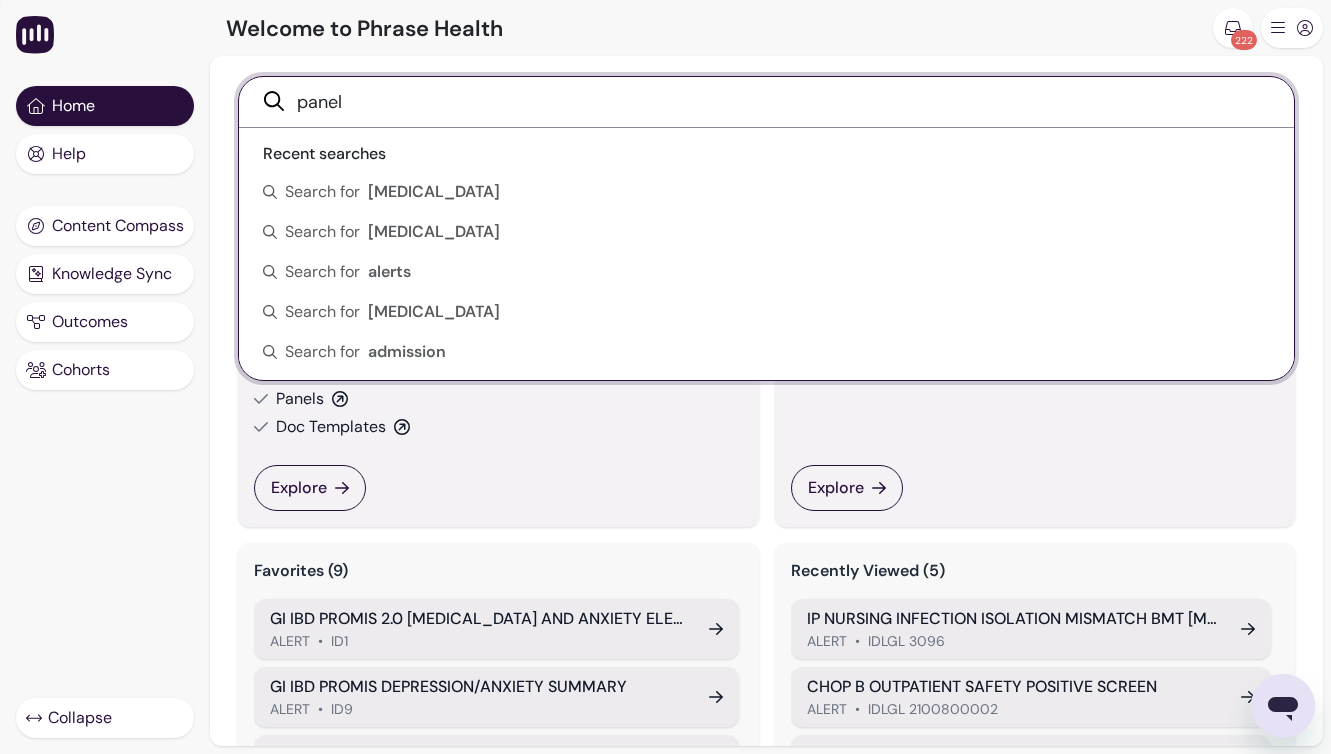 type on "panel" 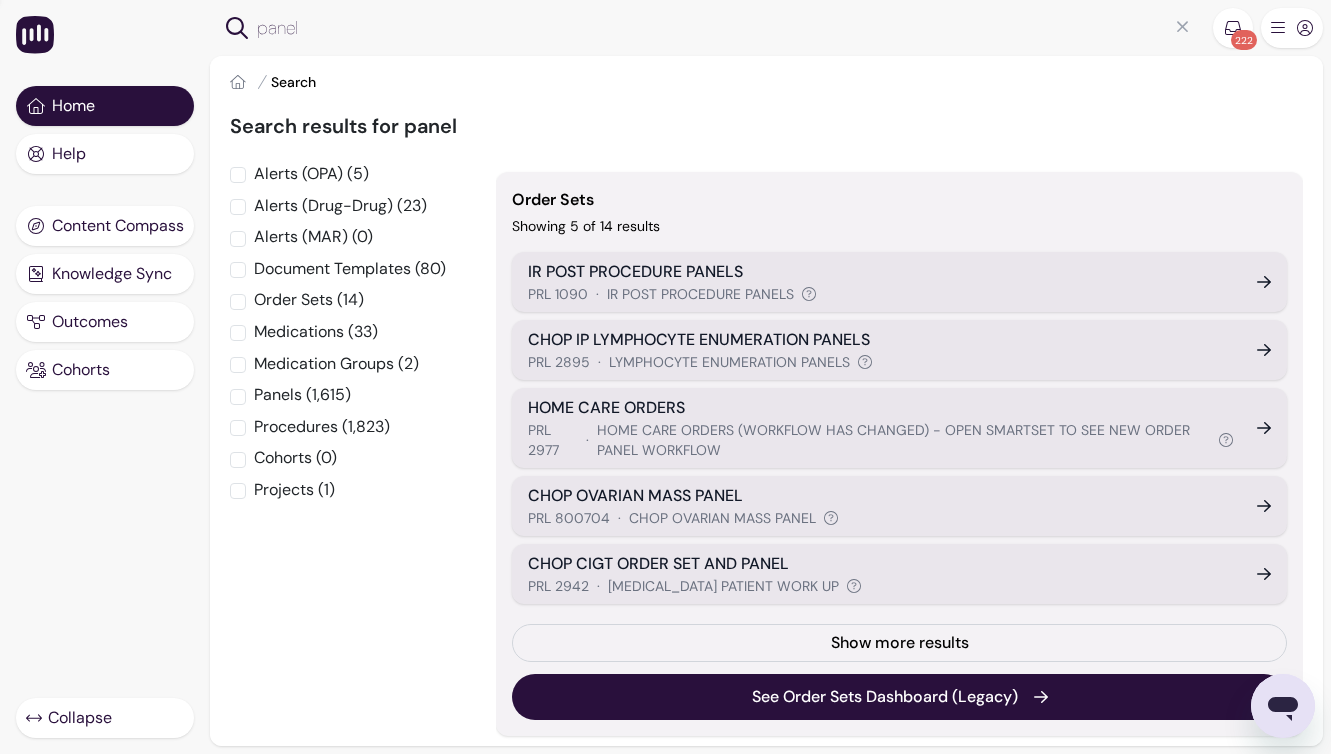 click on "HOME CARE ORDERS (WORKFLOW HAS CHANGED) - OPEN SMARTSET TO SEE NEW ORDER PANEL WORKFLOW" at bounding box center [904, 440] 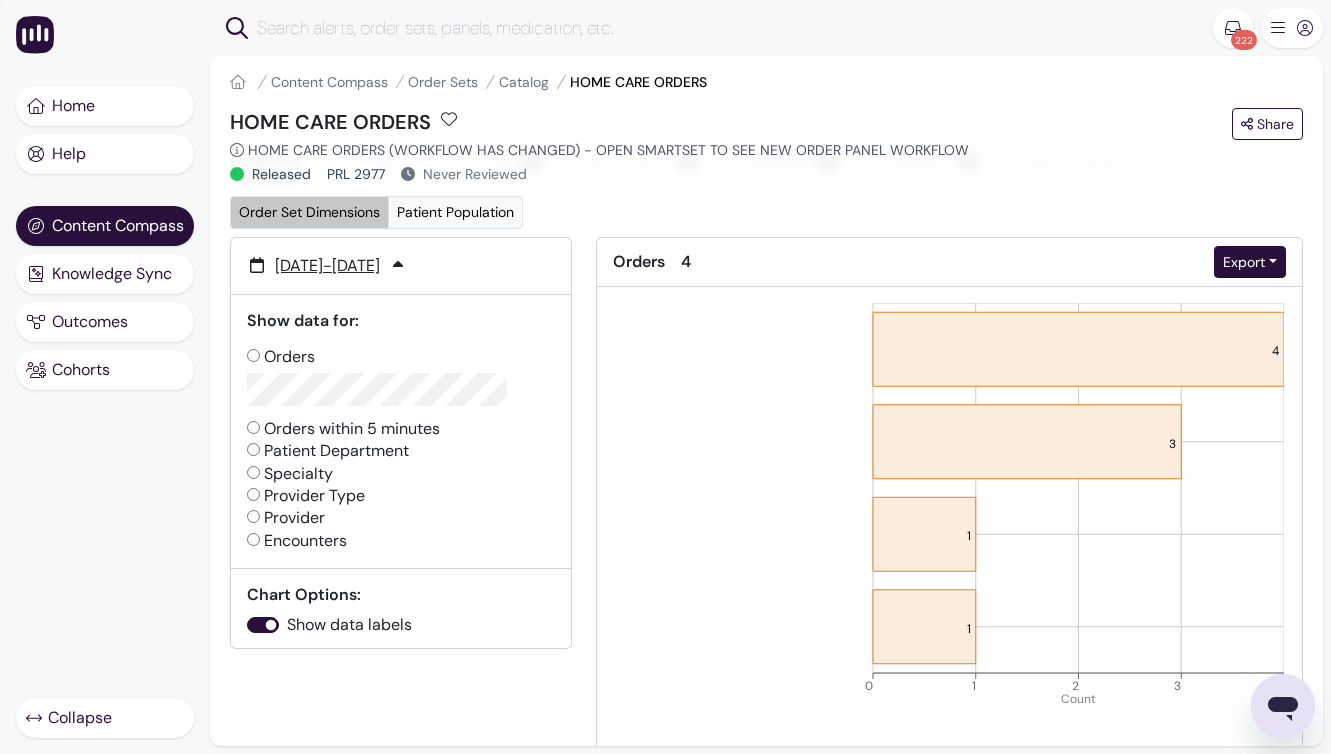 scroll, scrollTop: 67, scrollLeft: 0, axis: vertical 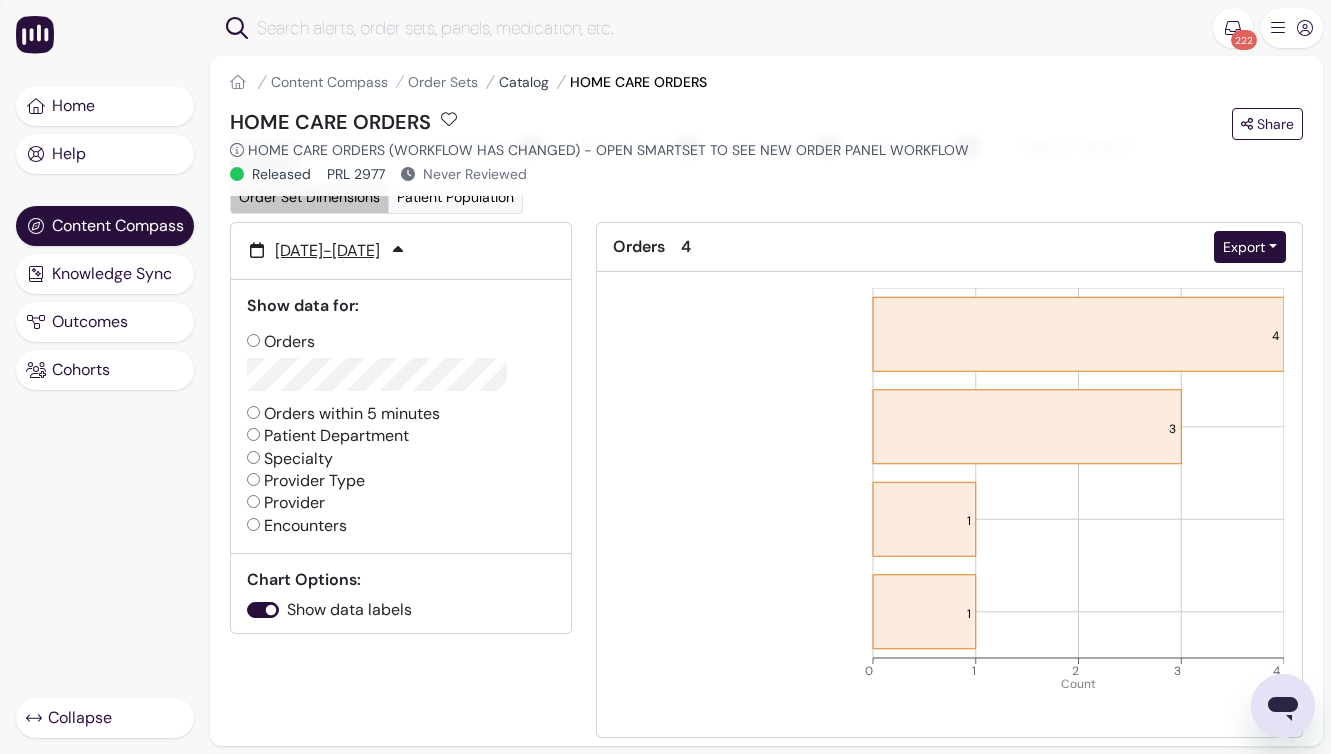 click on "Catalog" at bounding box center [524, 82] 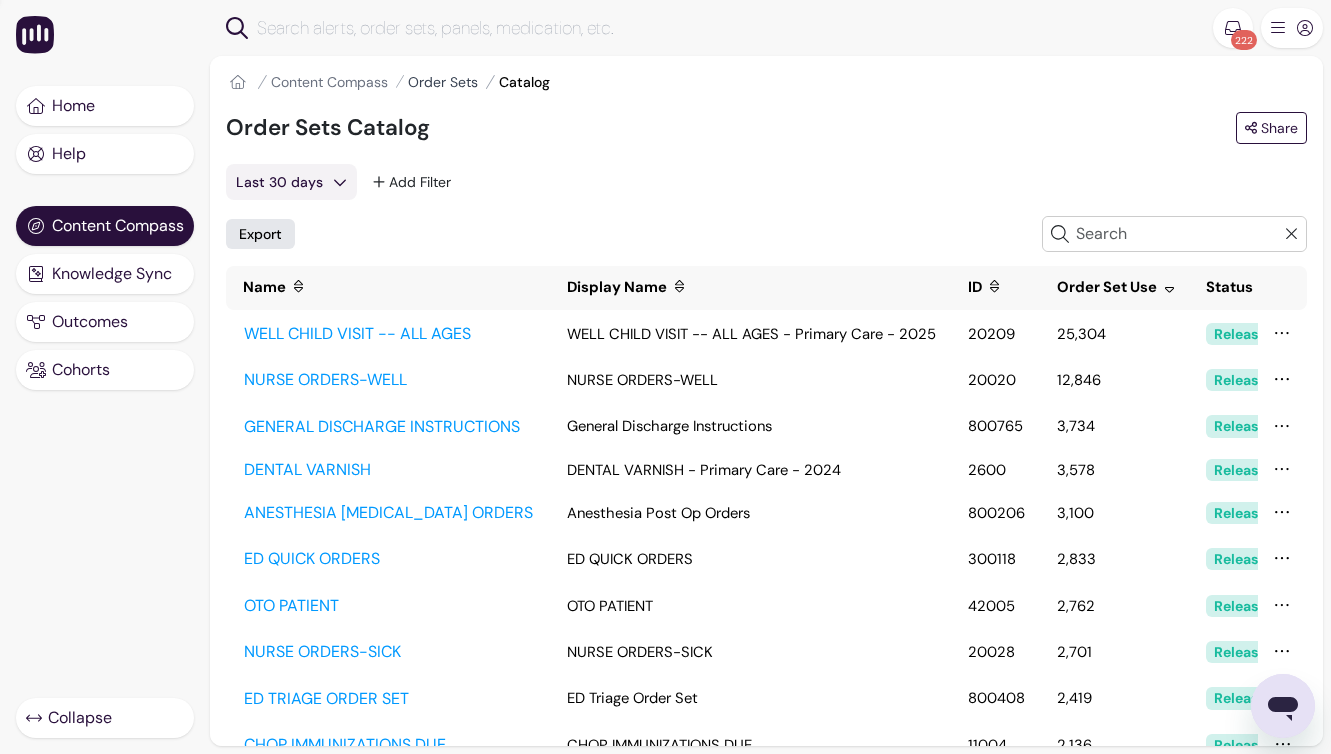 click on "Order Sets" at bounding box center (443, 82) 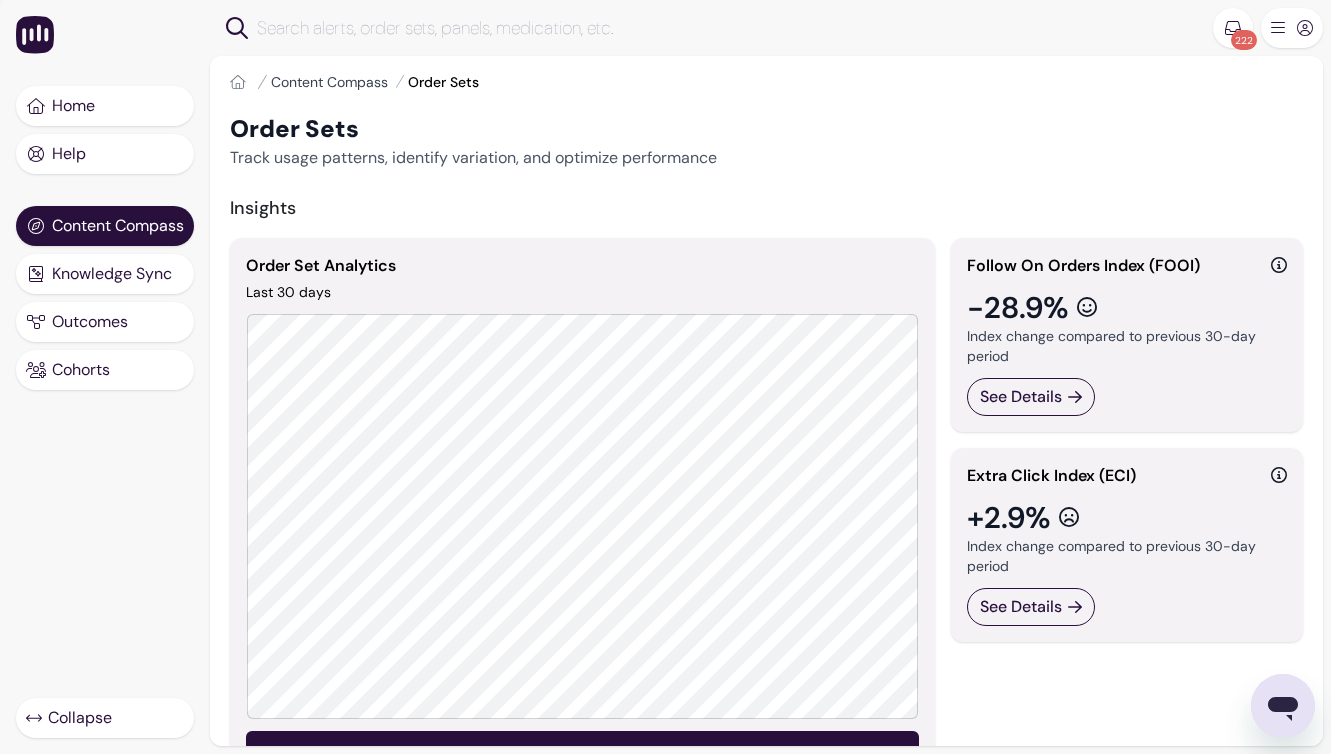 click on "Content Compass" at bounding box center [329, 82] 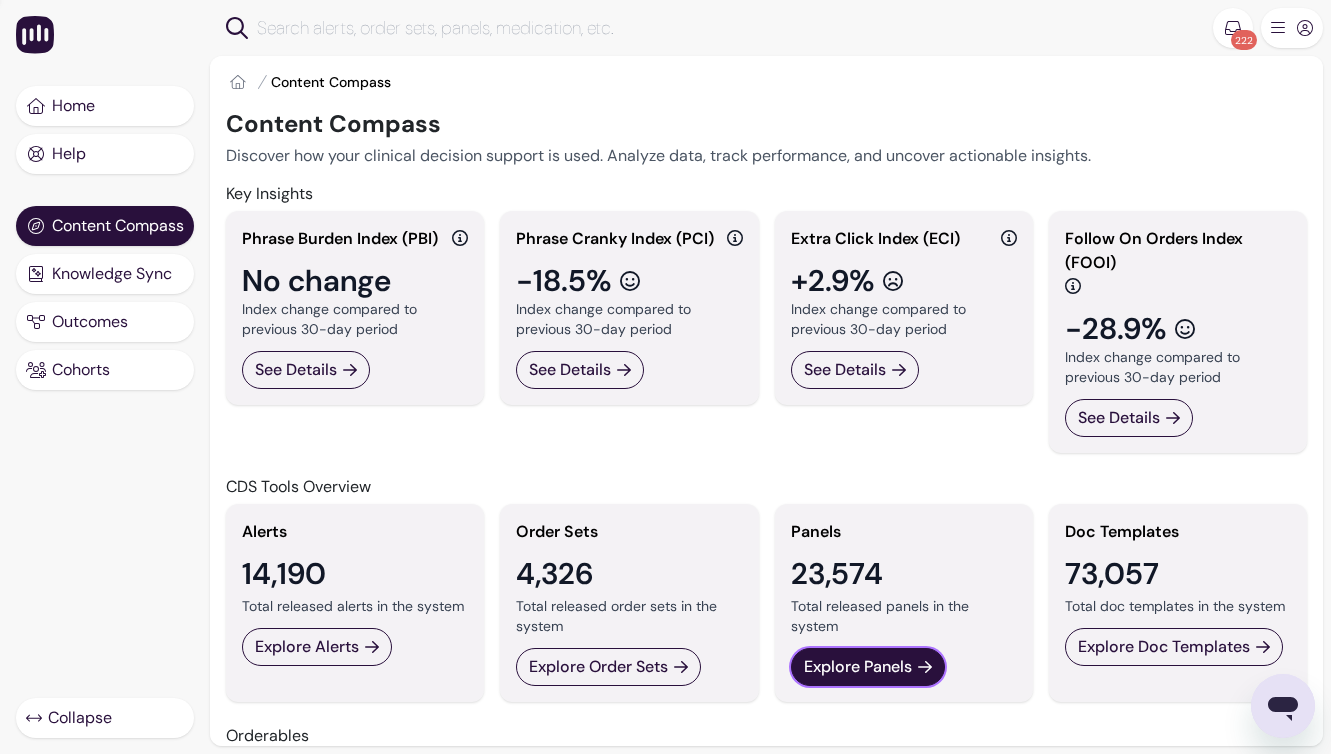 click on "Explore Panels" at bounding box center [858, 667] 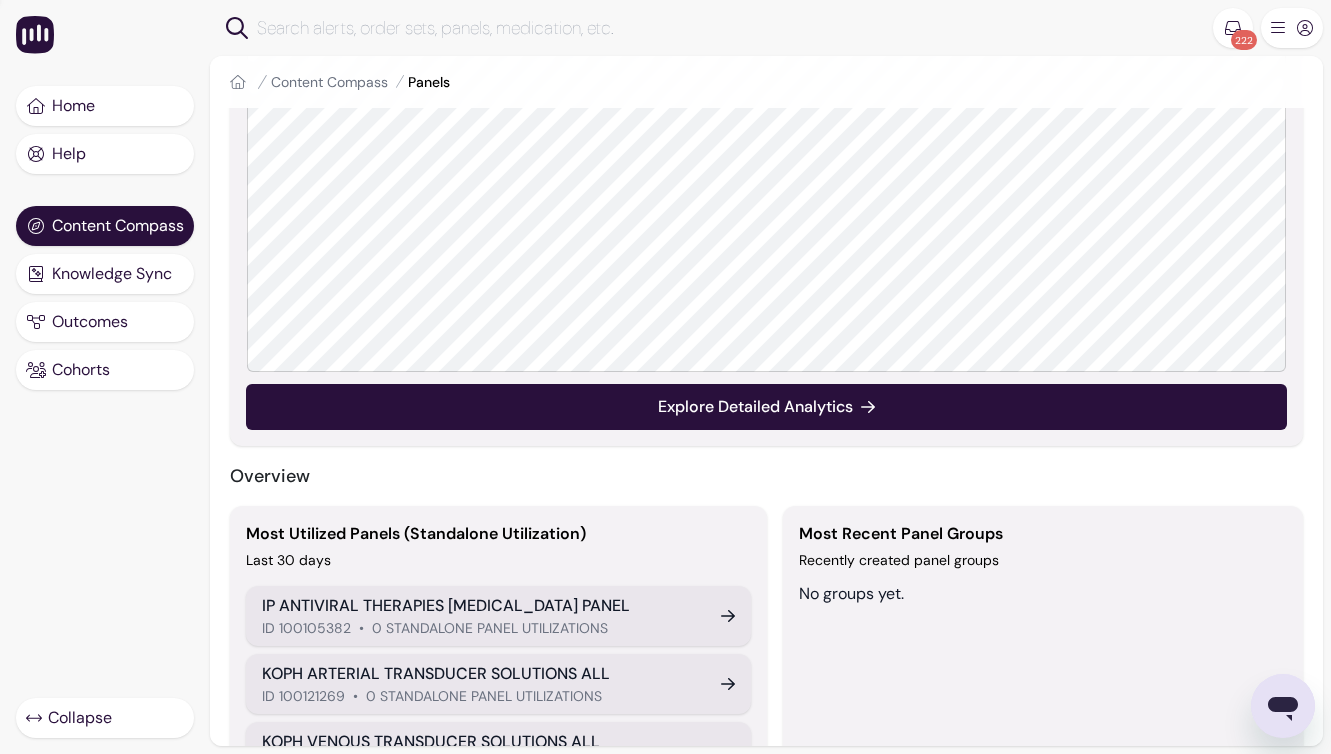 scroll, scrollTop: 511, scrollLeft: 0, axis: vertical 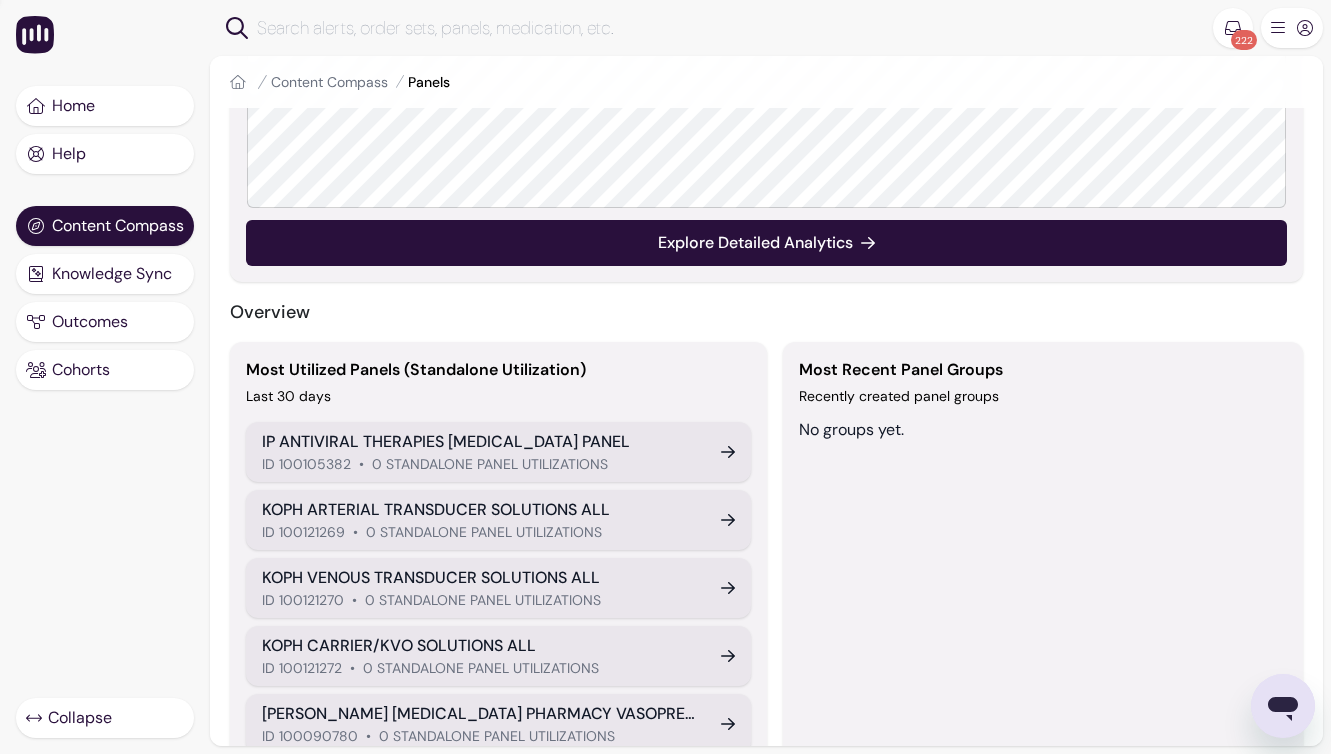 click on "IP ANTIVIRAL THERAPIES [MEDICAL_DATA] PANEL" at bounding box center (479, 442) 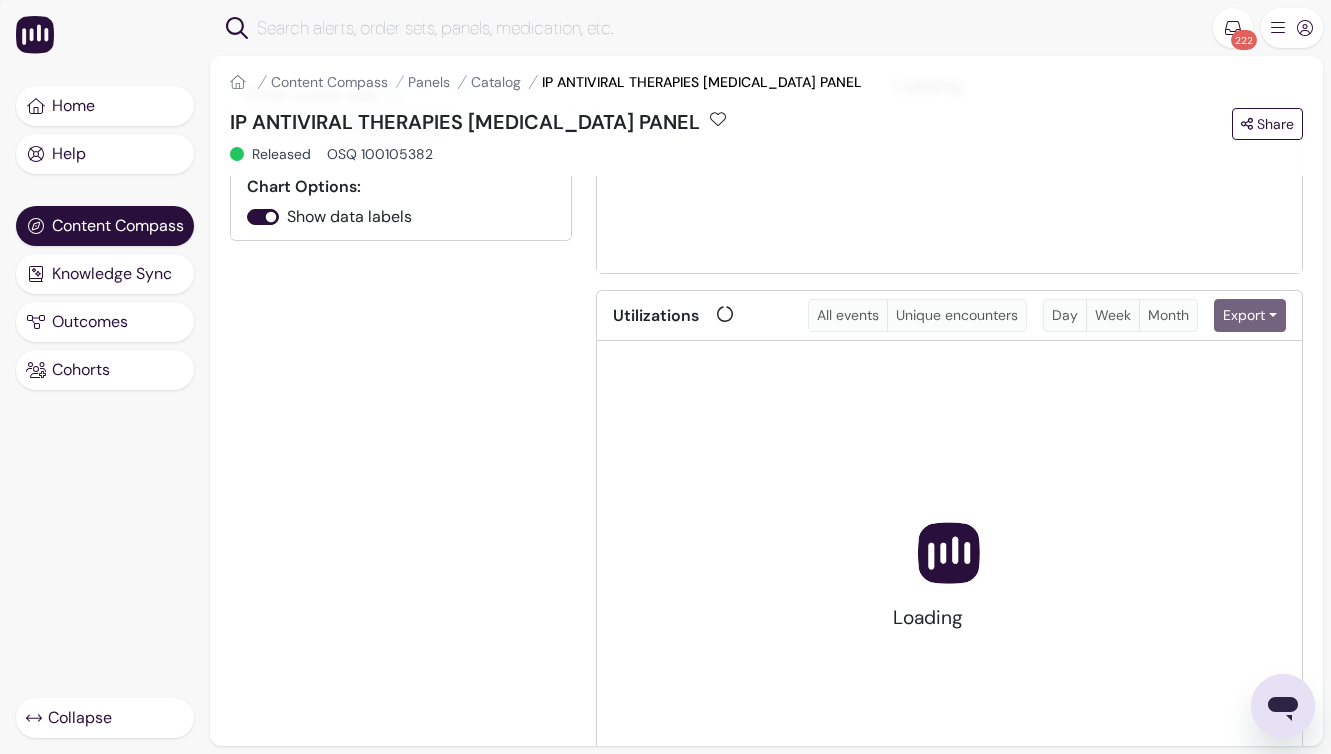 scroll, scrollTop: 0, scrollLeft: 0, axis: both 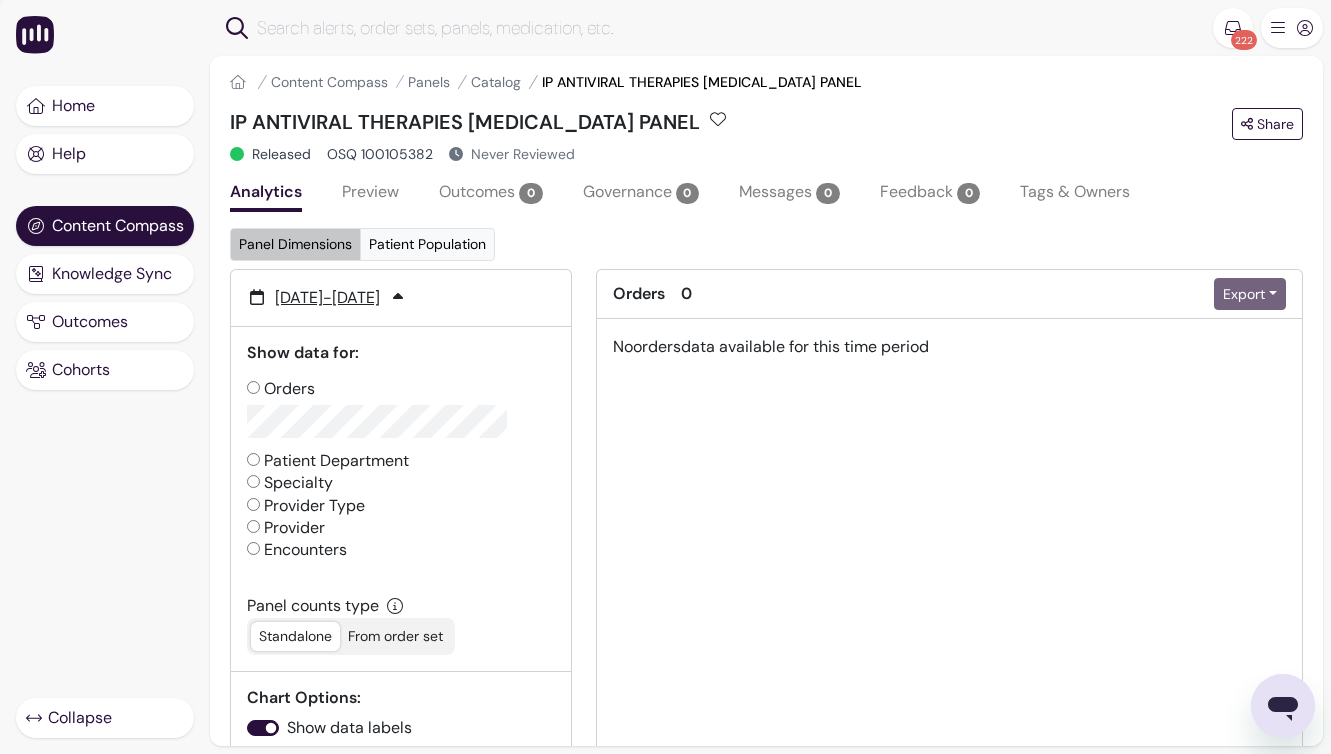 click on "Preview" at bounding box center [370, 194] 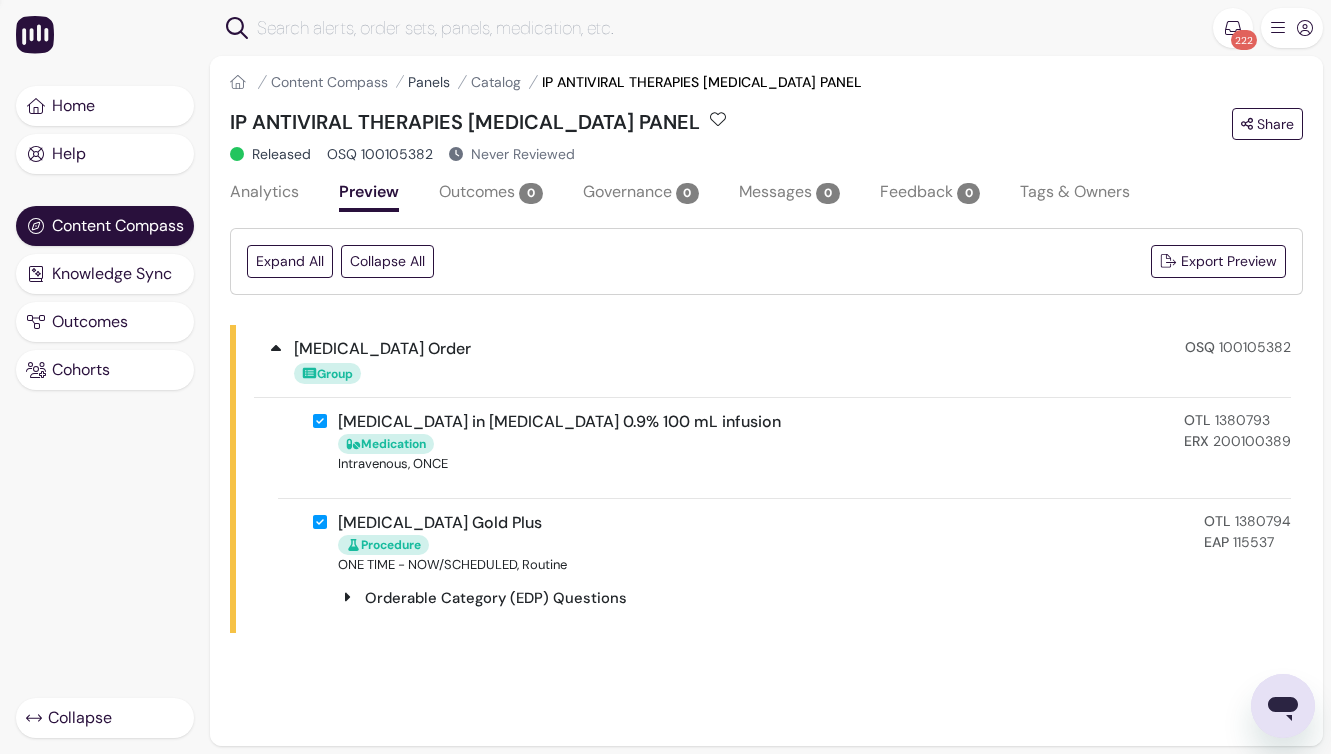 click on "Panels" at bounding box center [429, 82] 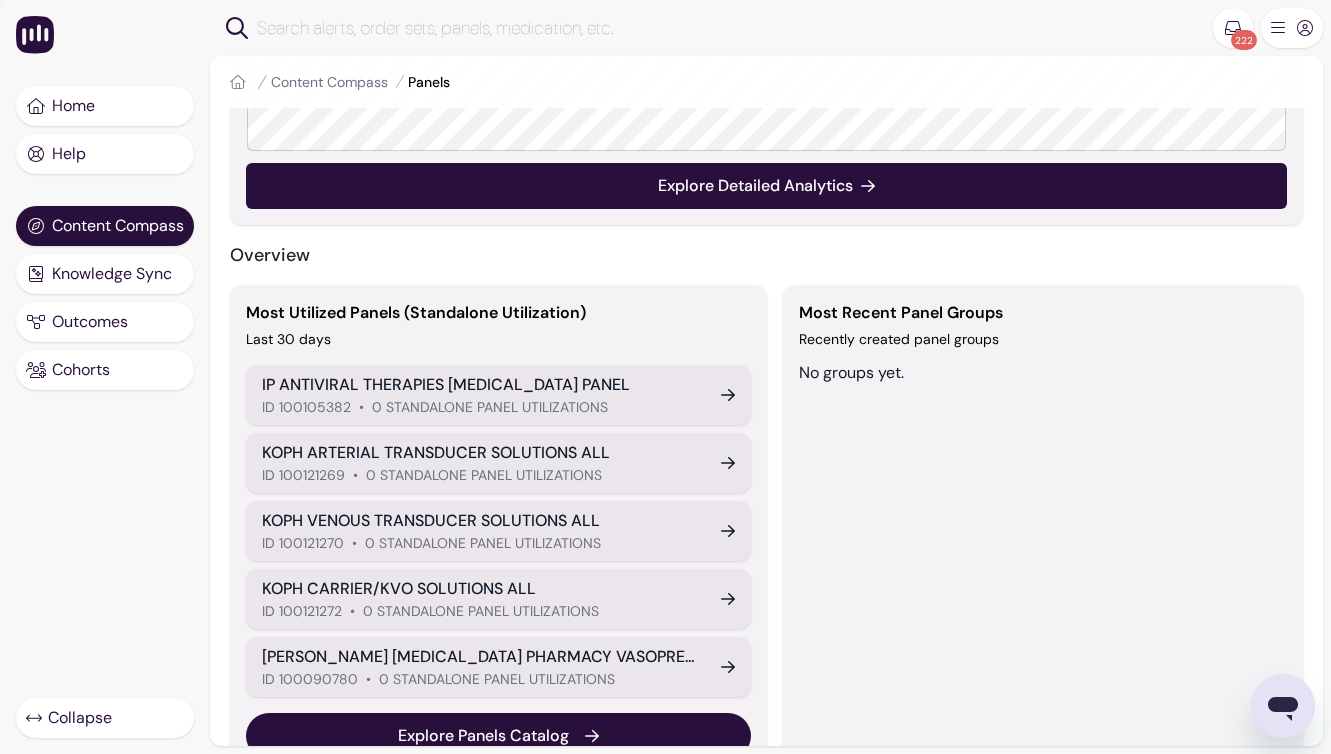 scroll, scrollTop: 571, scrollLeft: 0, axis: vertical 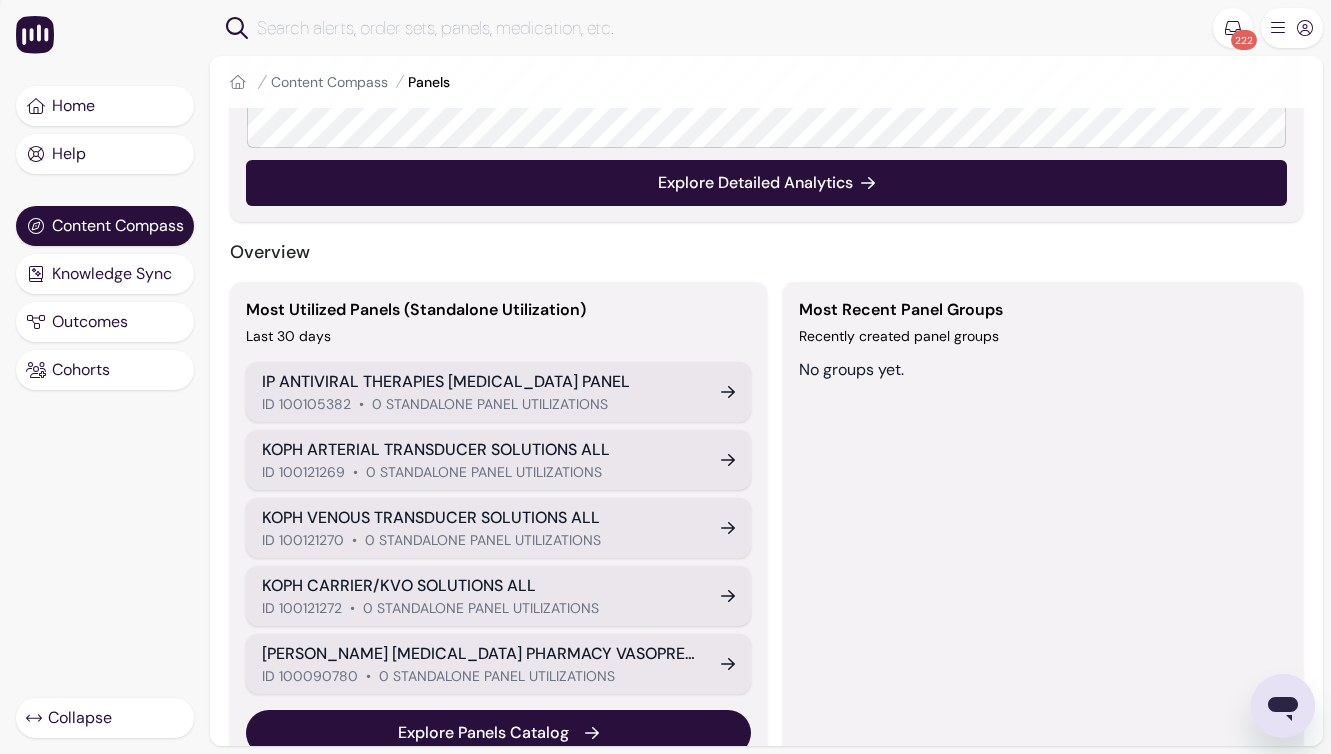 click on "0 STANDALONE PANEL UTILIZATIONS" at bounding box center (483, 540) 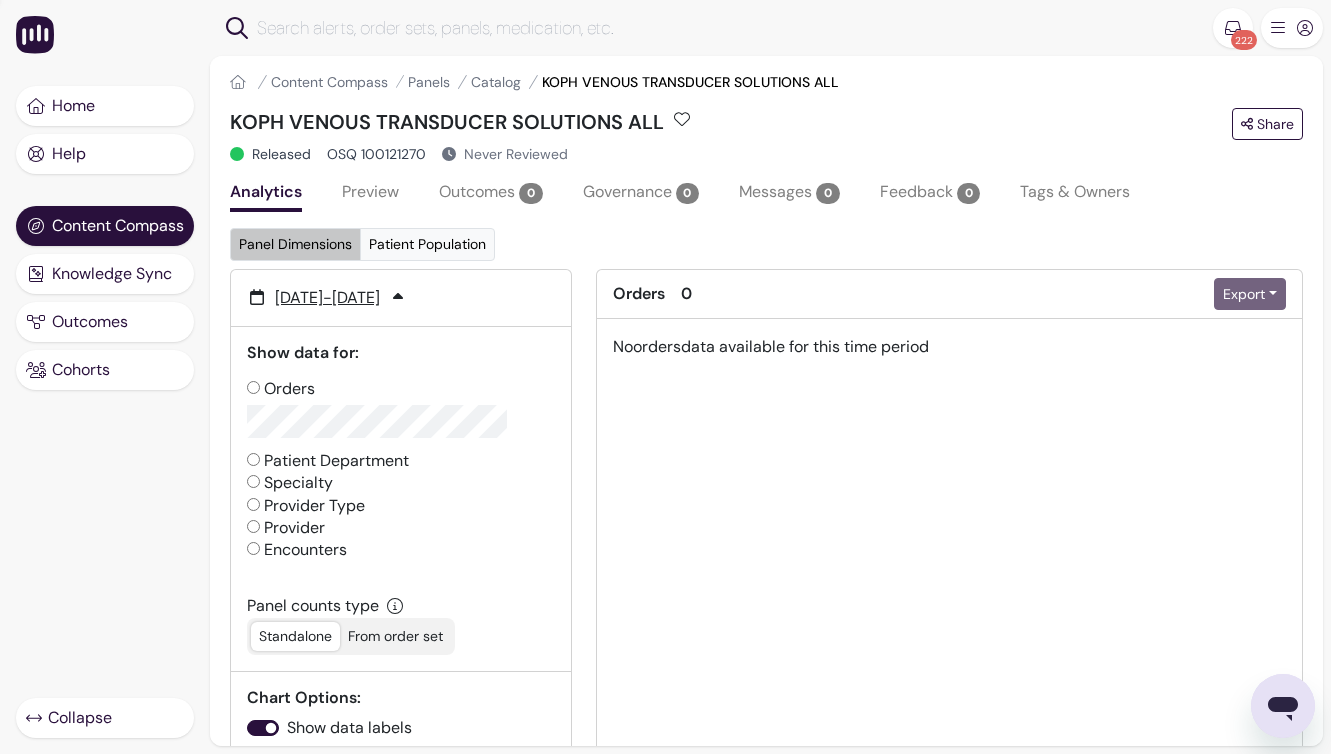 click on "Preview" at bounding box center (370, 194) 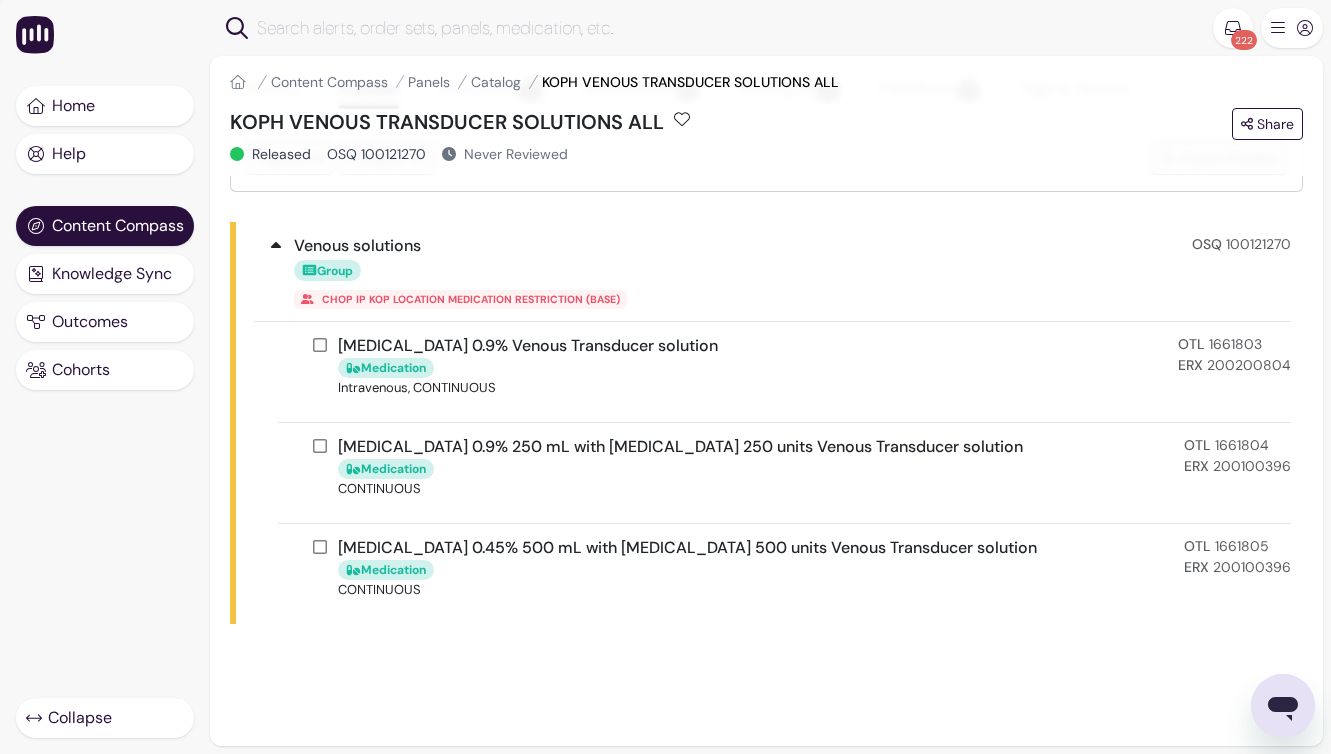 scroll, scrollTop: 109, scrollLeft: 0, axis: vertical 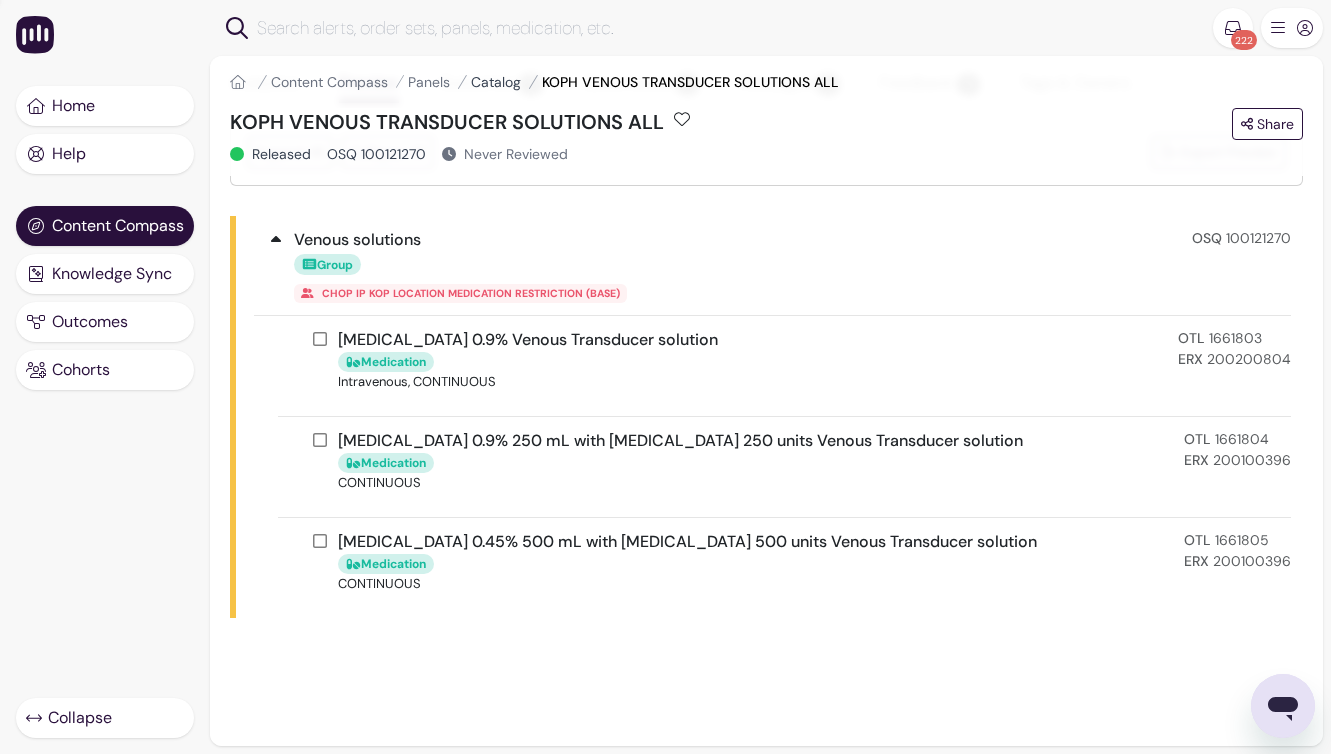 click on "Catalog" at bounding box center (496, 82) 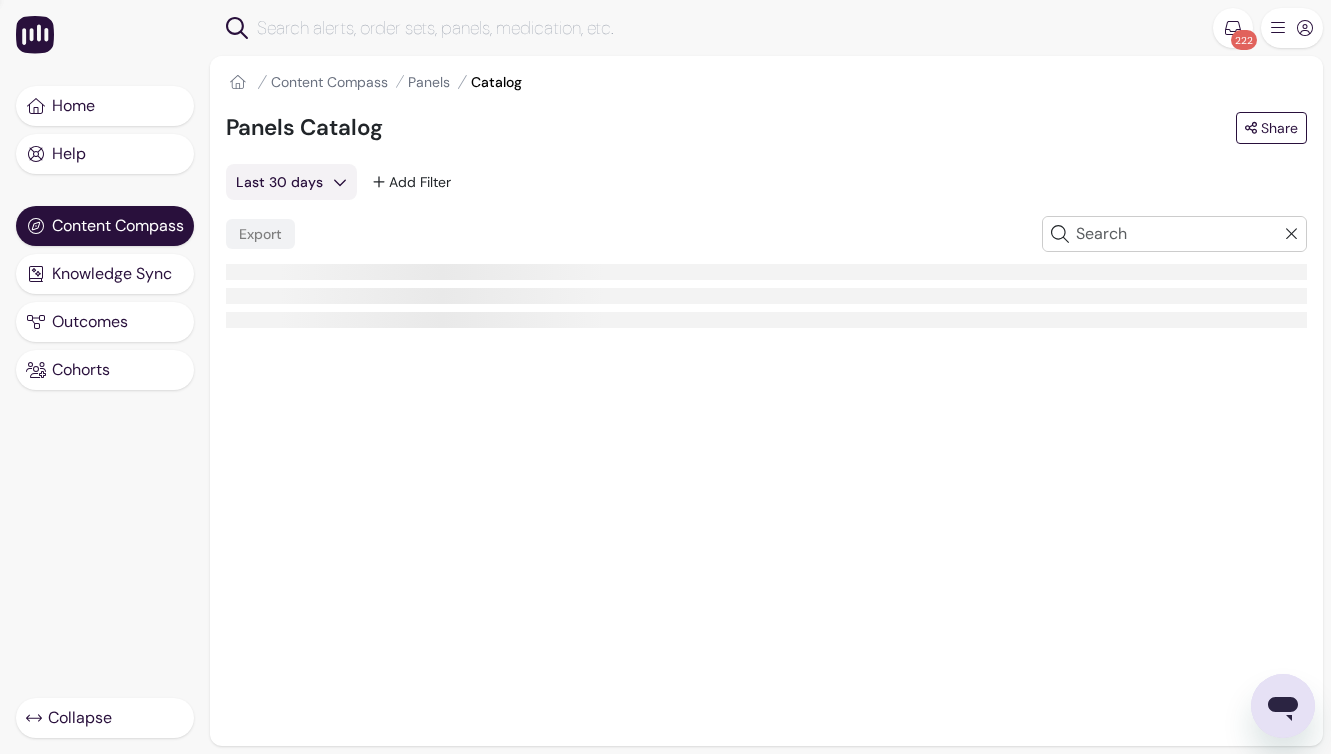 scroll, scrollTop: 0, scrollLeft: 0, axis: both 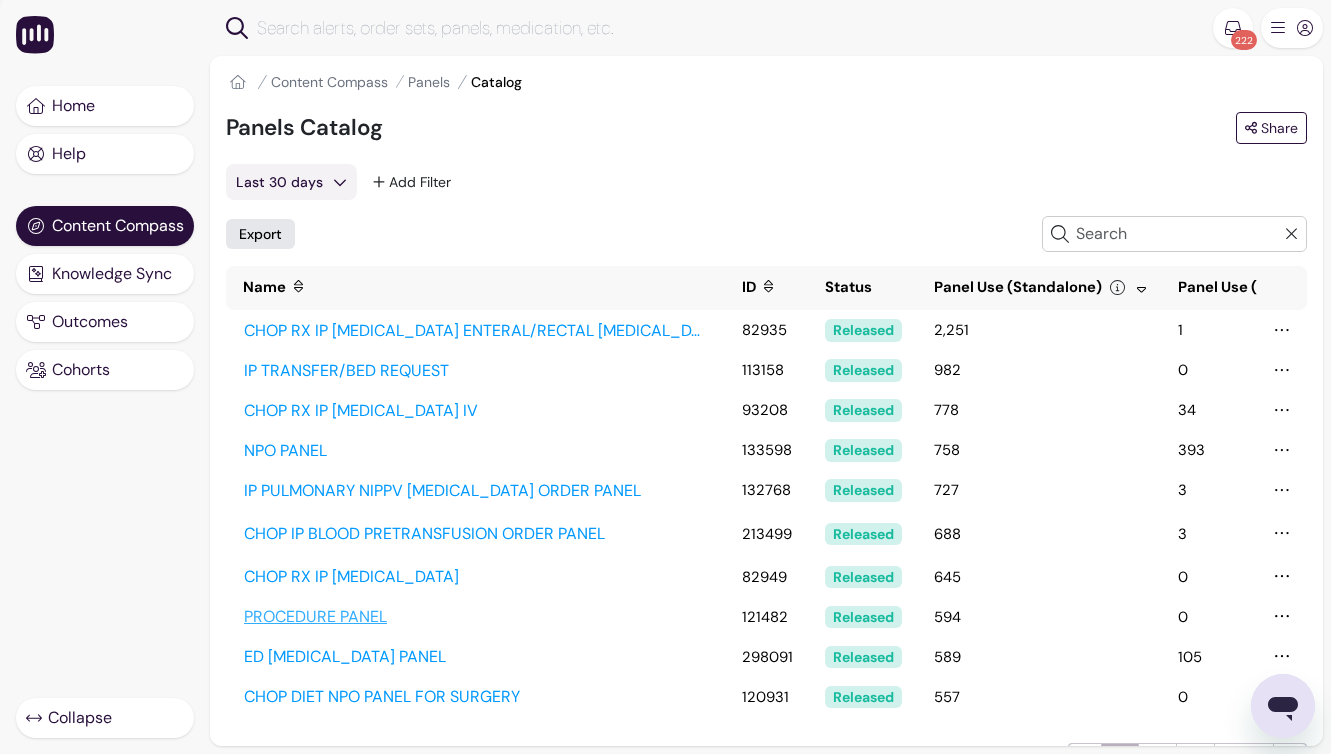 click on "PROCEDURE PANEL" at bounding box center [476, 617] 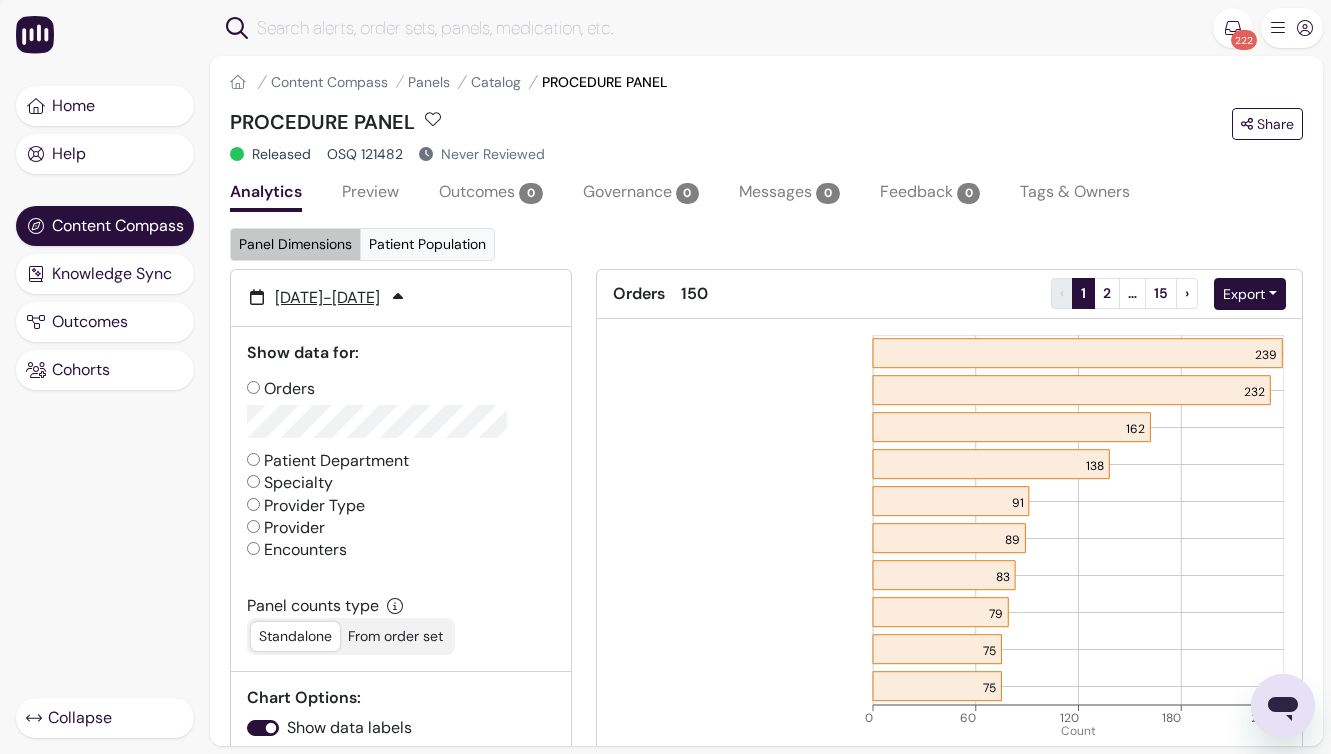 click on "Preview" at bounding box center [370, 194] 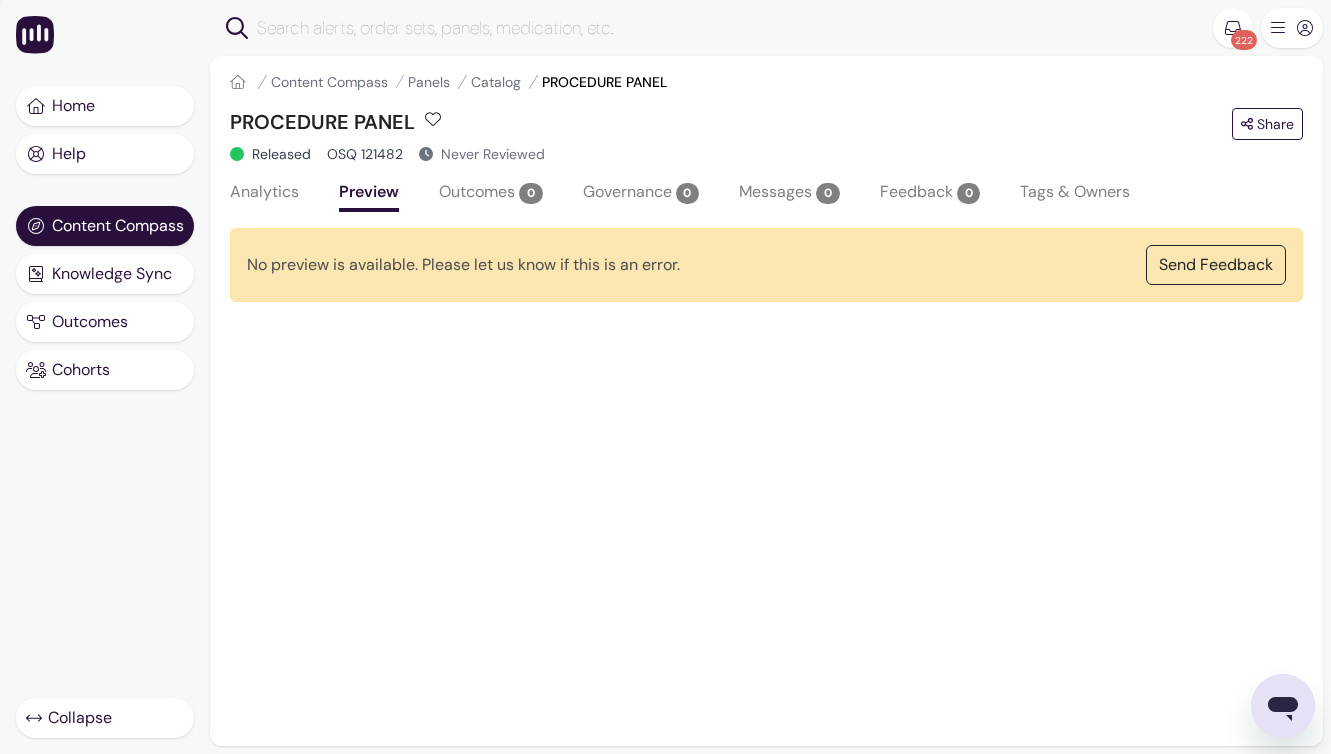 click on "Analytics" at bounding box center [264, 194] 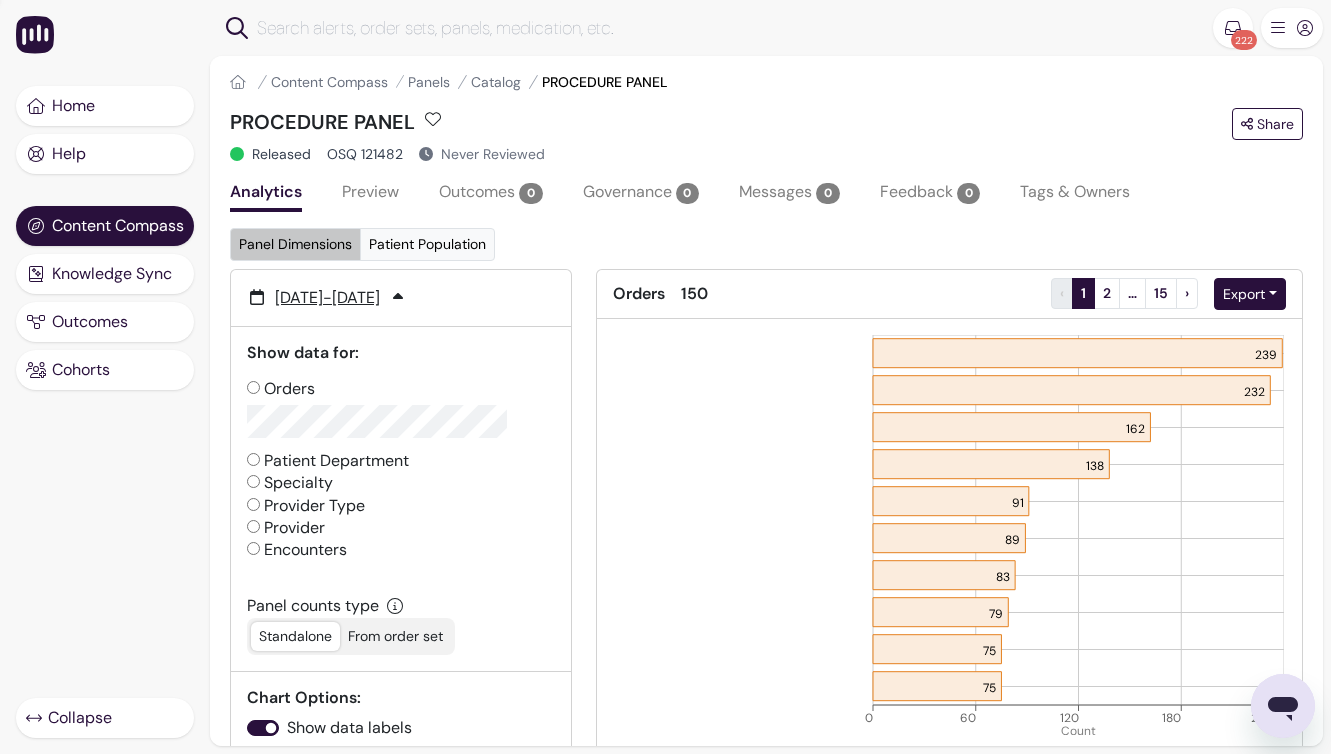 click on "Preview" at bounding box center [370, 194] 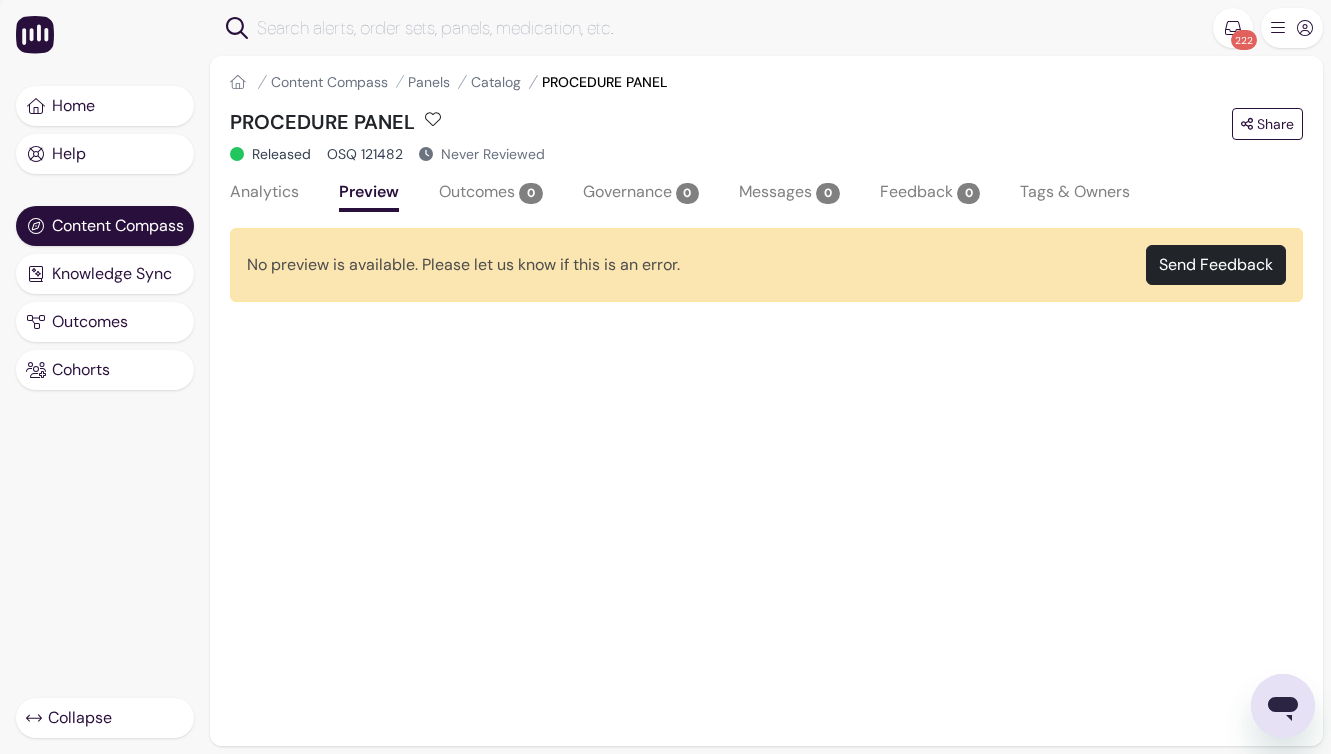 click on "Send Feedback" at bounding box center [1216, 265] 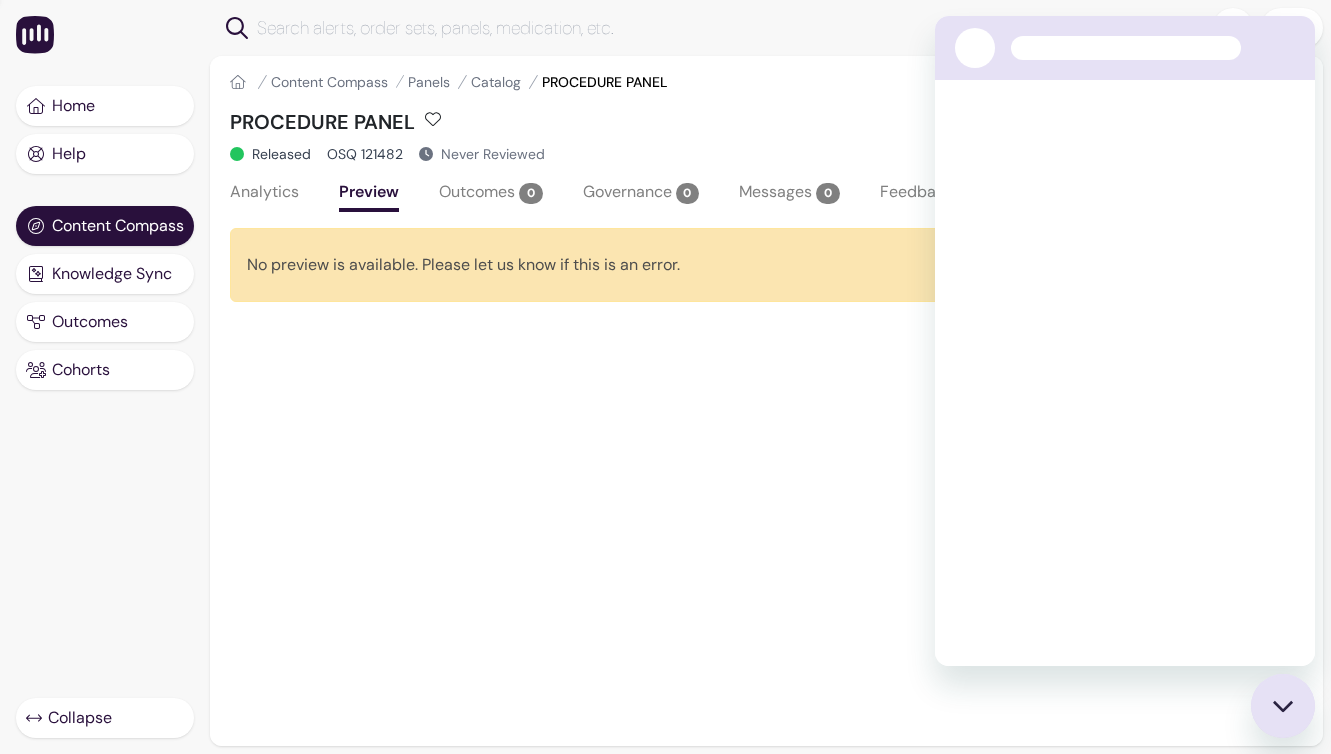 scroll, scrollTop: 0, scrollLeft: 0, axis: both 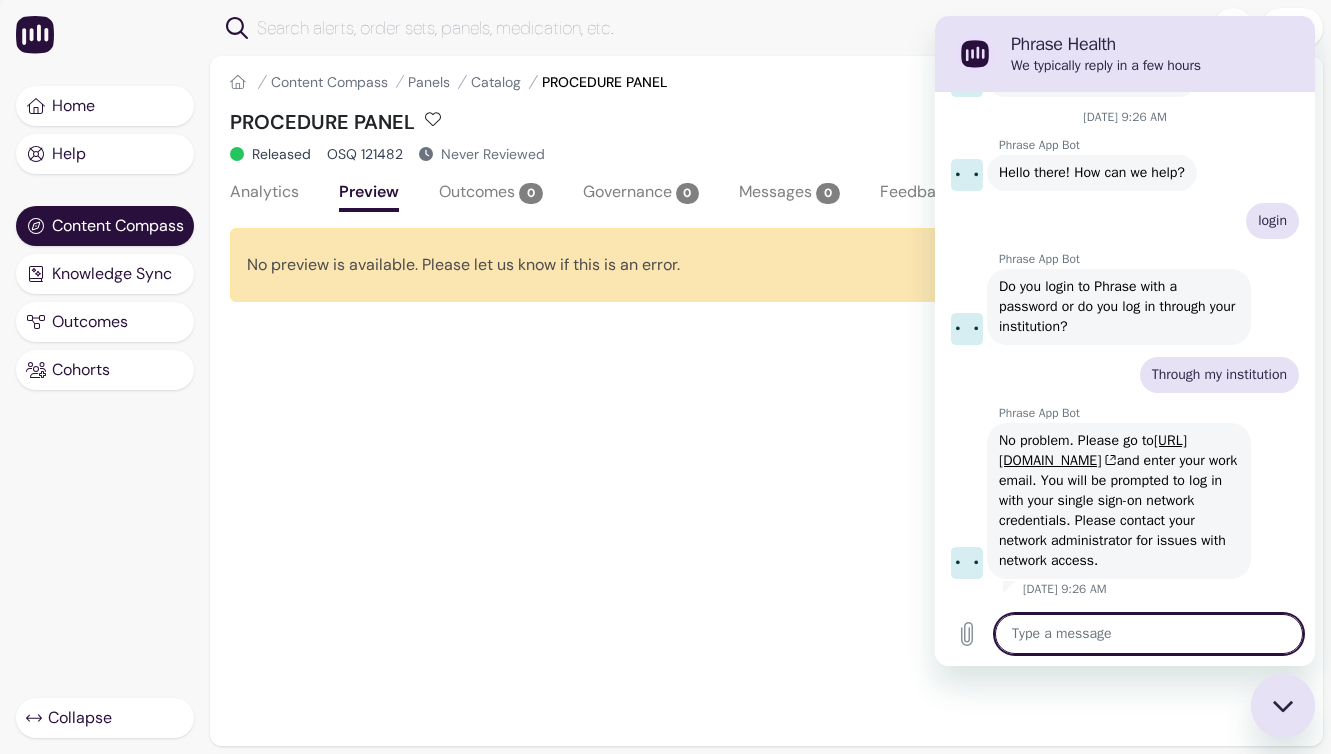 click on "No preview is available. Please let us know if this is an error. Send Feedback" at bounding box center (766, 548) 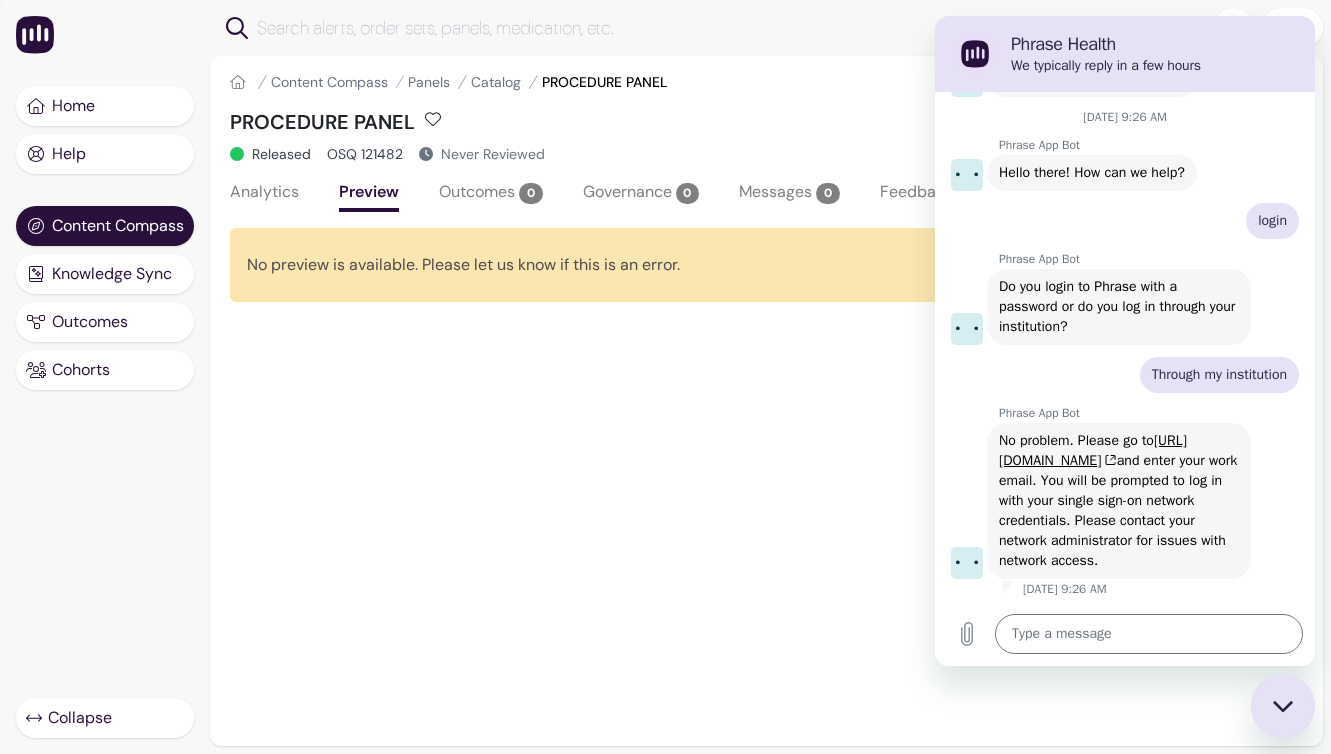 click at bounding box center [1283, 706] 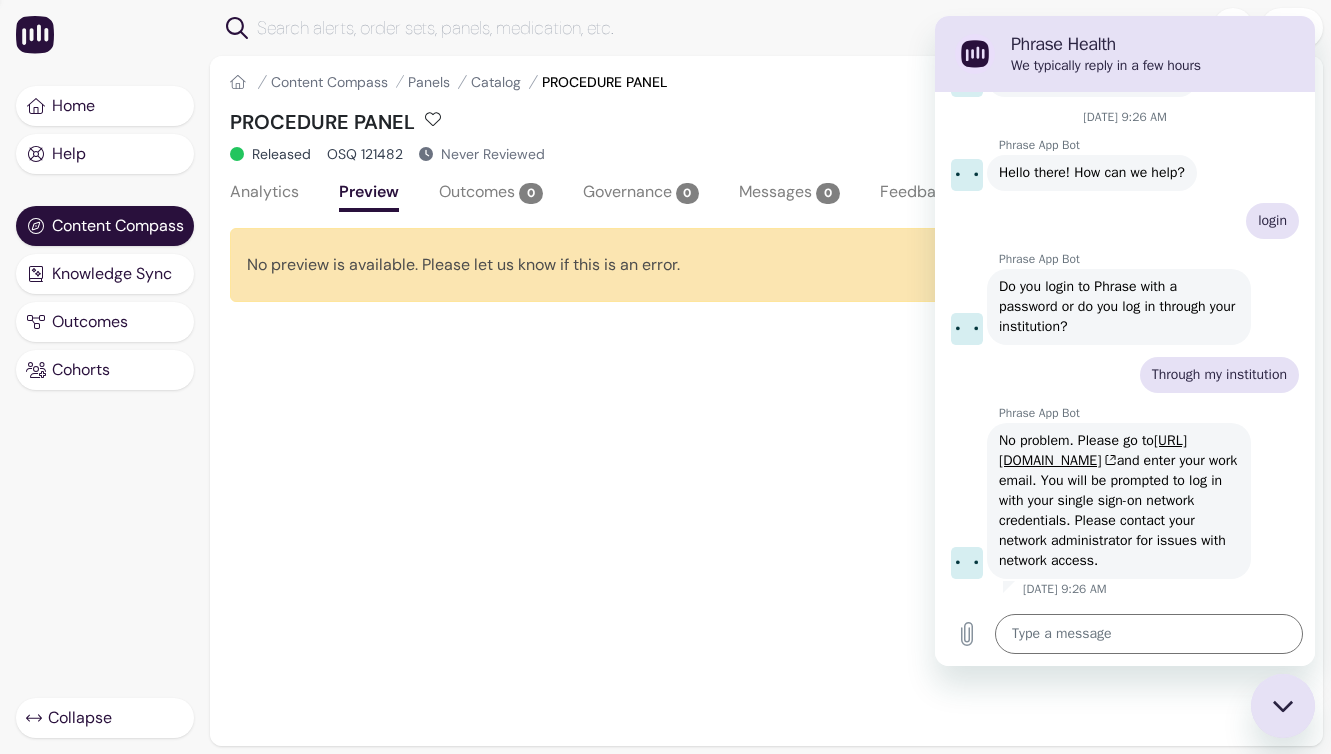 type on "x" 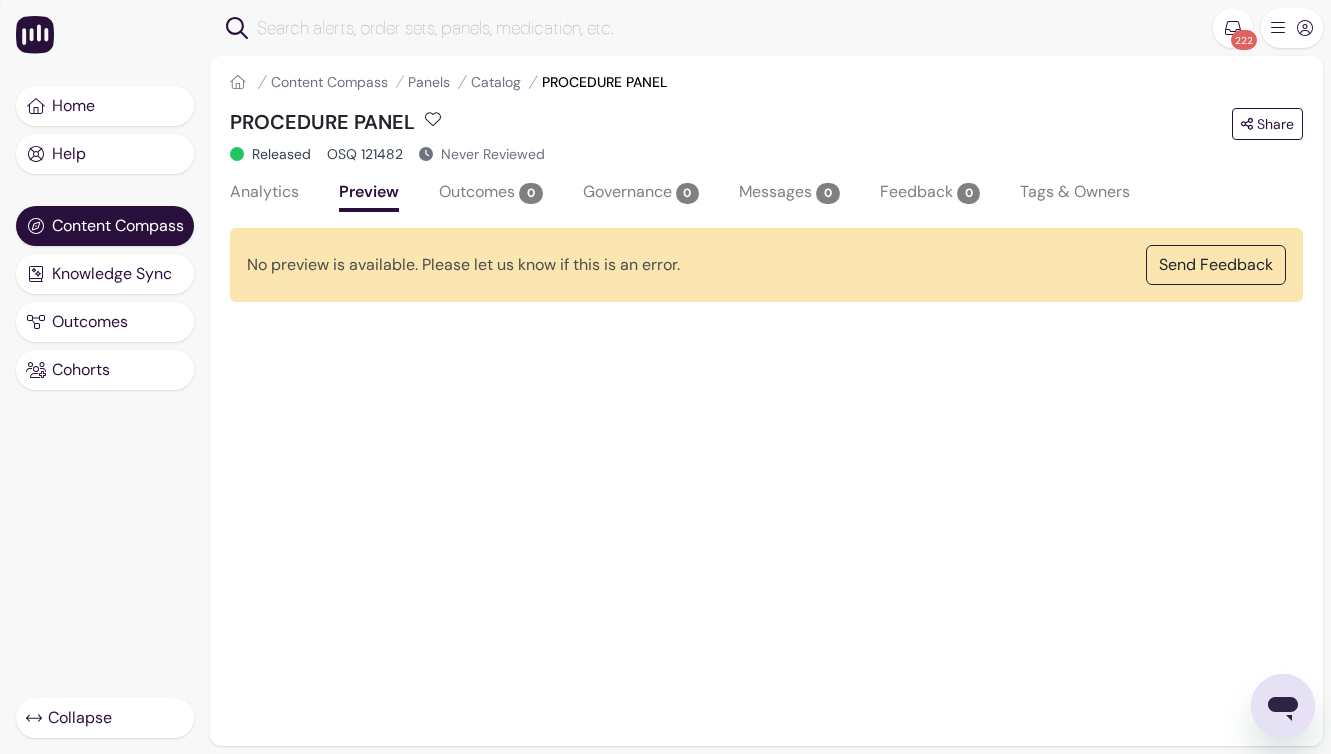 click on "Analytics" at bounding box center [264, 194] 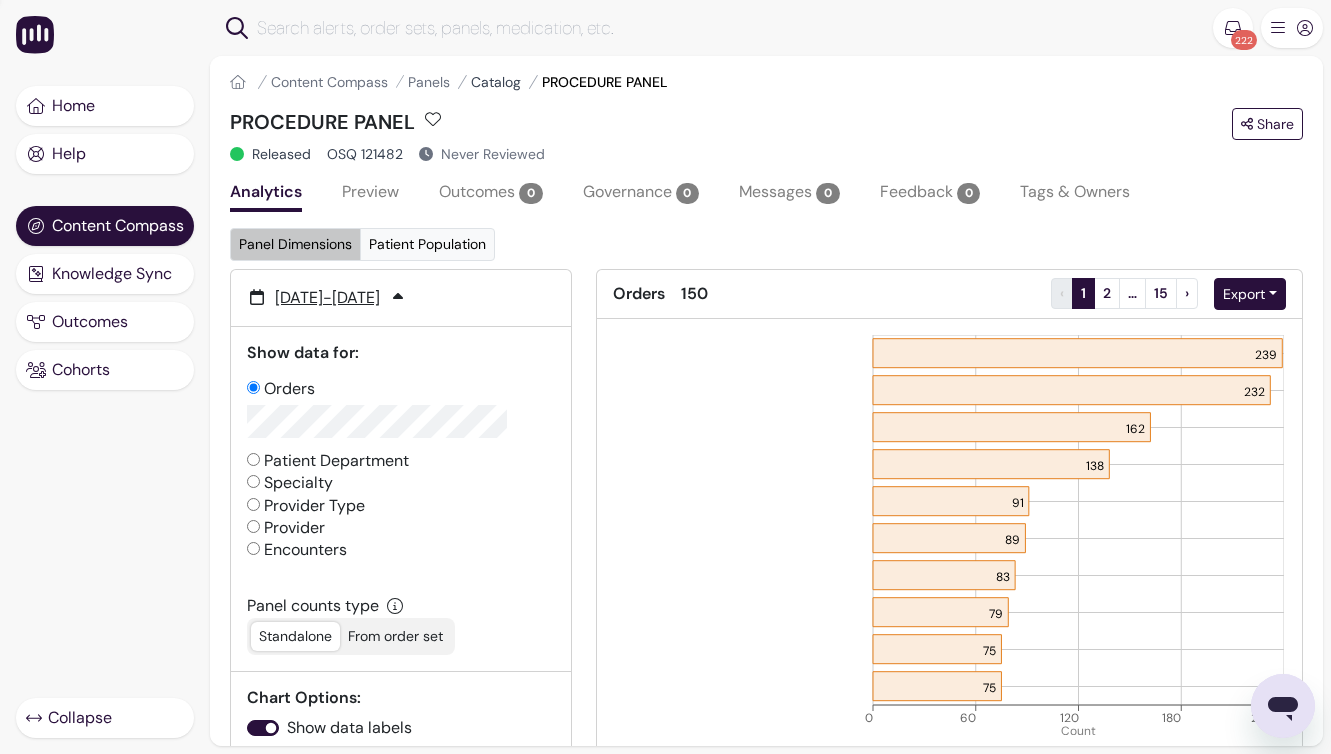 click on "Catalog" at bounding box center [496, 82] 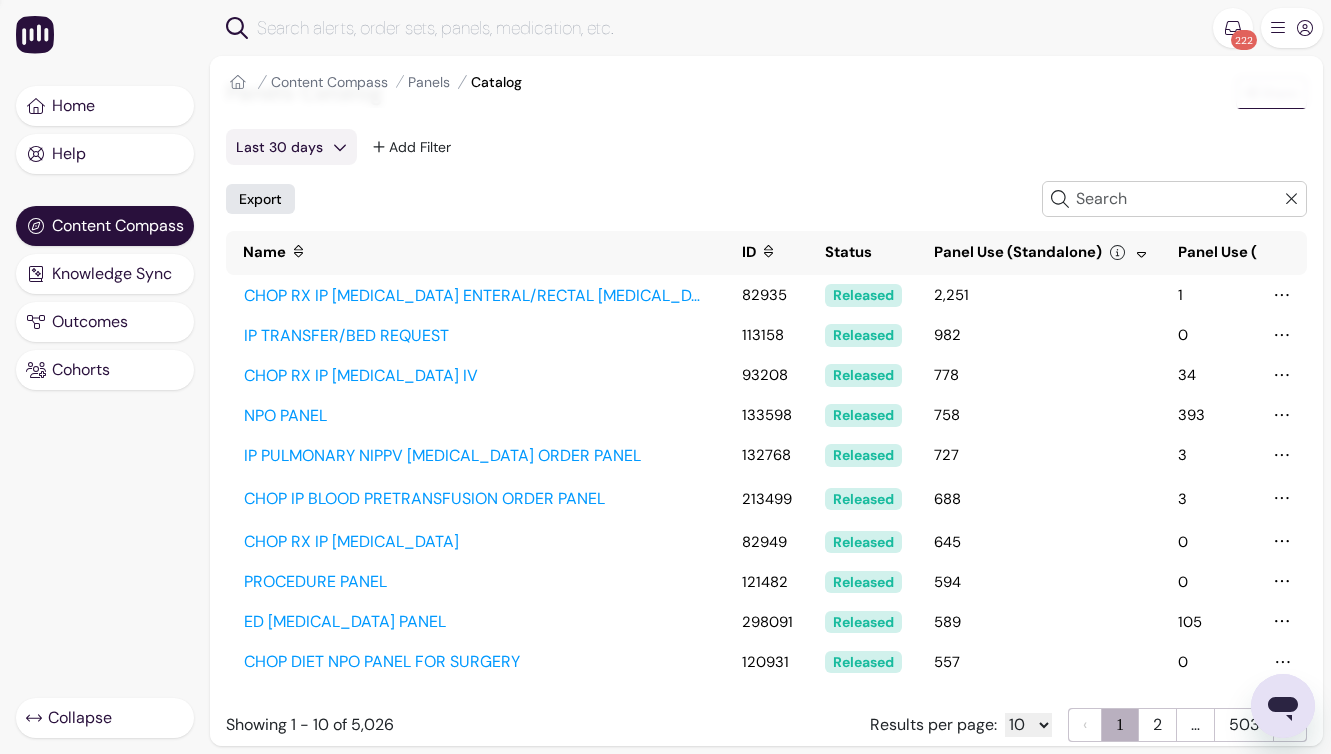 scroll, scrollTop: 52, scrollLeft: 0, axis: vertical 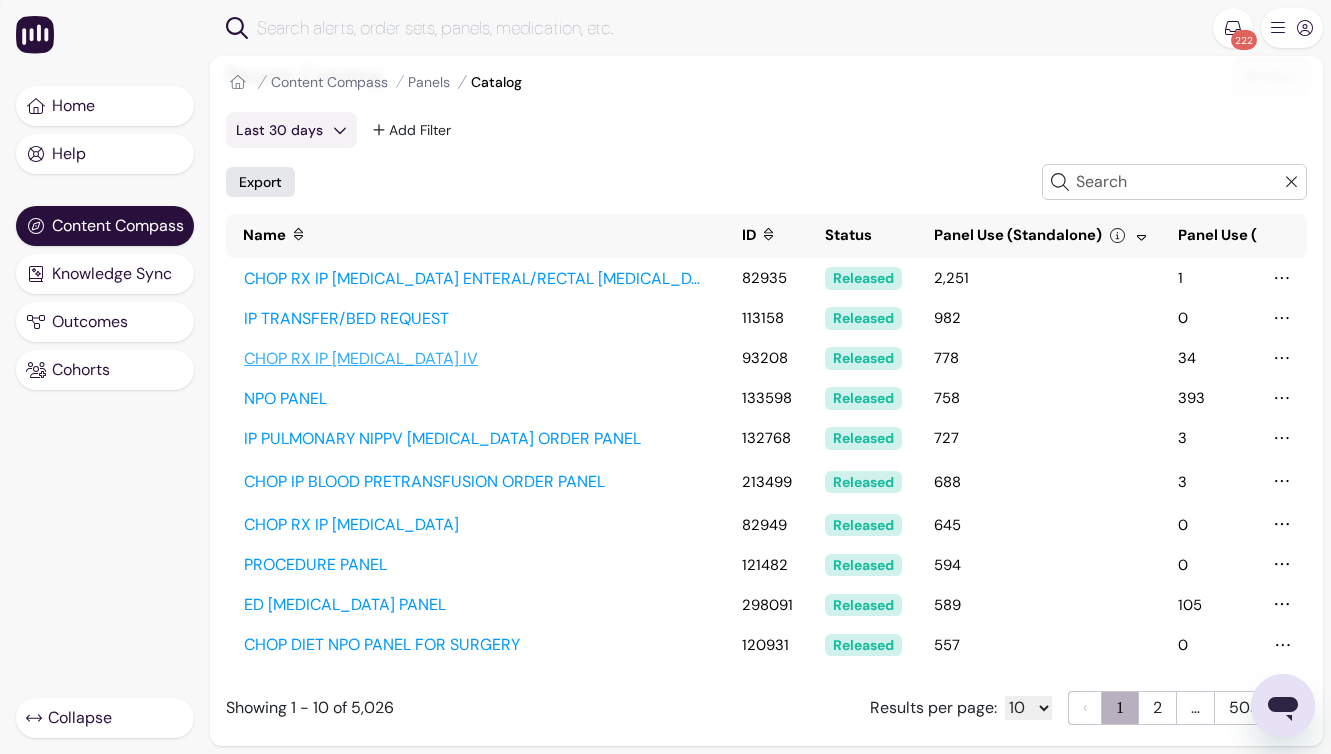 click on "CHOP RX IP [MEDICAL_DATA] IV" at bounding box center [476, 359] 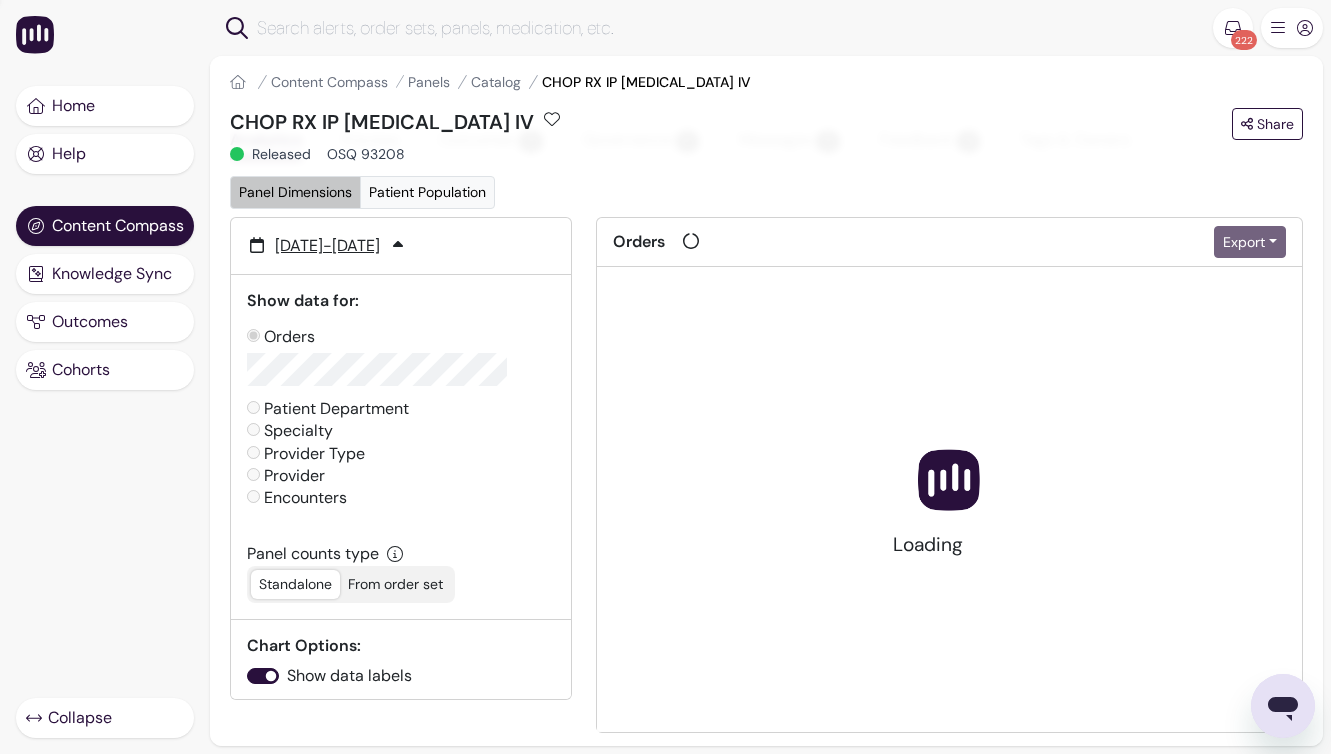 scroll, scrollTop: 0, scrollLeft: 0, axis: both 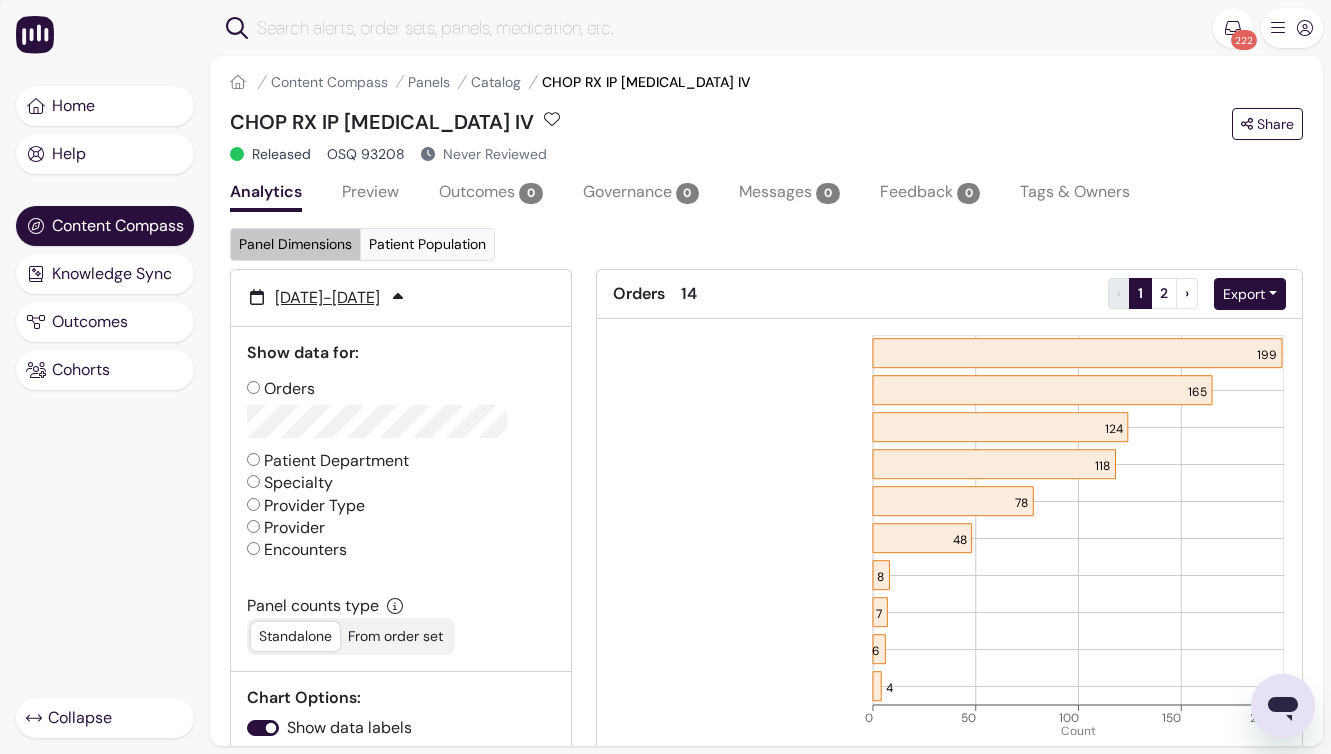 click on "Preview" at bounding box center (370, 194) 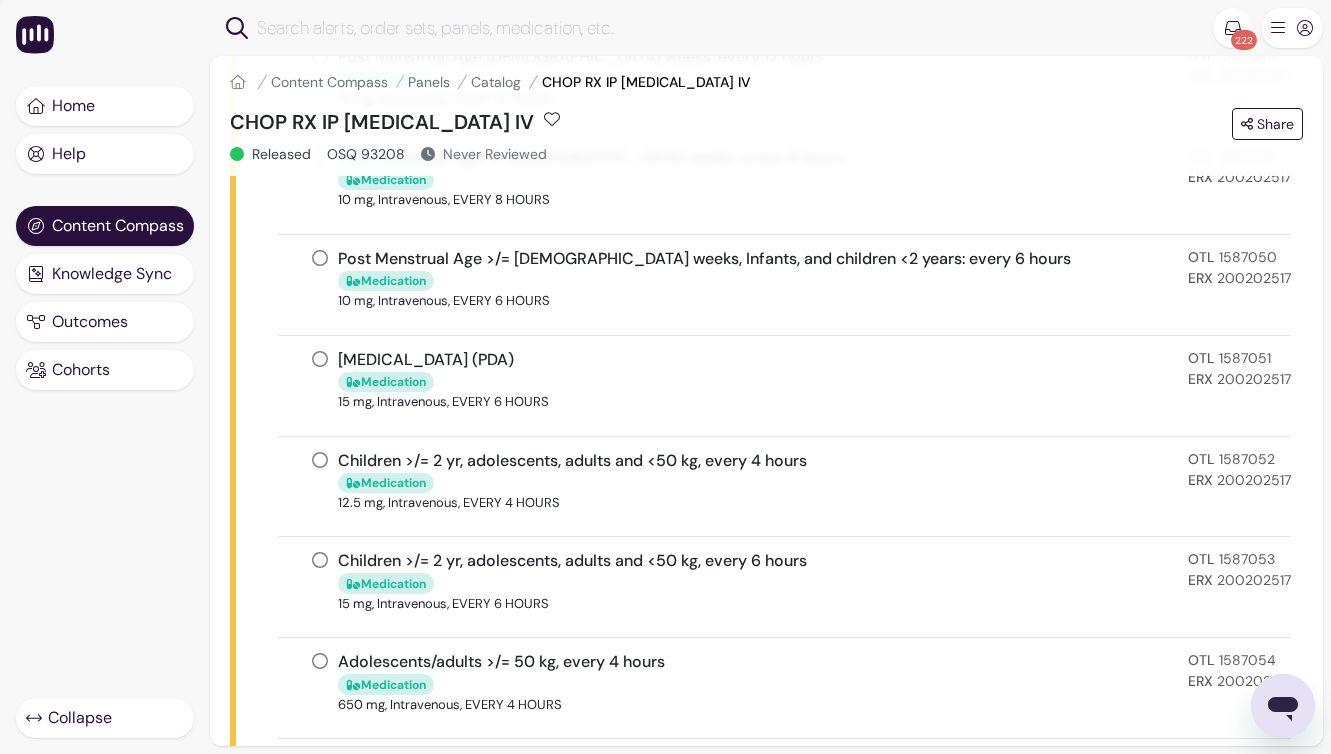 scroll, scrollTop: 825, scrollLeft: 0, axis: vertical 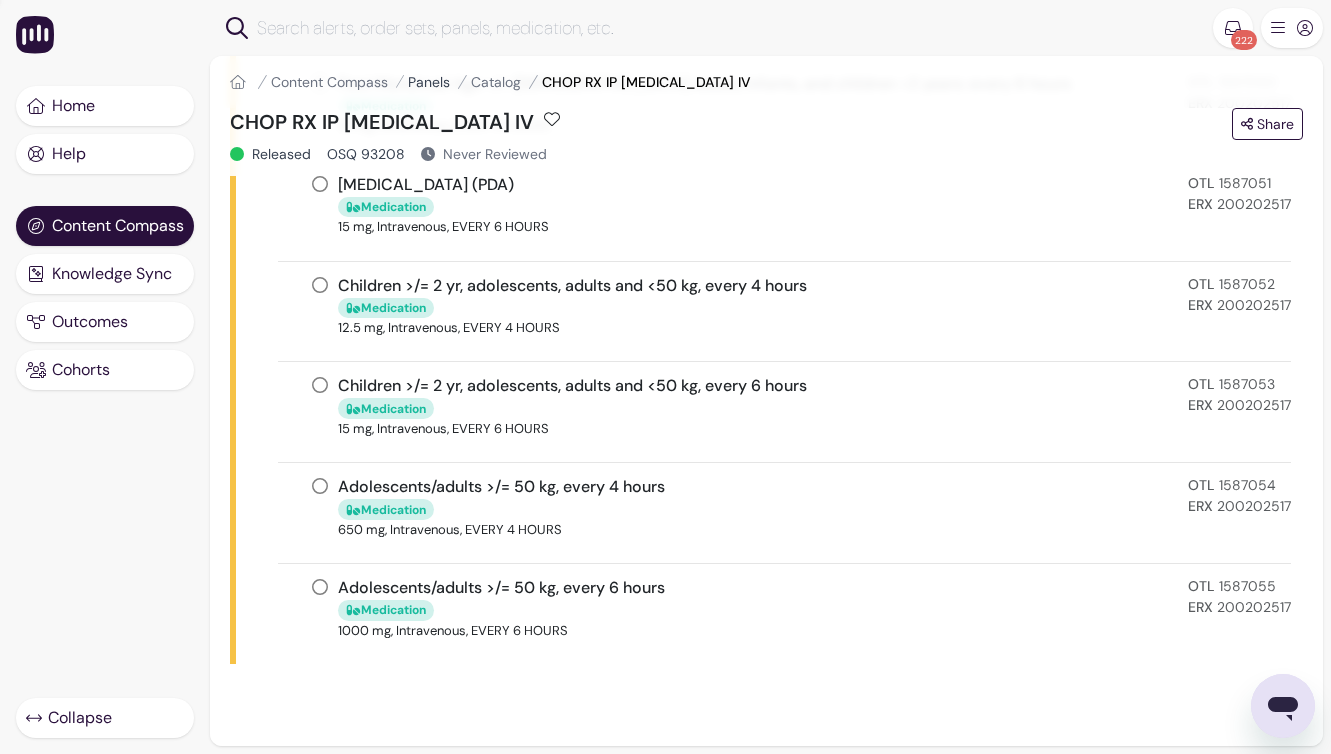 click on "Panels" at bounding box center [429, 82] 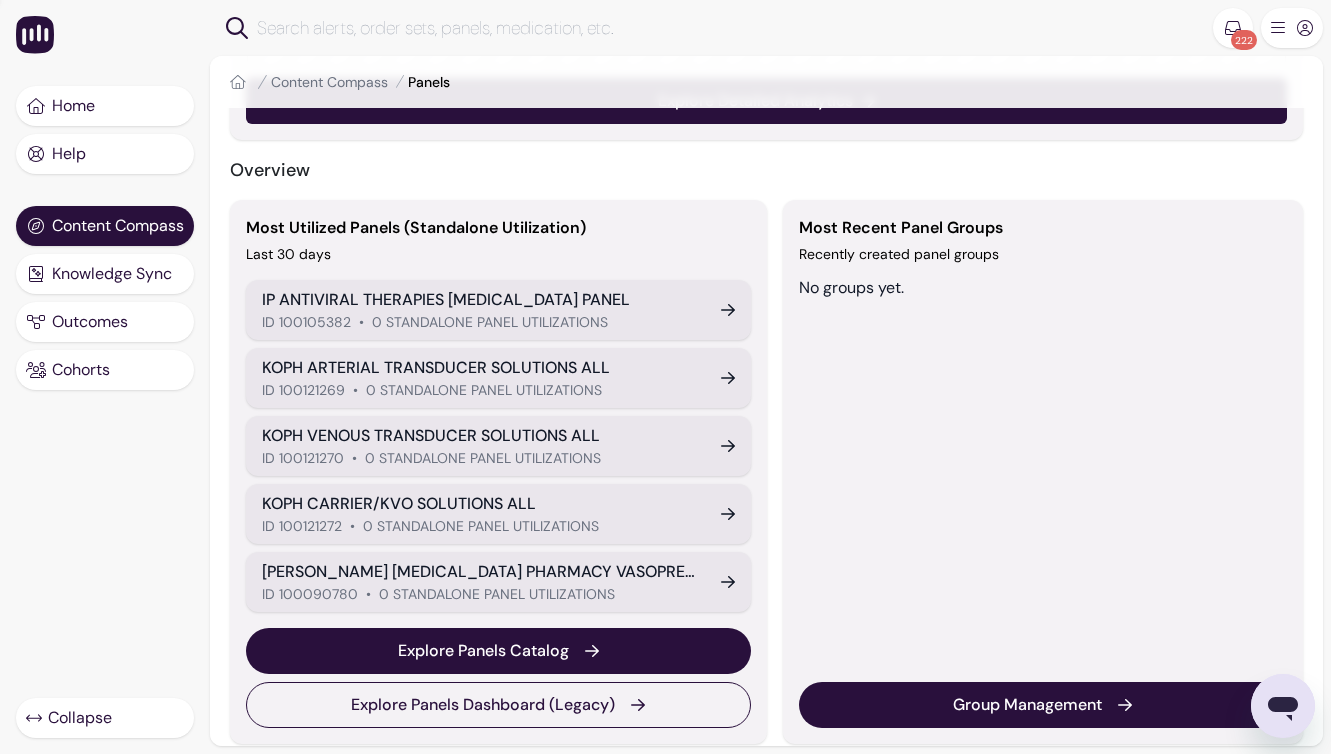 scroll, scrollTop: 670, scrollLeft: 0, axis: vertical 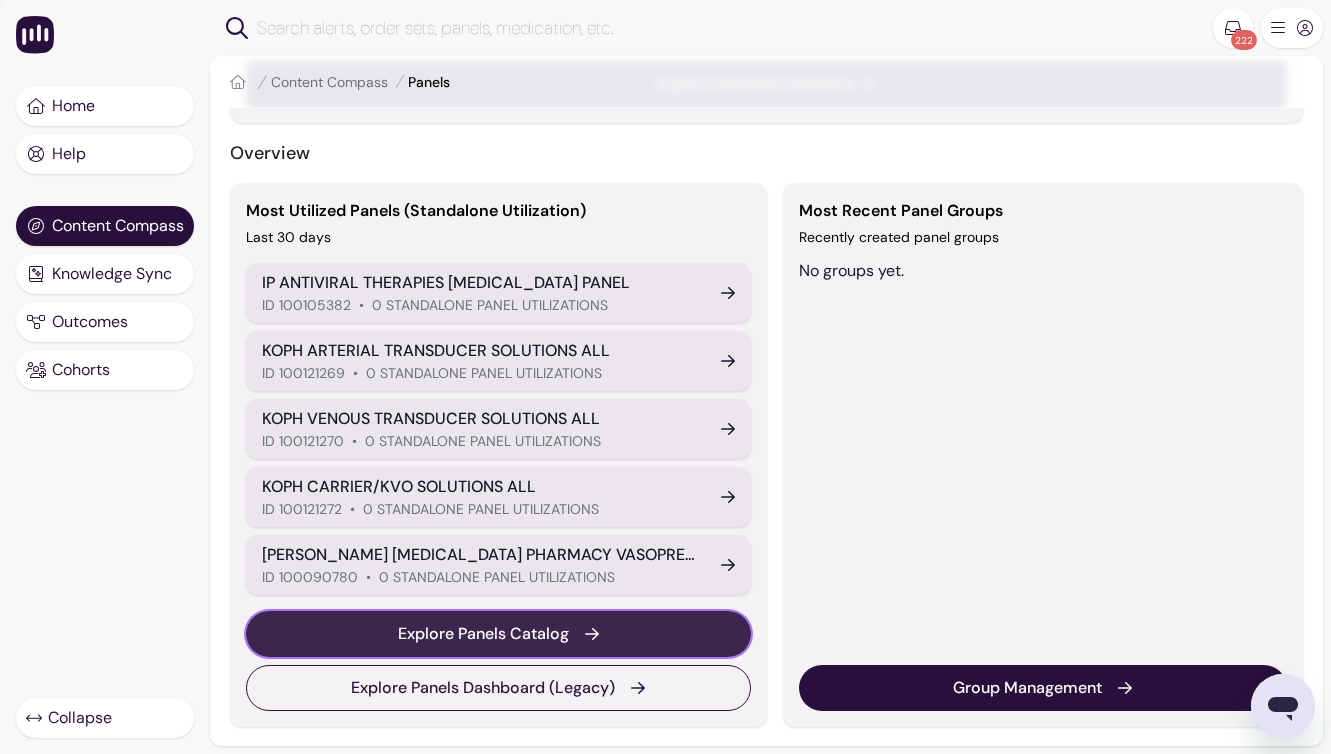 click on "Explore Panels Catalog" at bounding box center (483, 634) 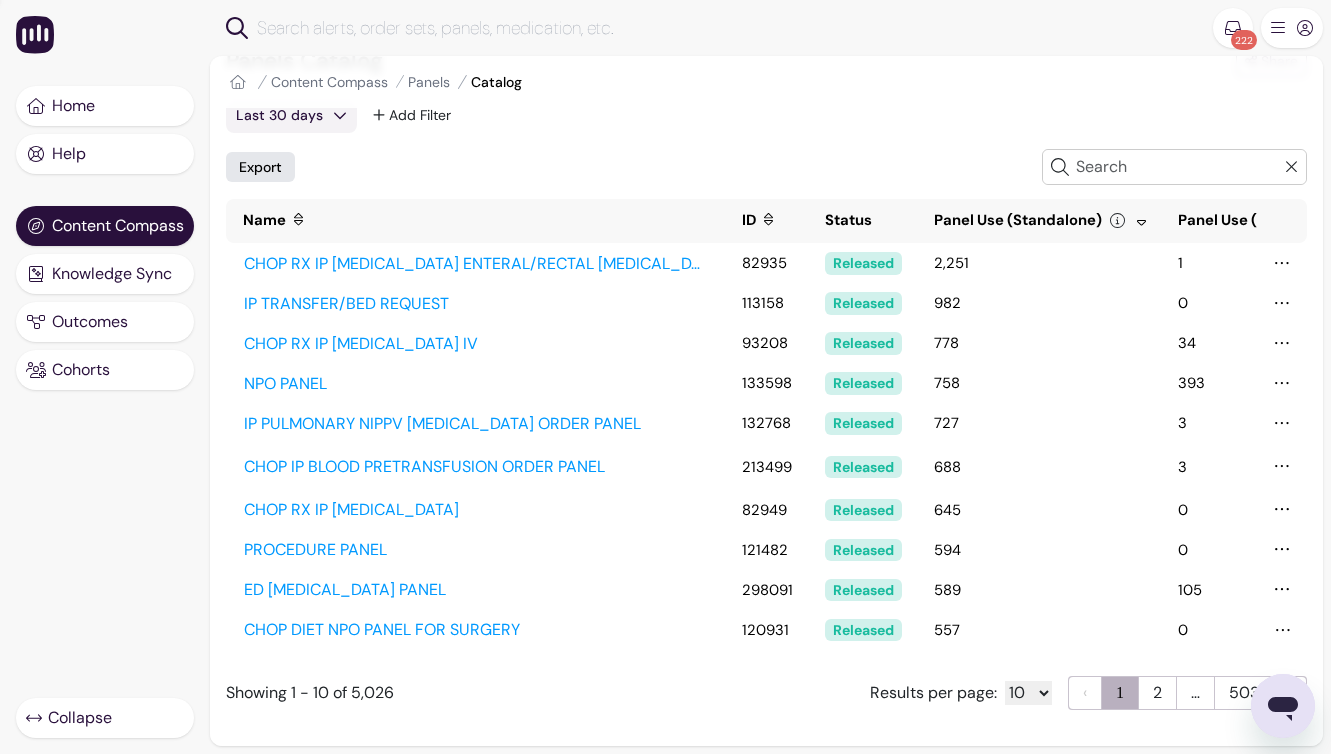 scroll, scrollTop: 0, scrollLeft: 0, axis: both 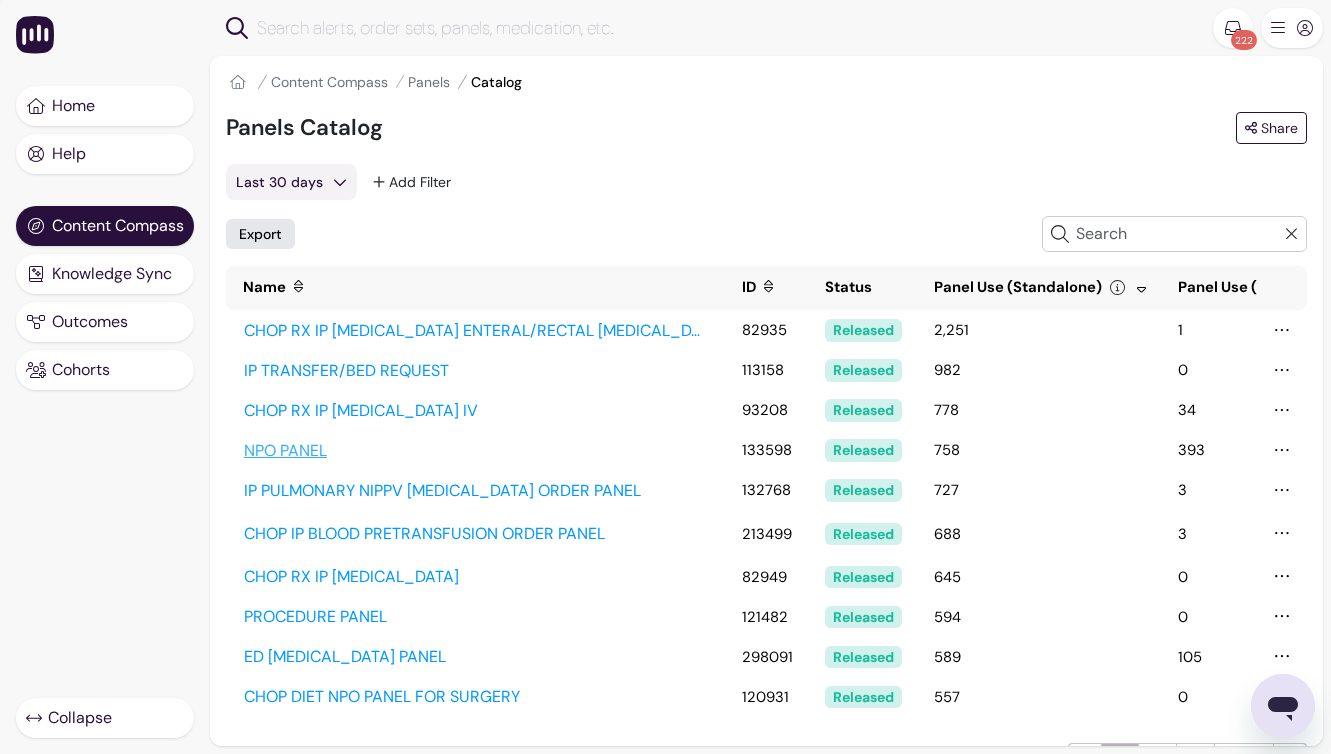 click on "NPO PANEL" at bounding box center (476, 451) 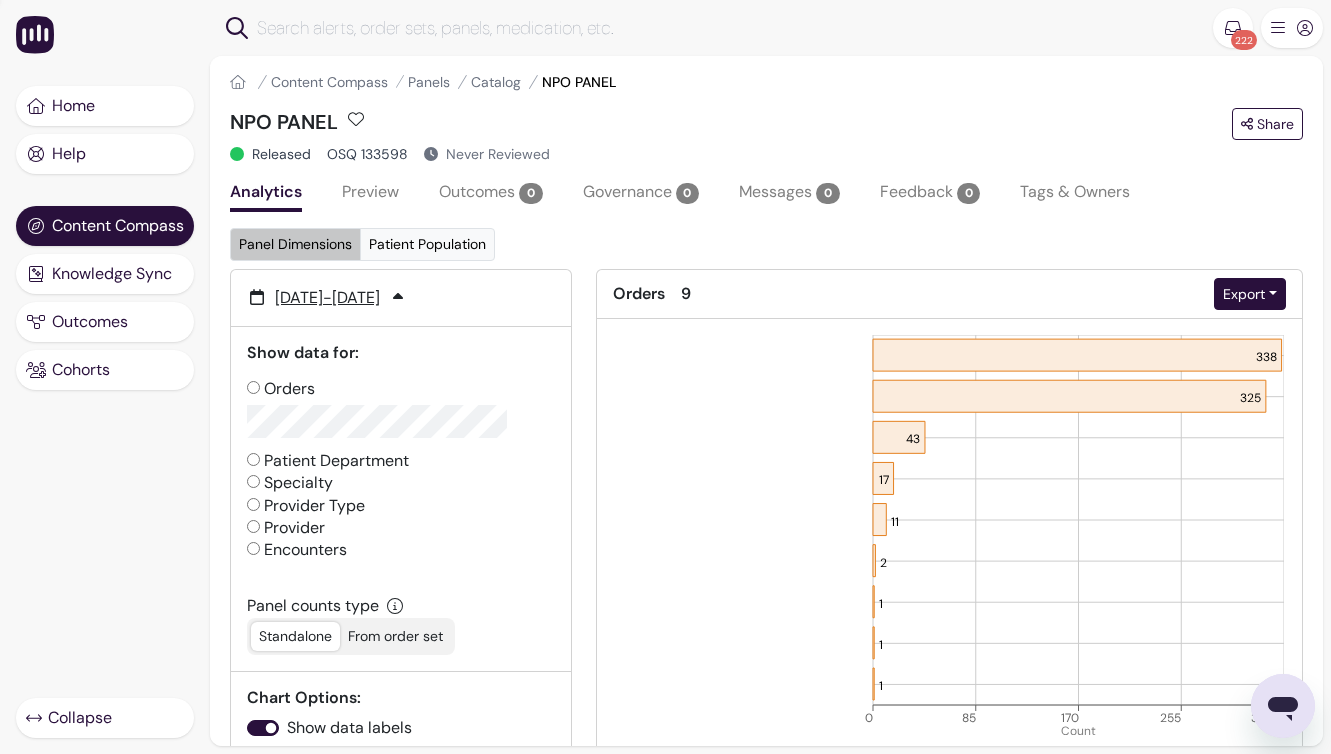 click on "Preview" at bounding box center [370, 194] 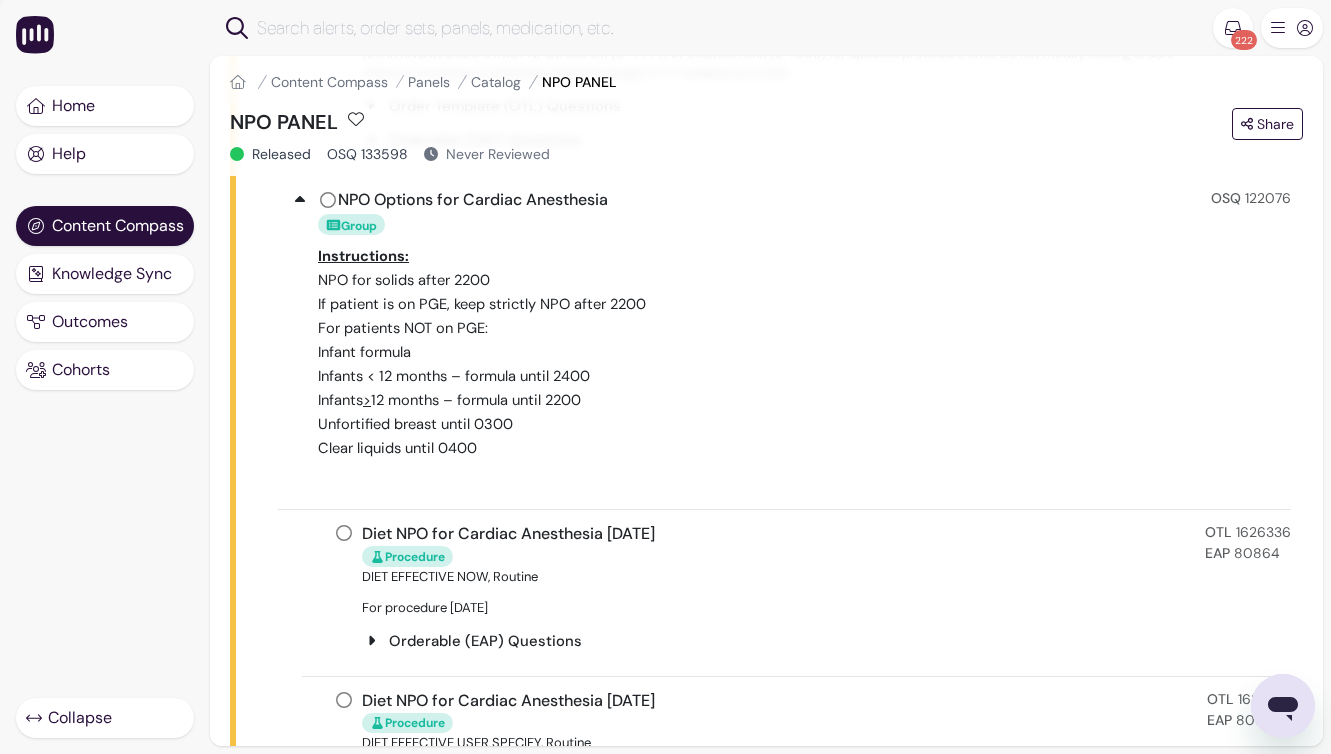 scroll, scrollTop: 2387, scrollLeft: 0, axis: vertical 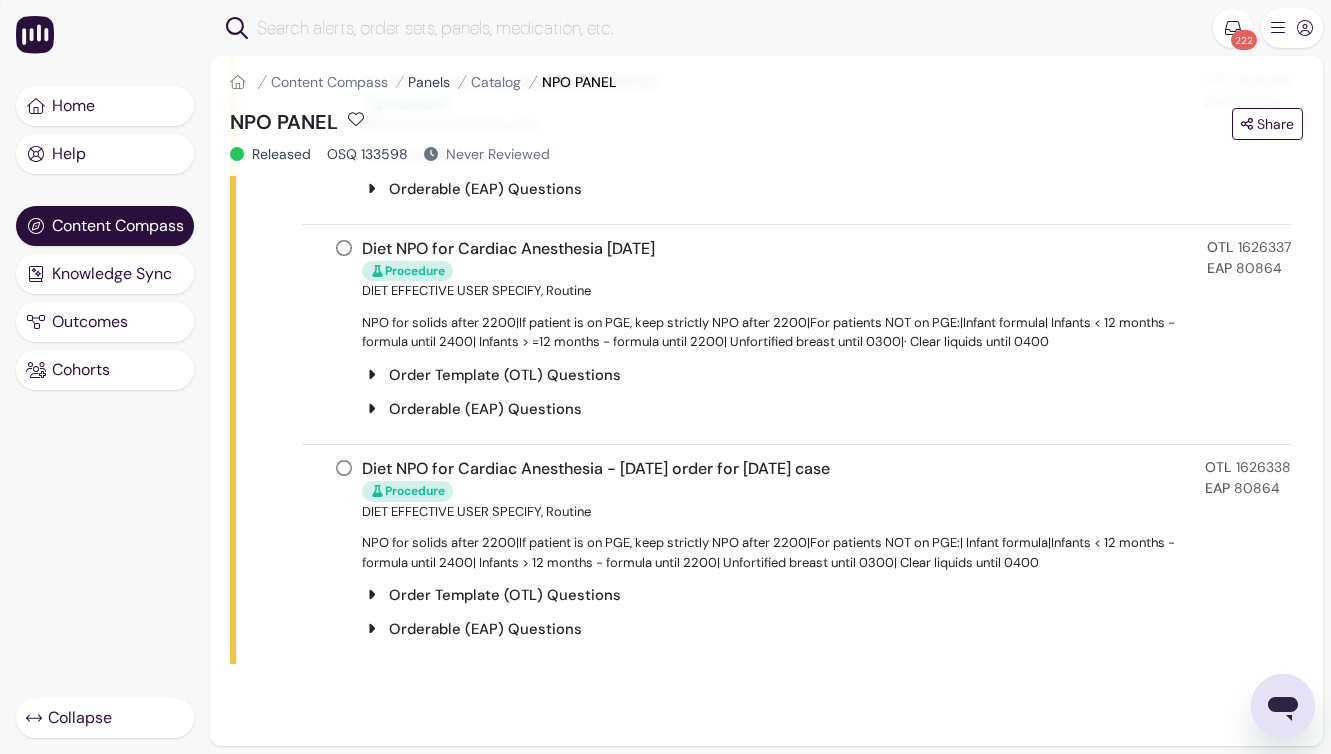 click on "Panels" at bounding box center (429, 82) 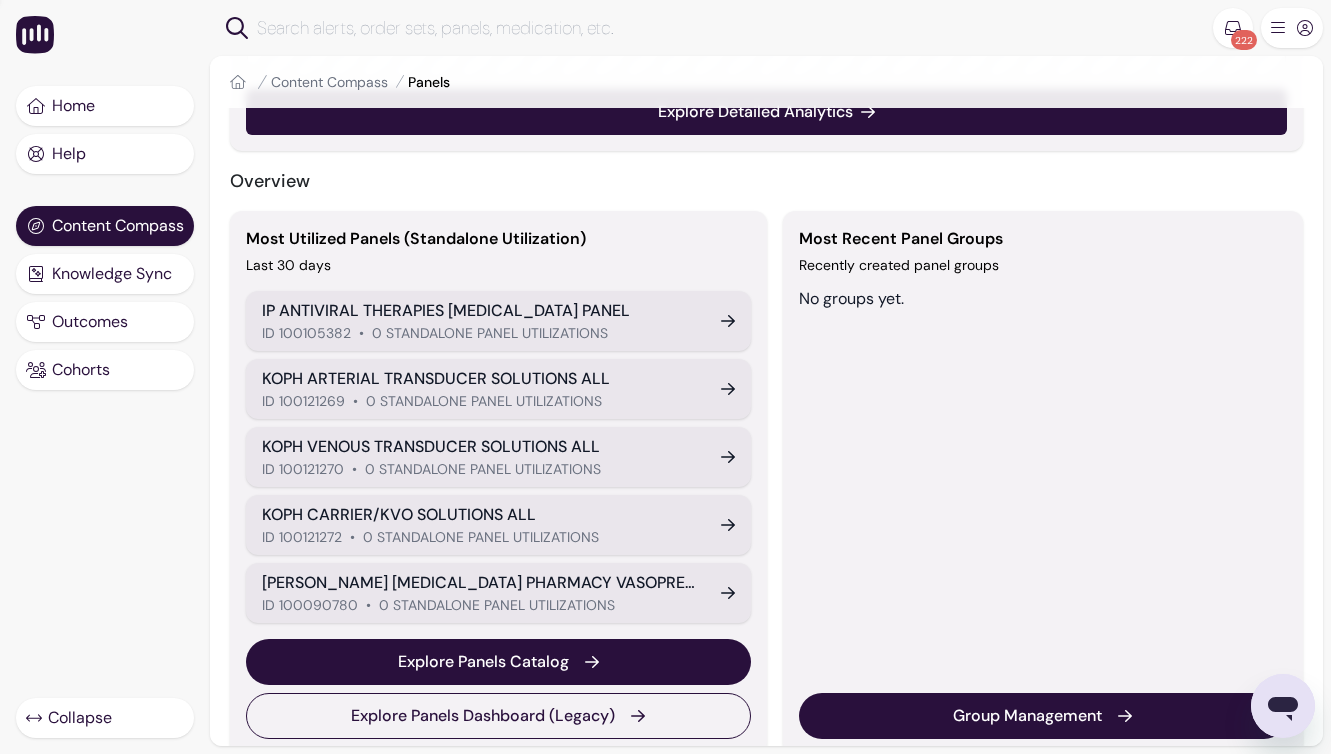scroll, scrollTop: 670, scrollLeft: 0, axis: vertical 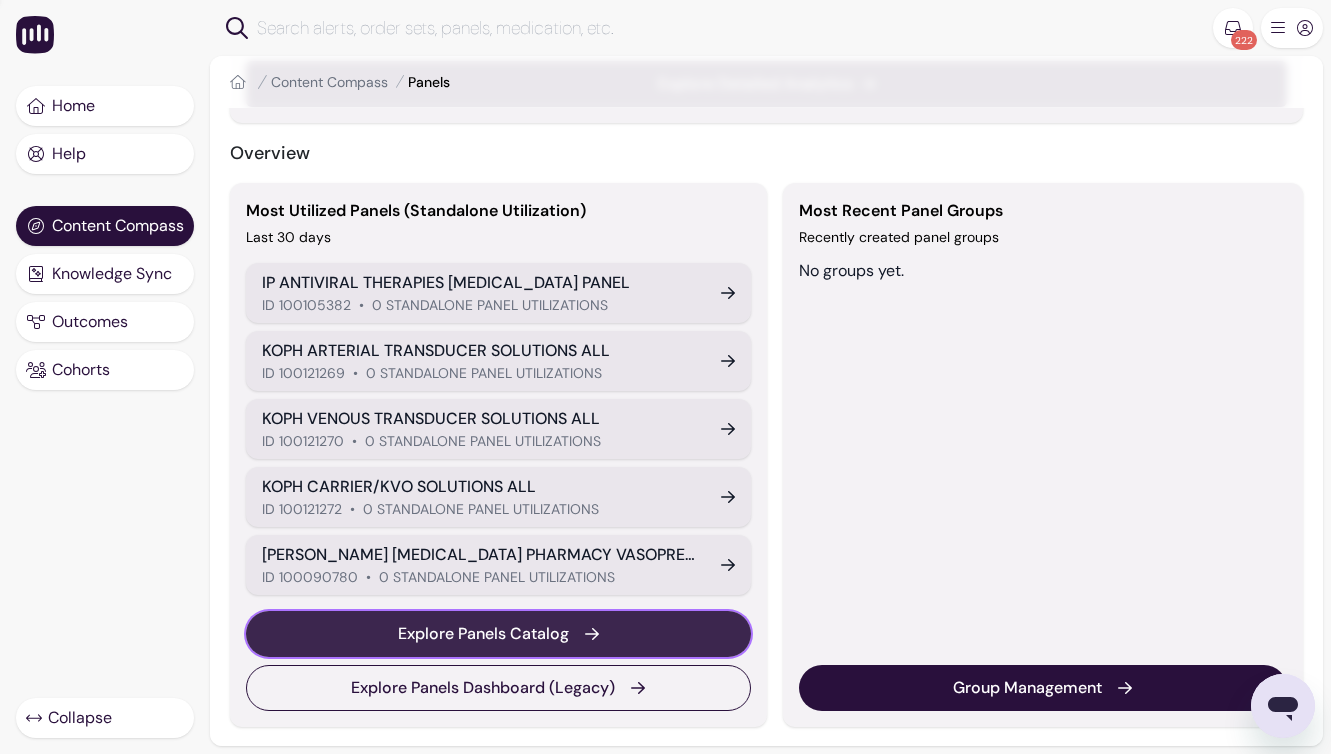 click on "Explore Panels Catalog" at bounding box center (483, 634) 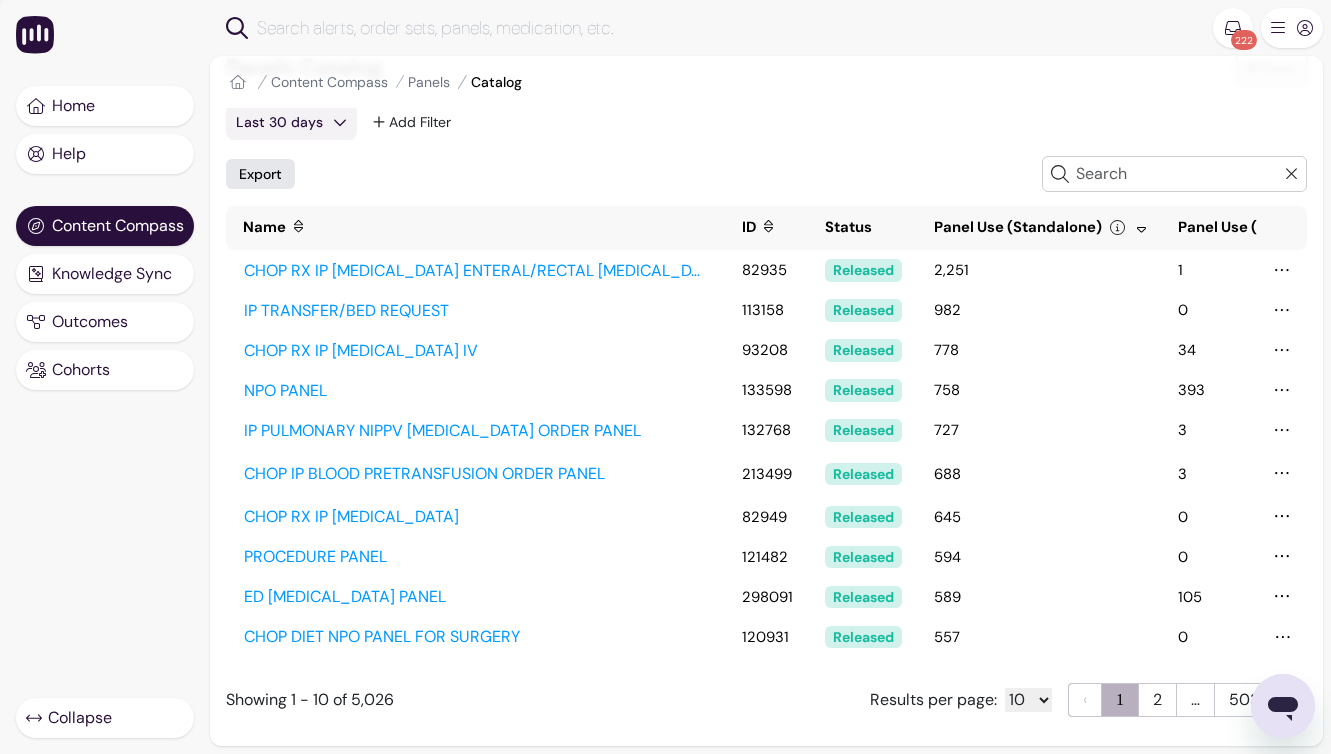 scroll, scrollTop: 61, scrollLeft: 0, axis: vertical 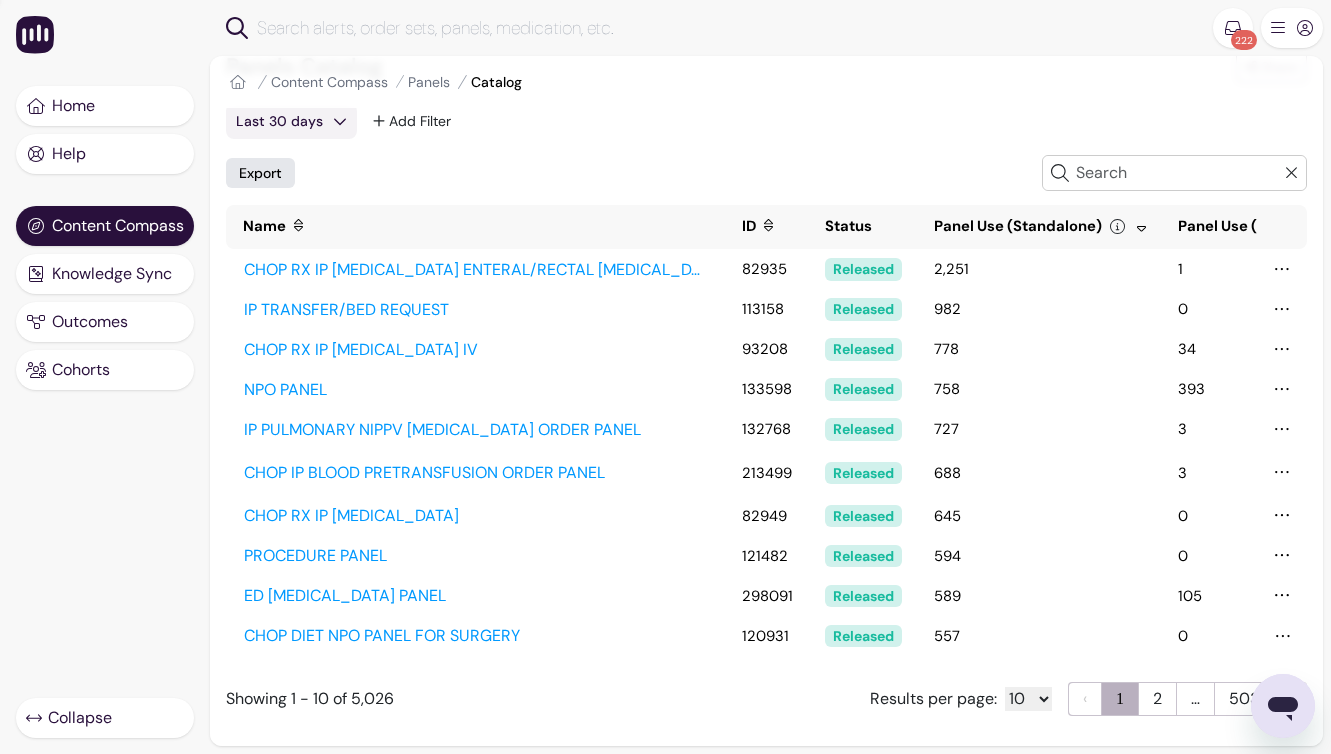 click at bounding box center [1141, 227] 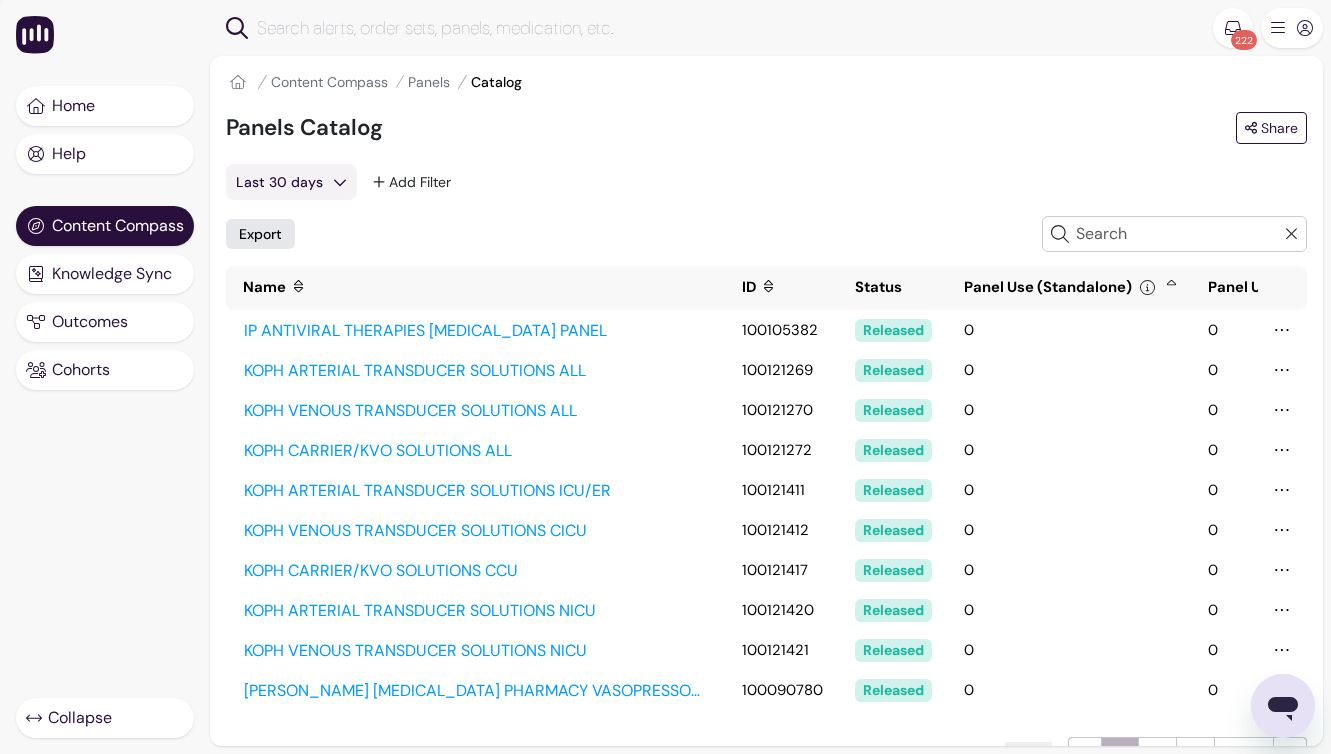 click on "Panel Use (Standalone)" at bounding box center (1070, 288) 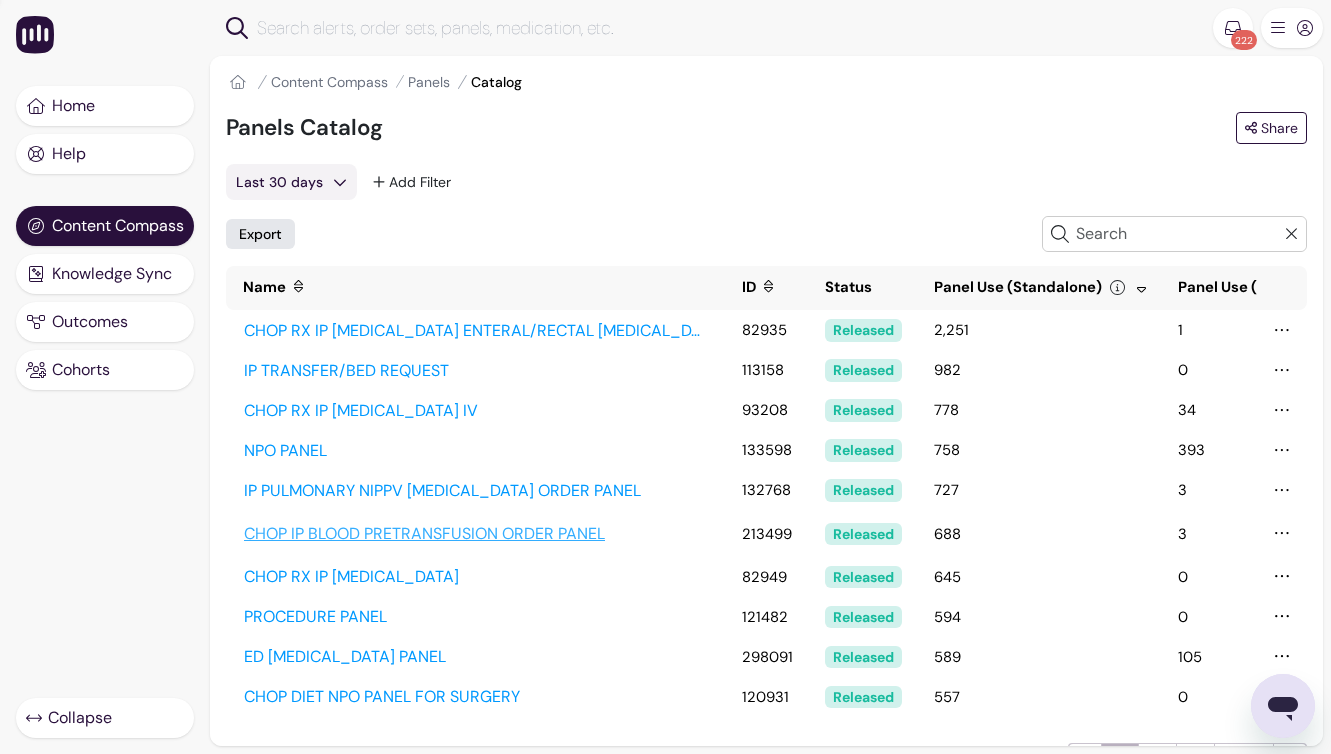 click on "CHOP IP BLOOD PRETRANSFUSION ORDER PANEL" at bounding box center (476, 534) 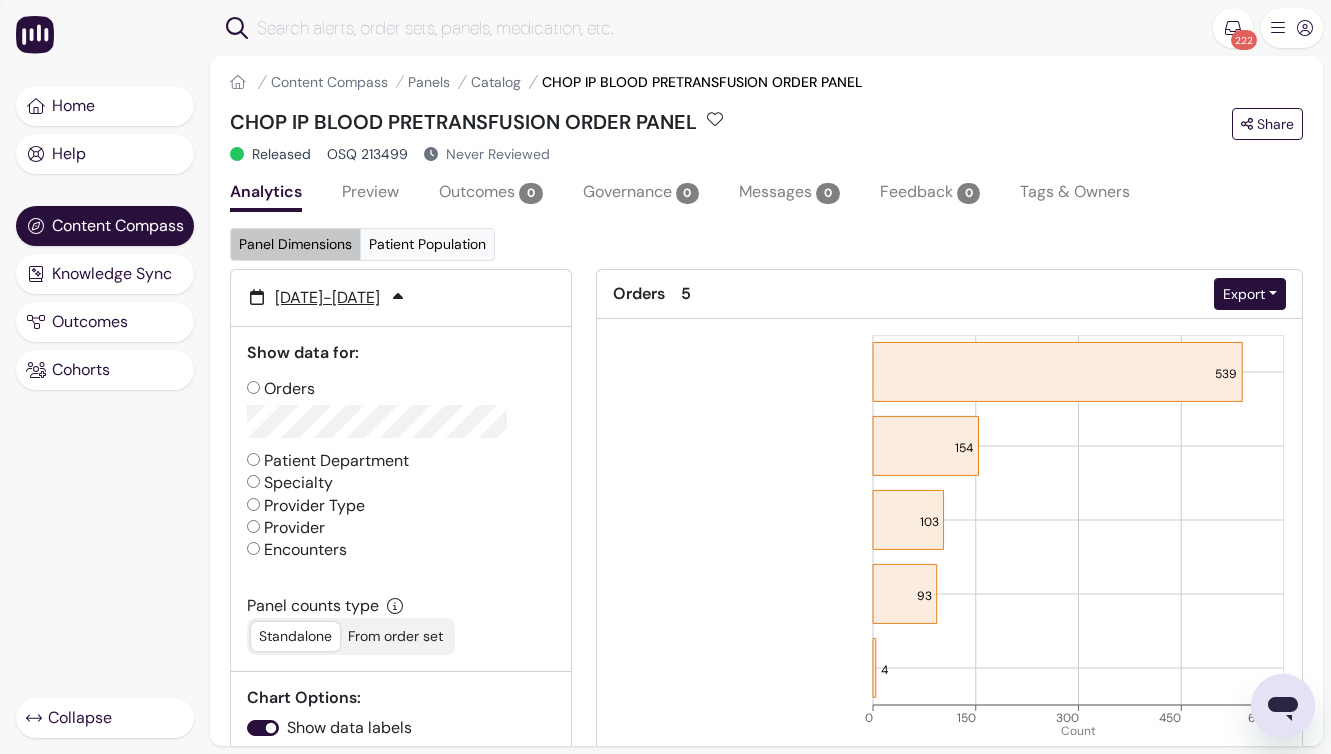 click on "Preview" at bounding box center (370, 194) 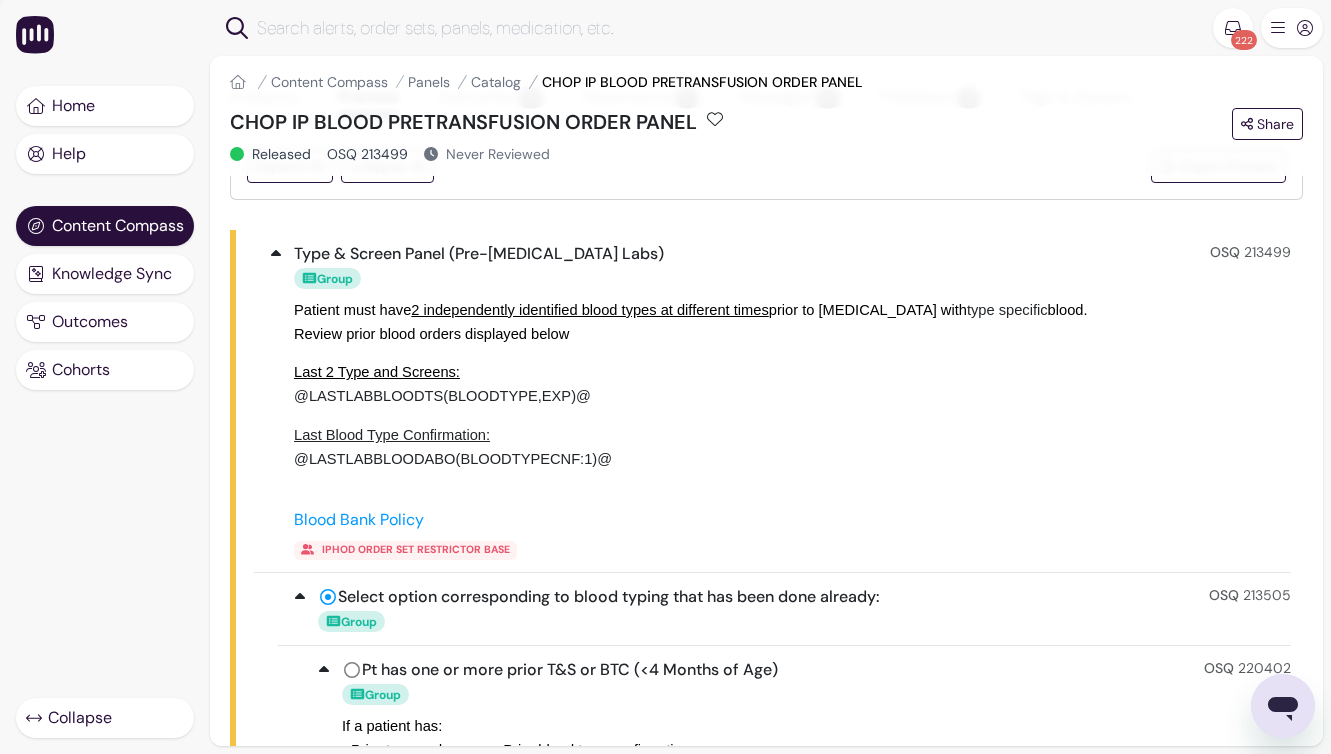 scroll, scrollTop: 0, scrollLeft: 0, axis: both 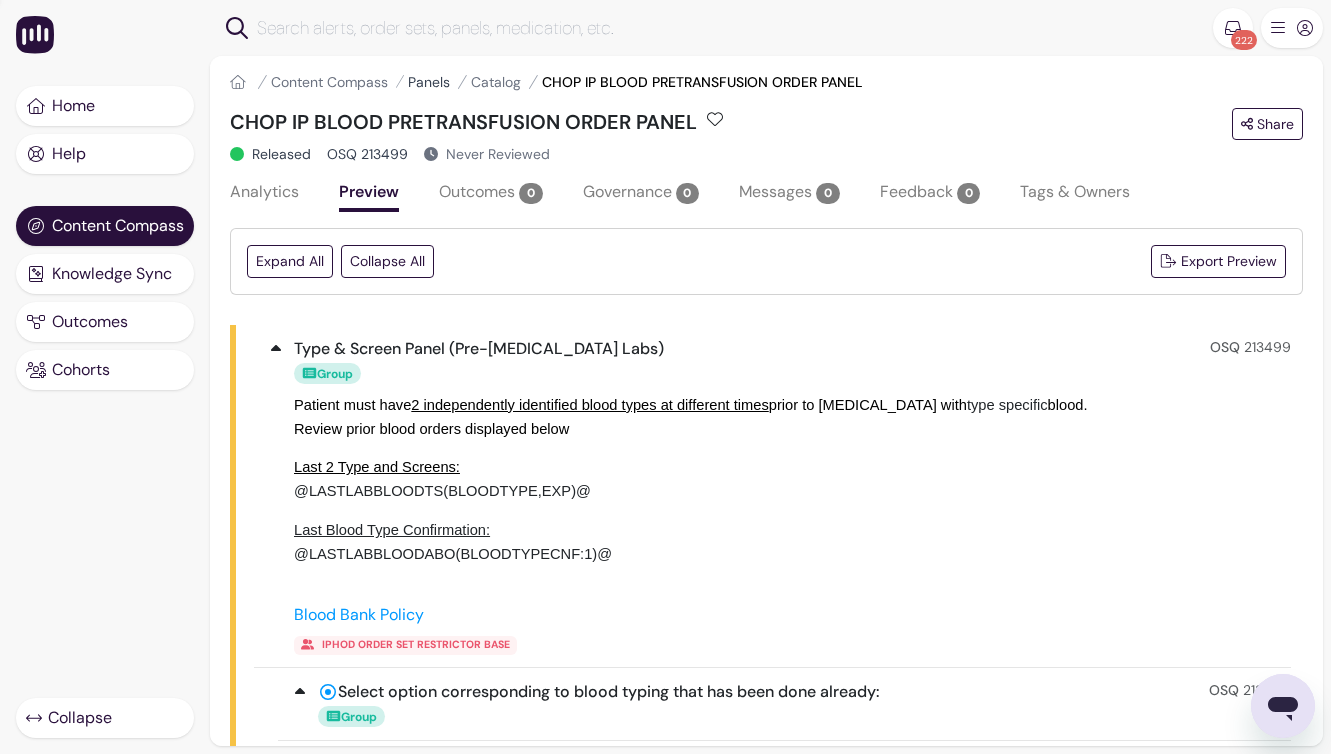 click on "Panels" at bounding box center (429, 82) 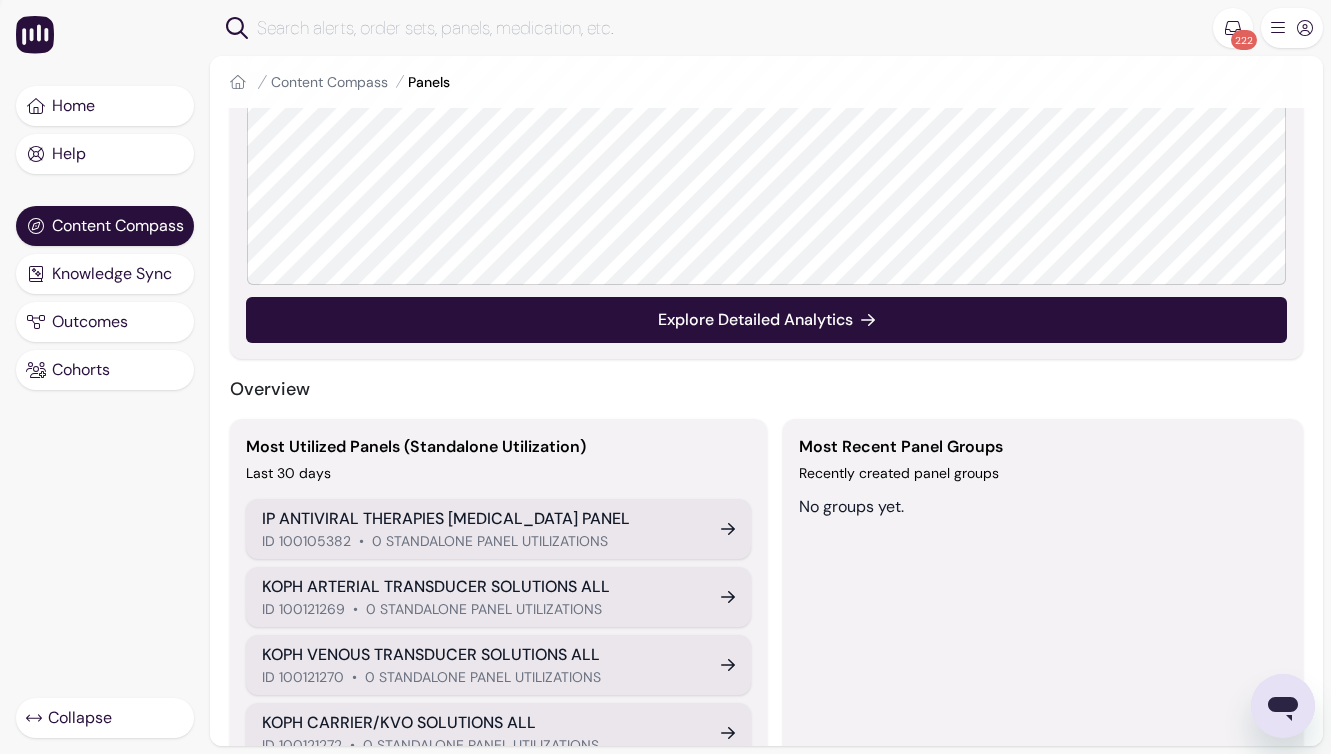 scroll, scrollTop: 640, scrollLeft: 0, axis: vertical 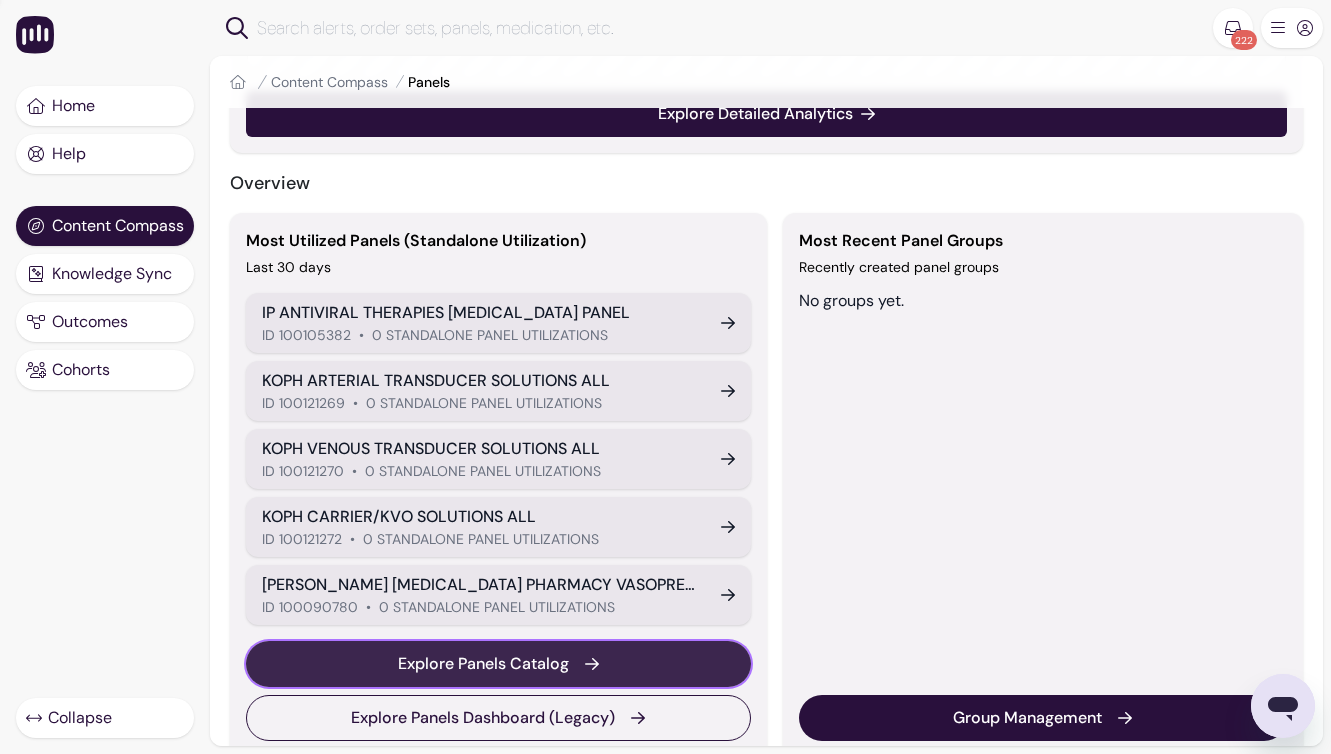click on "Explore Panels Catalog" at bounding box center (483, 664) 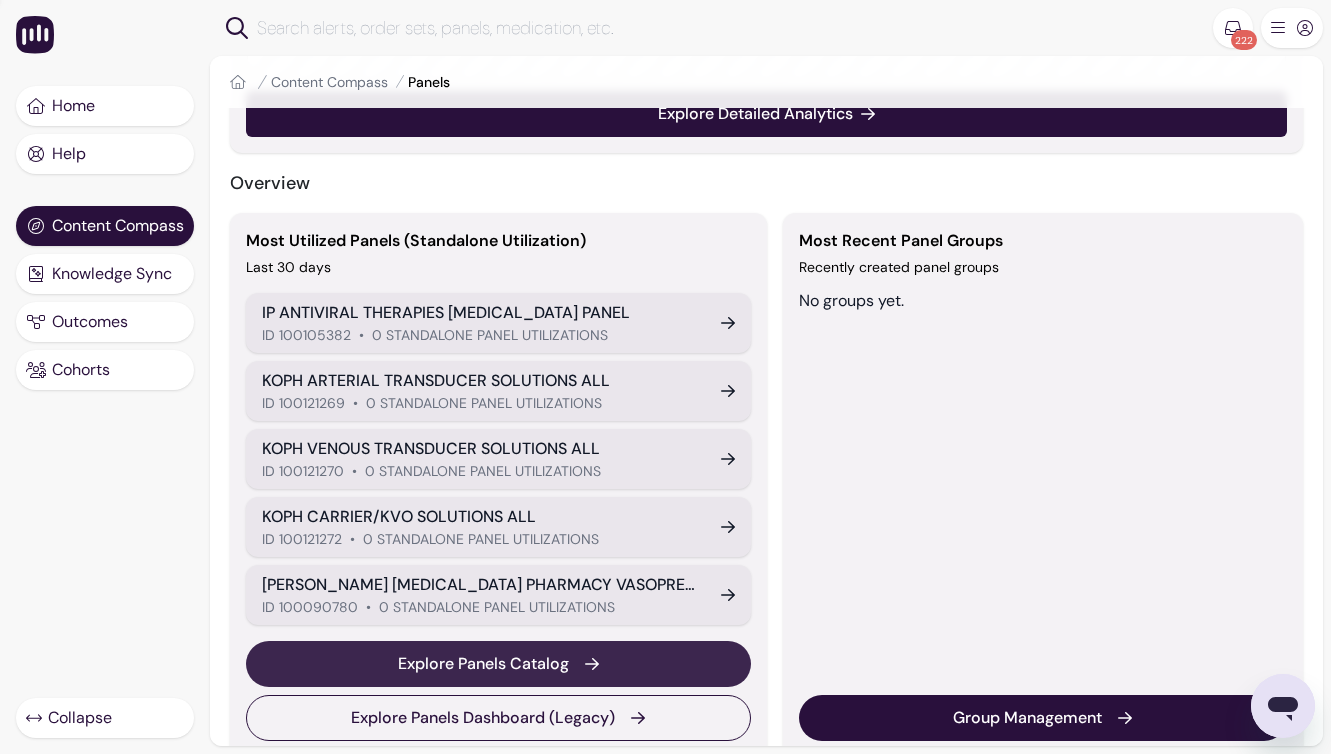 scroll, scrollTop: 0, scrollLeft: 0, axis: both 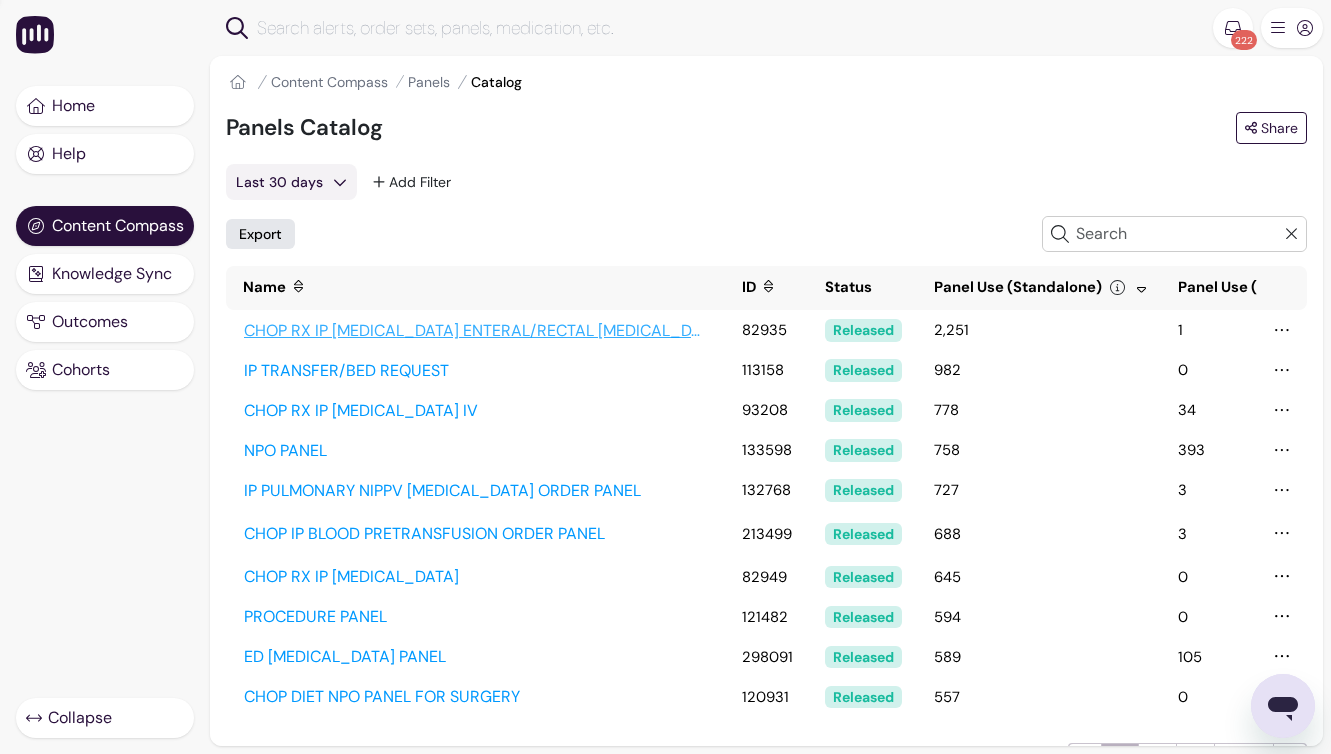 click on "CHOP RX IP [MEDICAL_DATA] ENTERAL/RECTAL [MEDICAL_DATA] / [MEDICAL_DATA]" at bounding box center (476, 331) 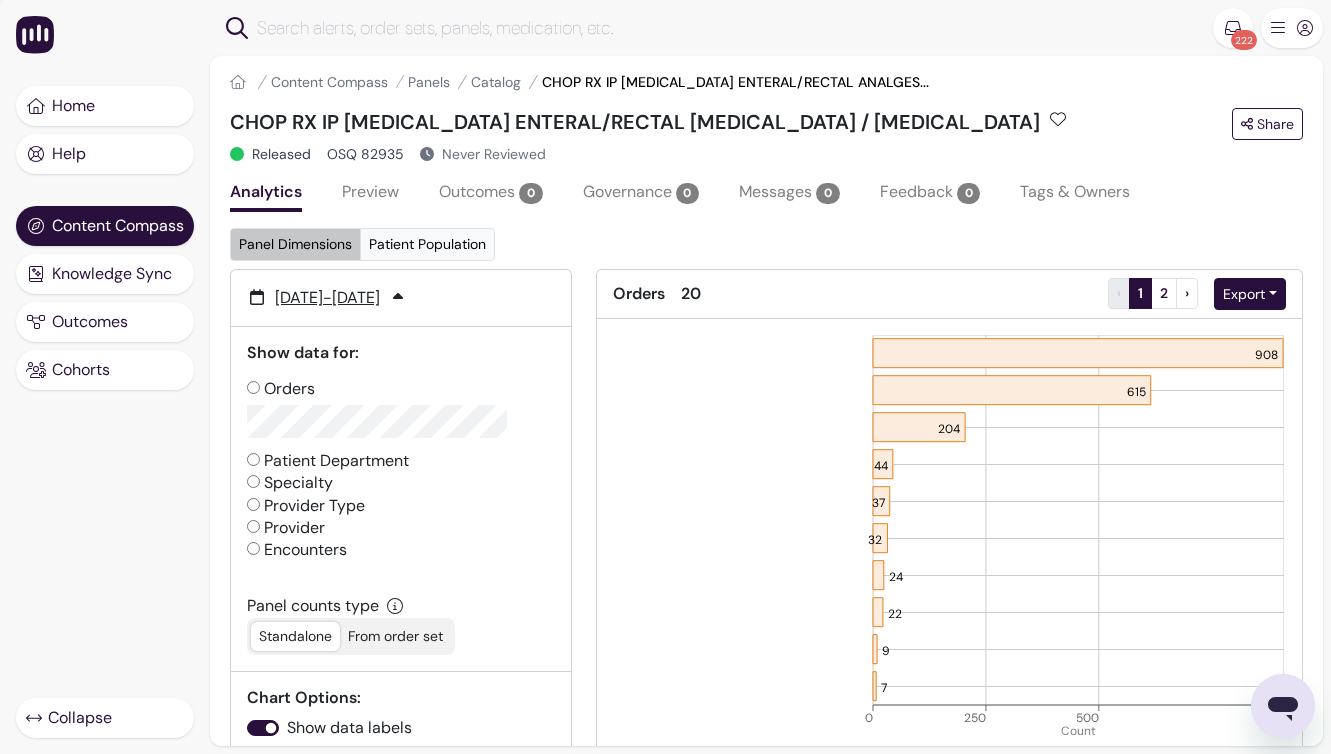 click on "Preview" at bounding box center (370, 194) 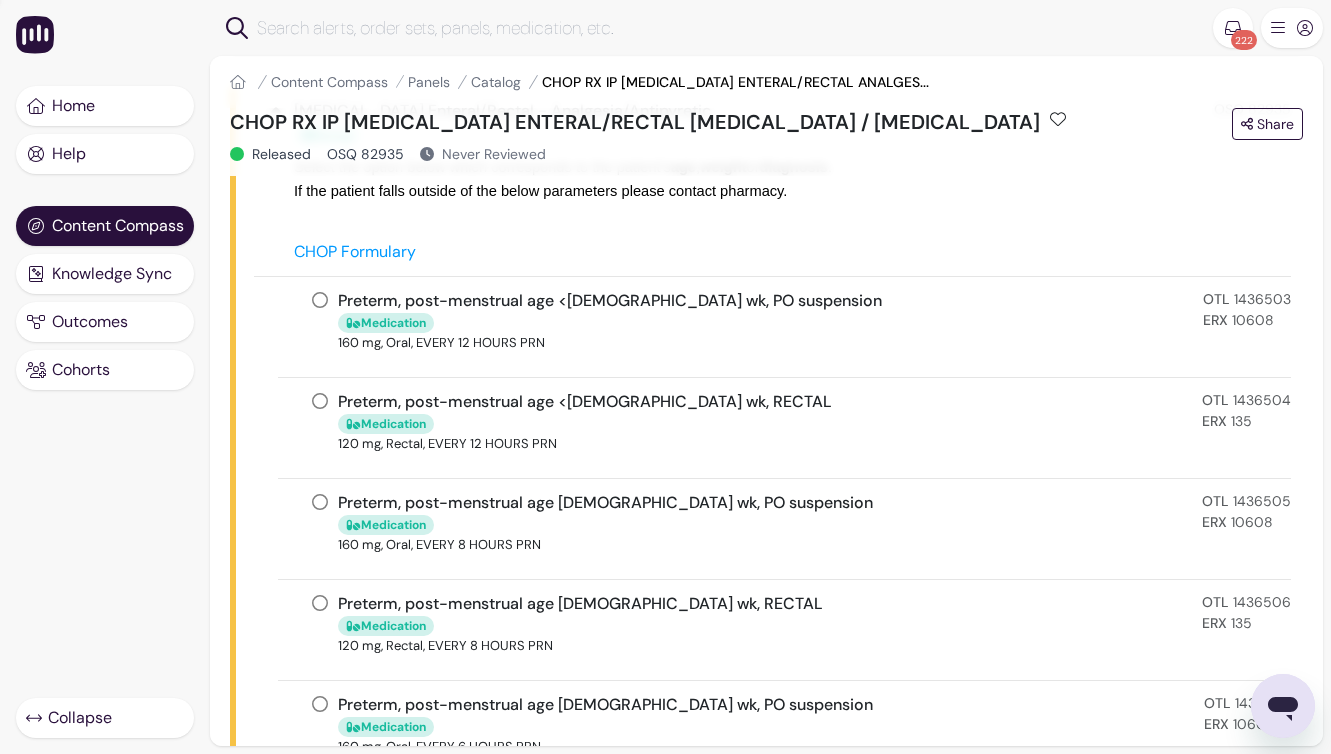 scroll, scrollTop: 0, scrollLeft: 0, axis: both 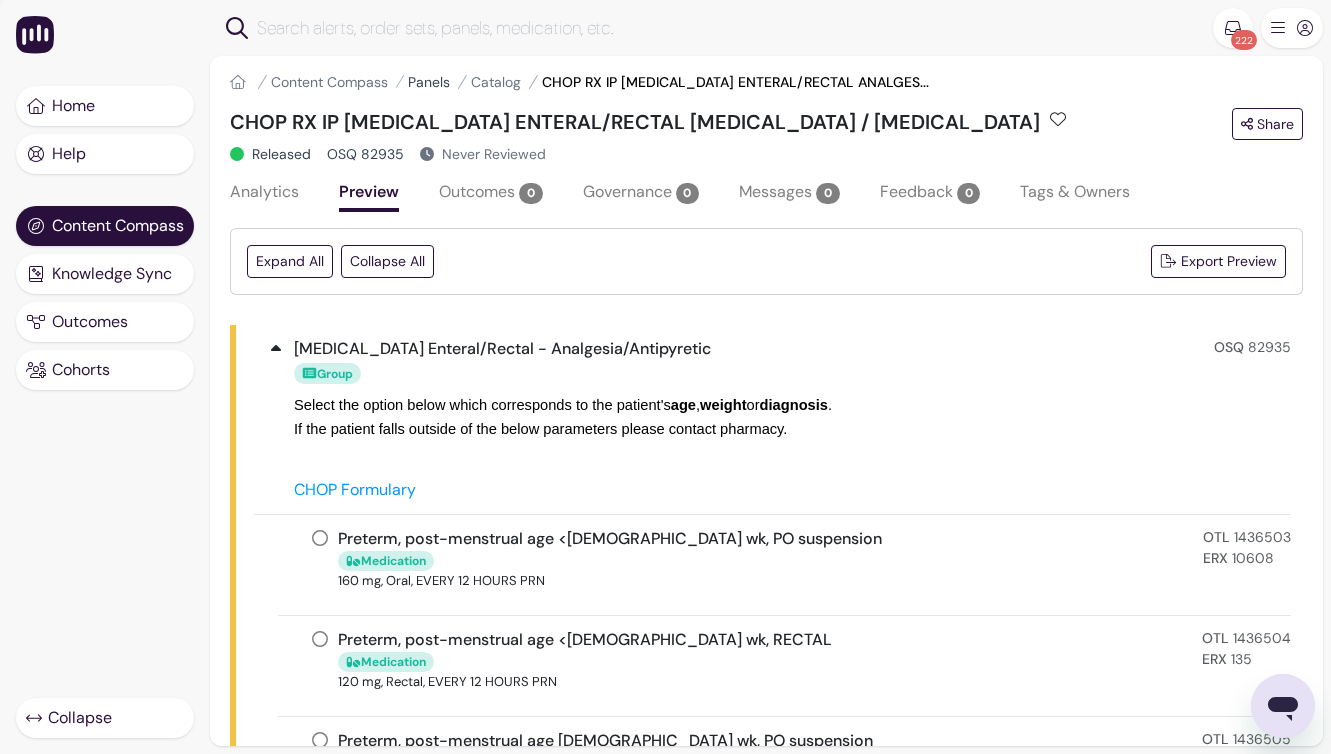 click on "Panels" at bounding box center [429, 82] 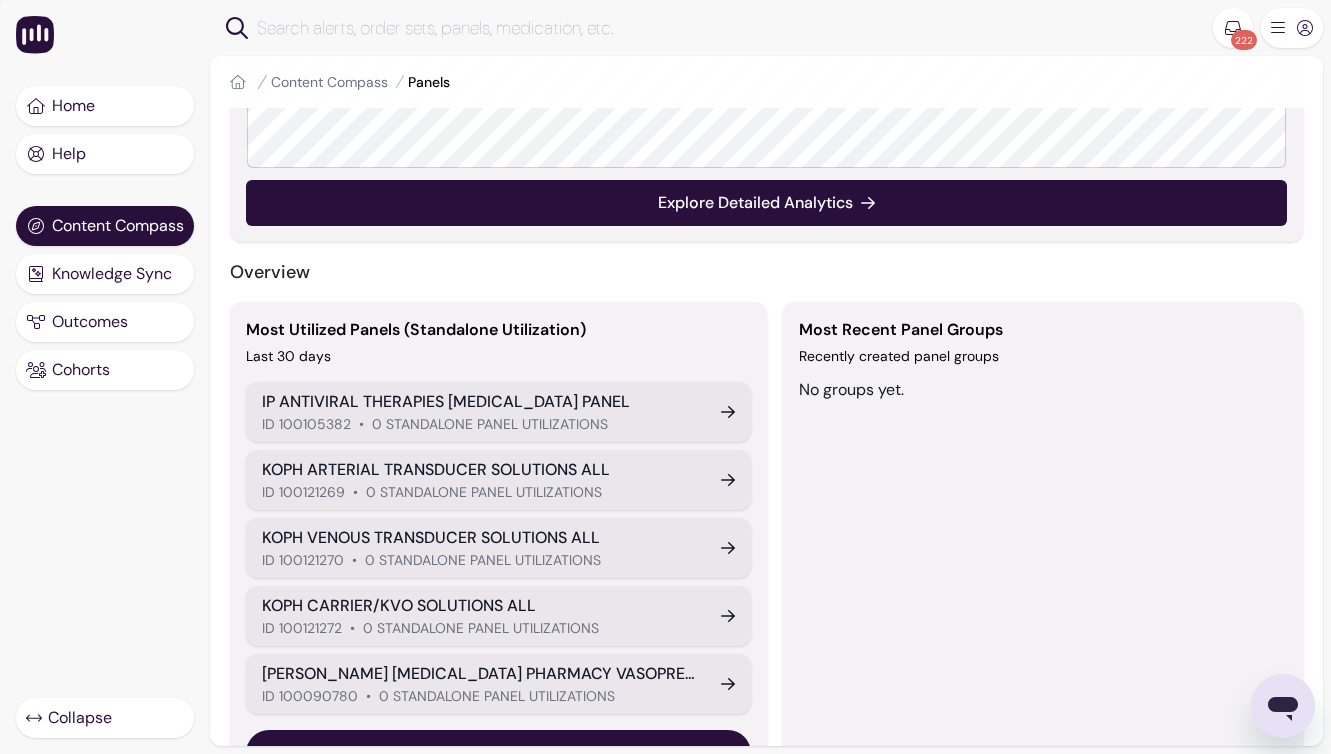 scroll, scrollTop: 670, scrollLeft: 0, axis: vertical 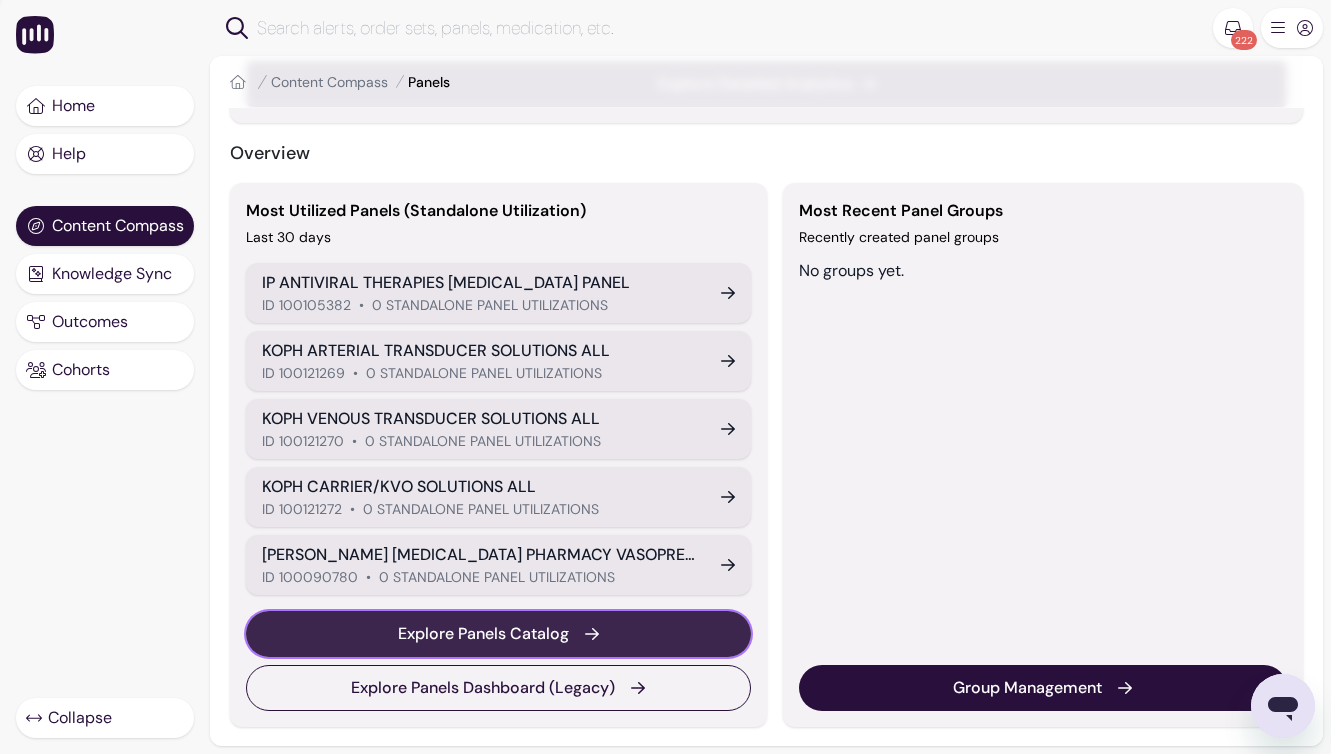 click on "Explore Panels Catalog" at bounding box center [483, 634] 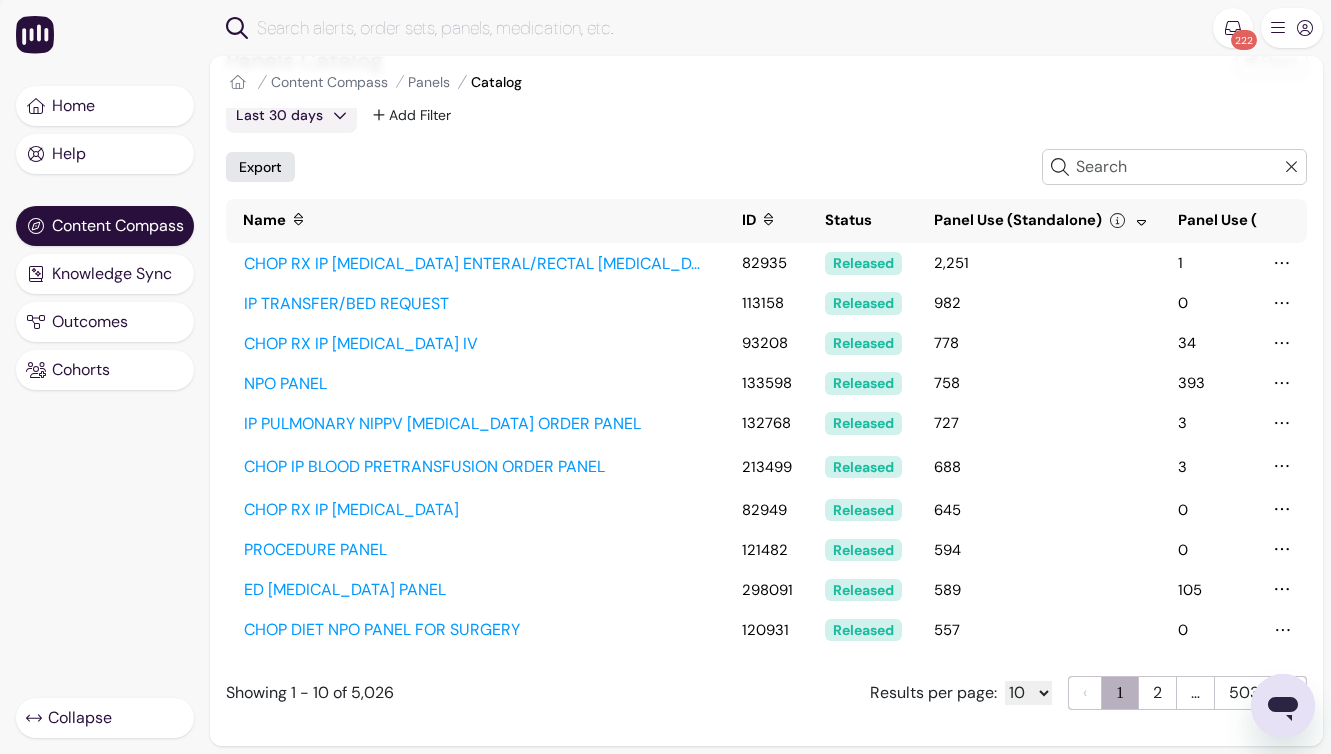 scroll, scrollTop: 0, scrollLeft: 0, axis: both 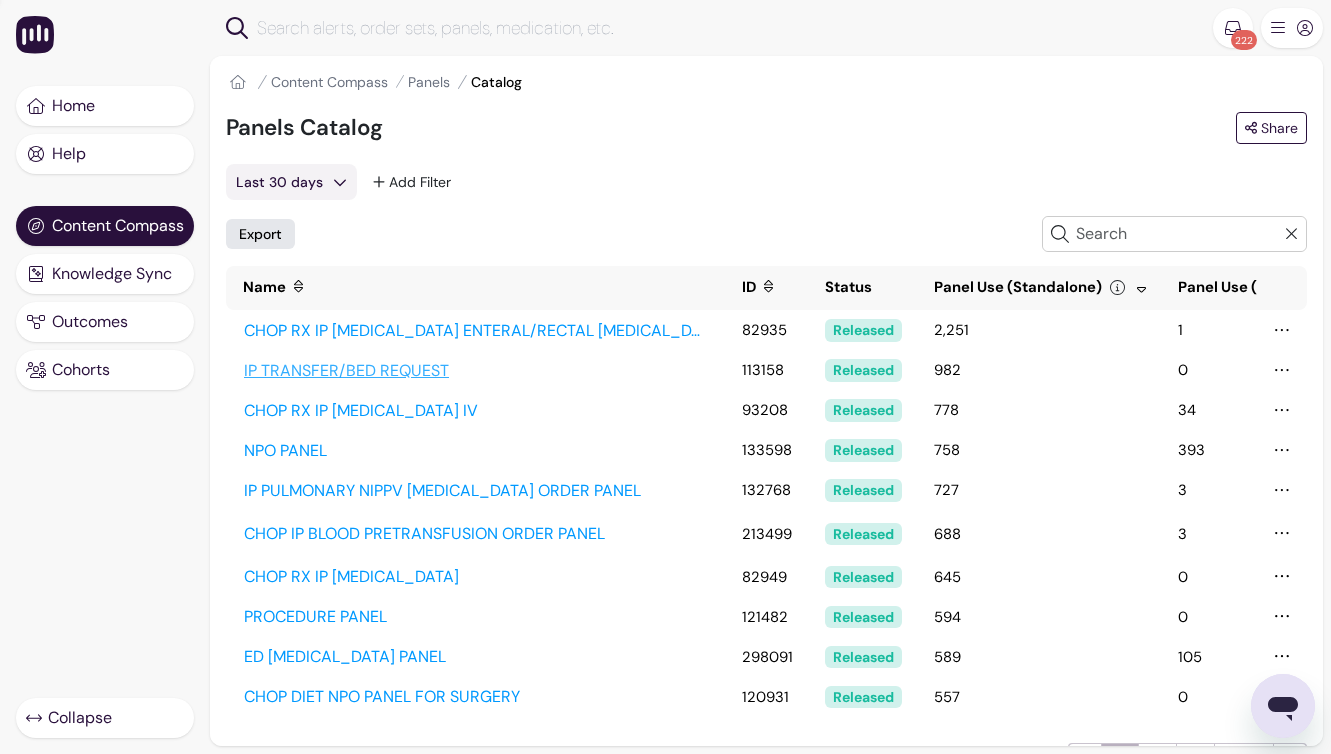 click on "IP TRANSFER/BED REQUEST" at bounding box center (476, 371) 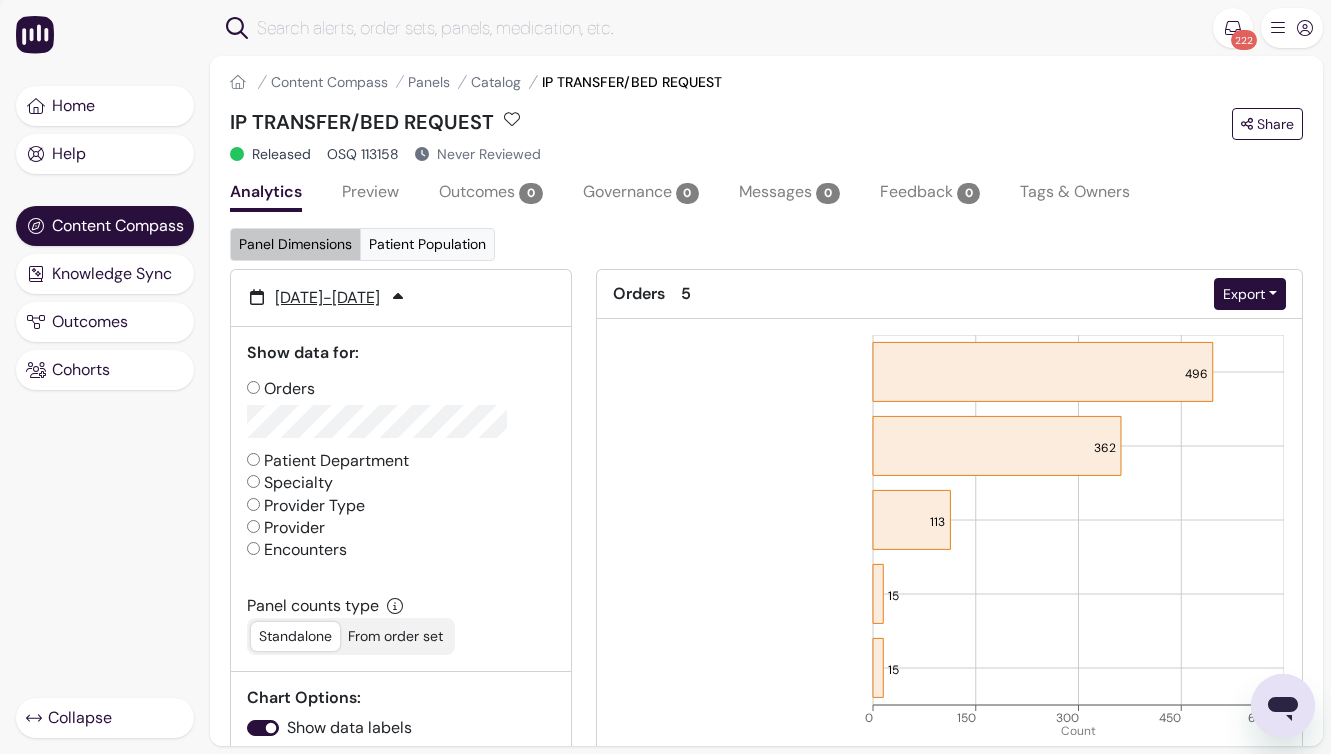 click on "Preview" at bounding box center (370, 194) 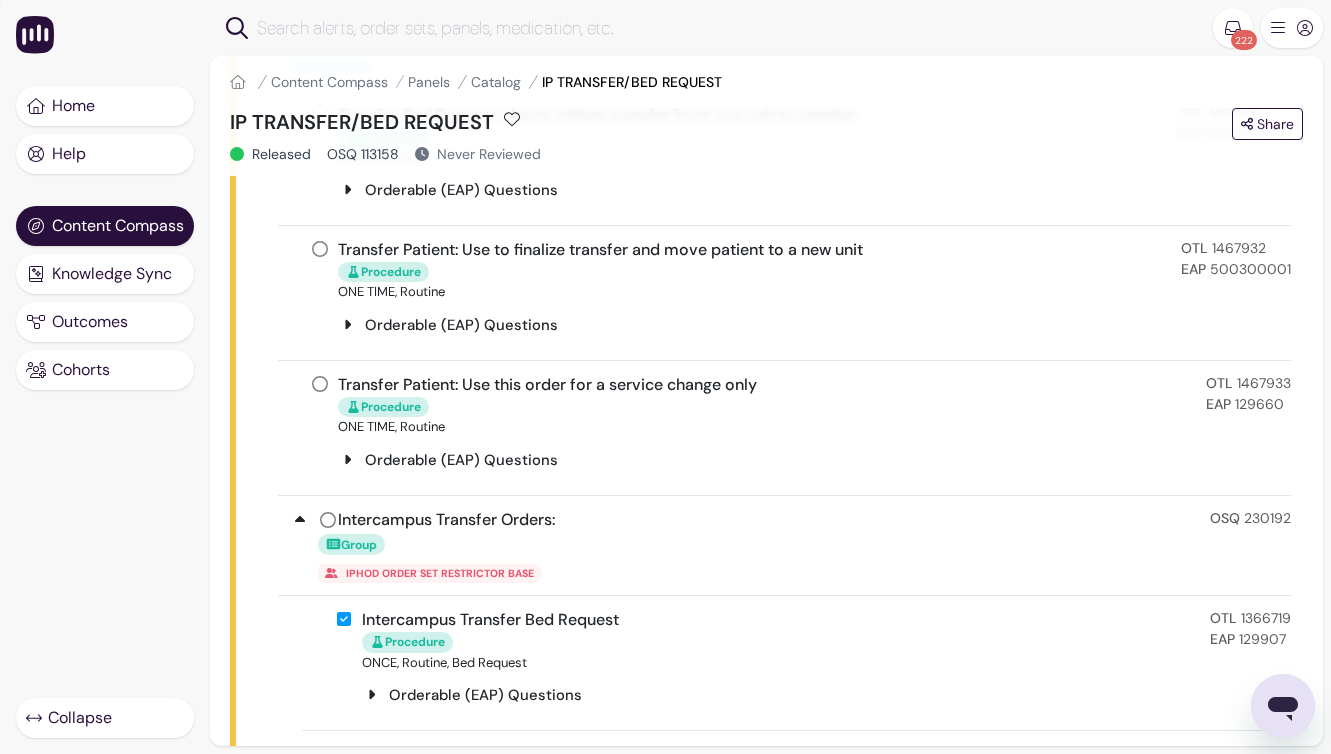 scroll, scrollTop: 385, scrollLeft: 0, axis: vertical 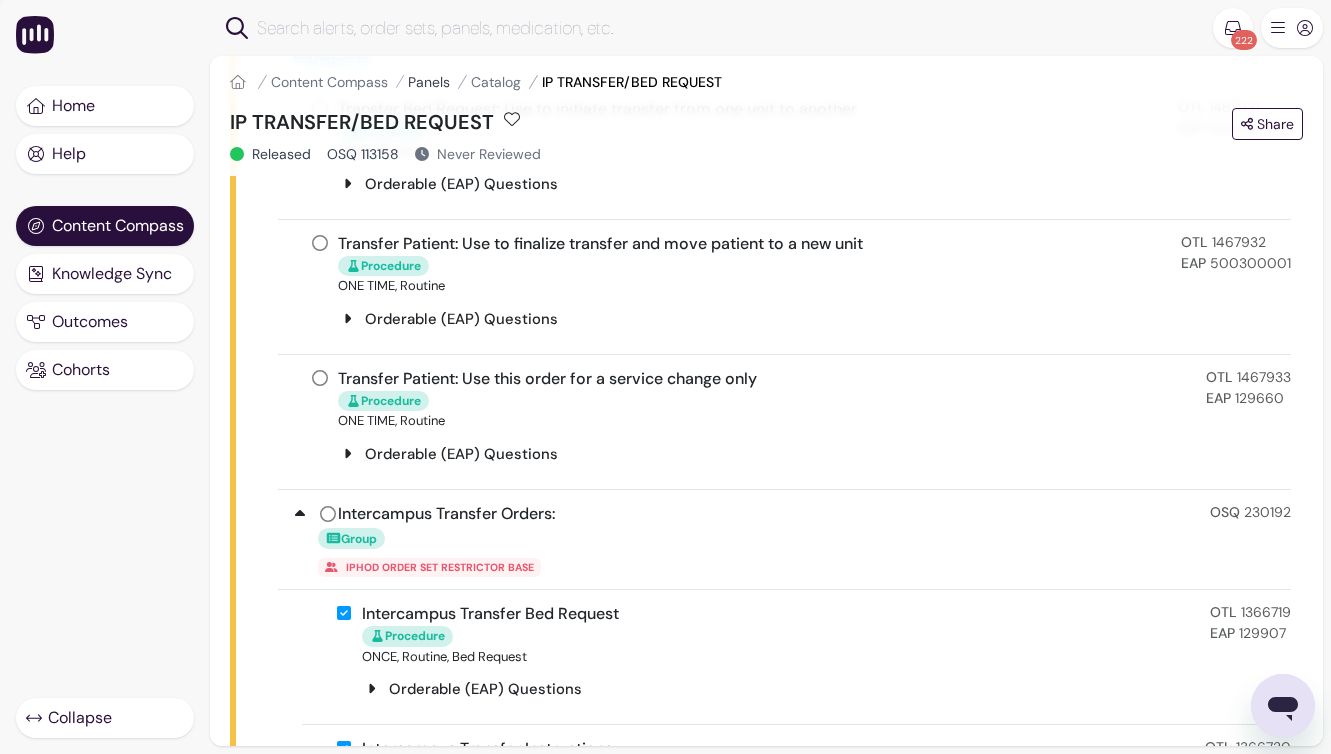 click on "Panels" at bounding box center [429, 82] 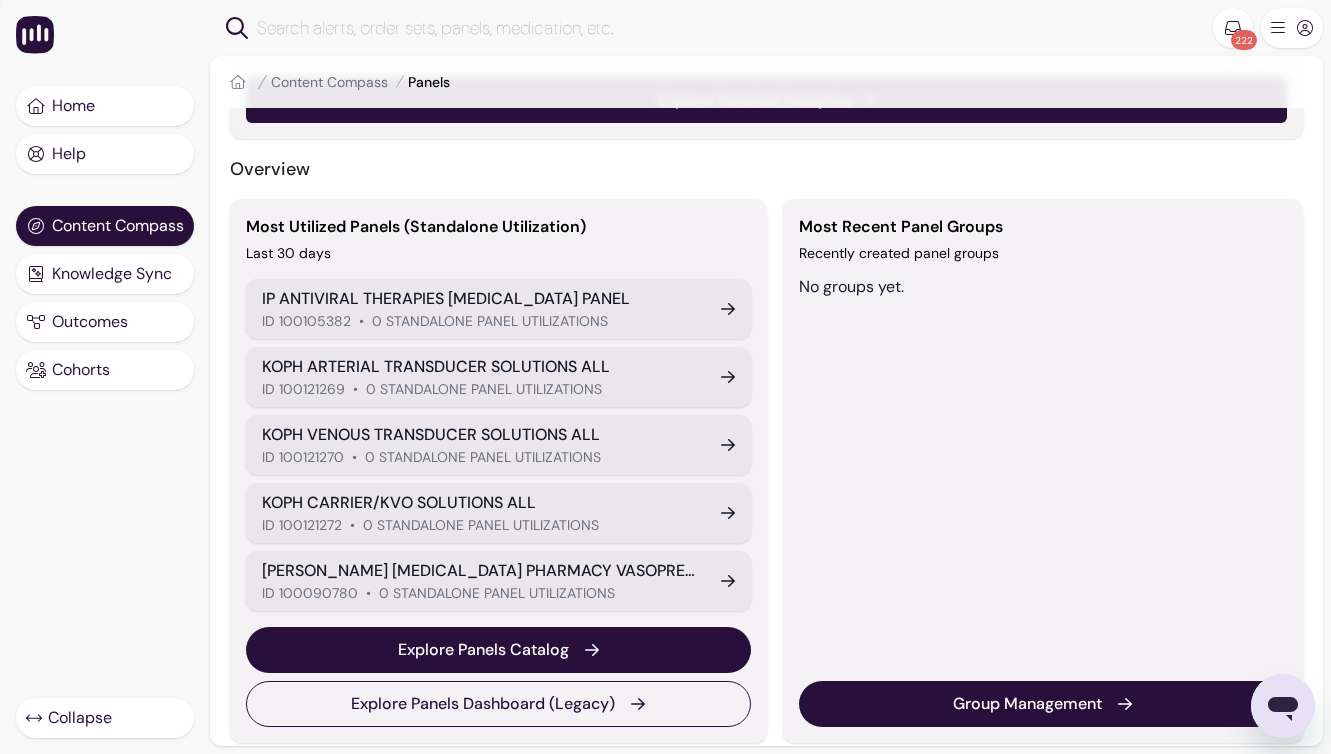 scroll, scrollTop: 663, scrollLeft: 0, axis: vertical 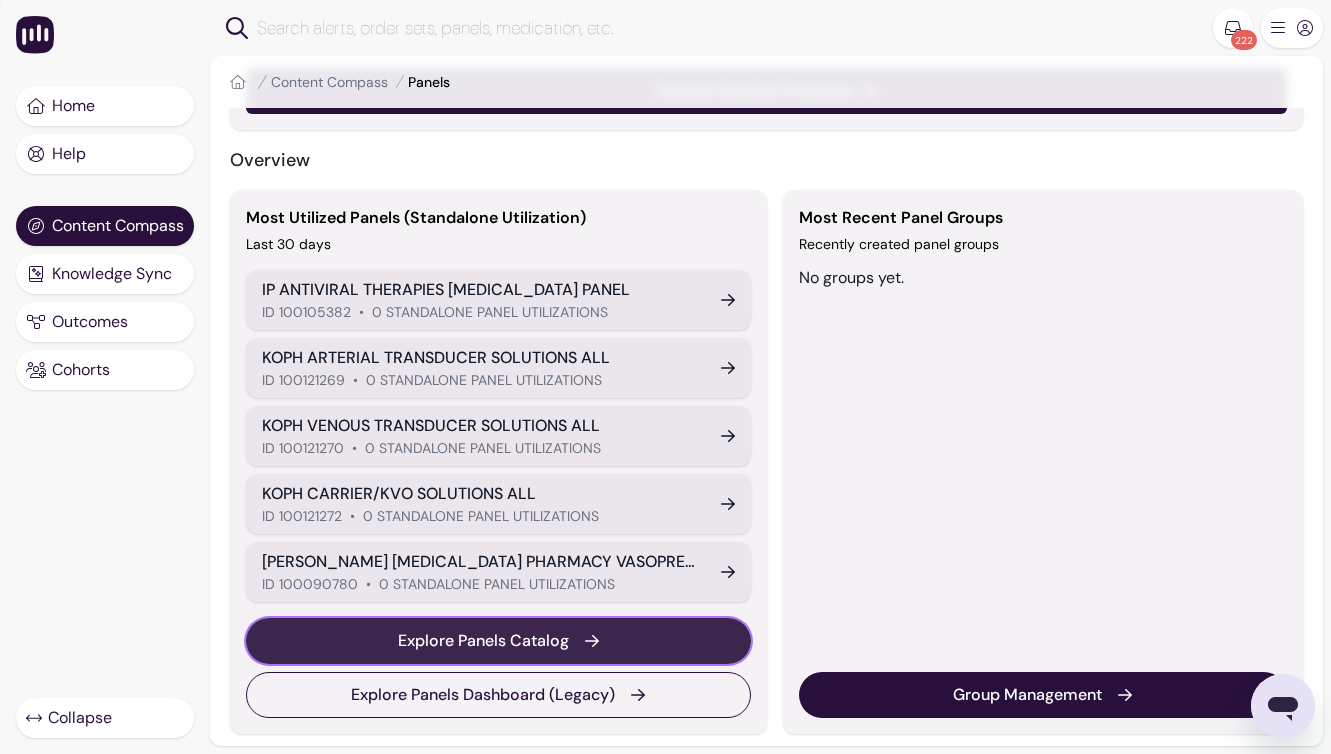 click on "Explore Panels Catalog" at bounding box center [483, 641] 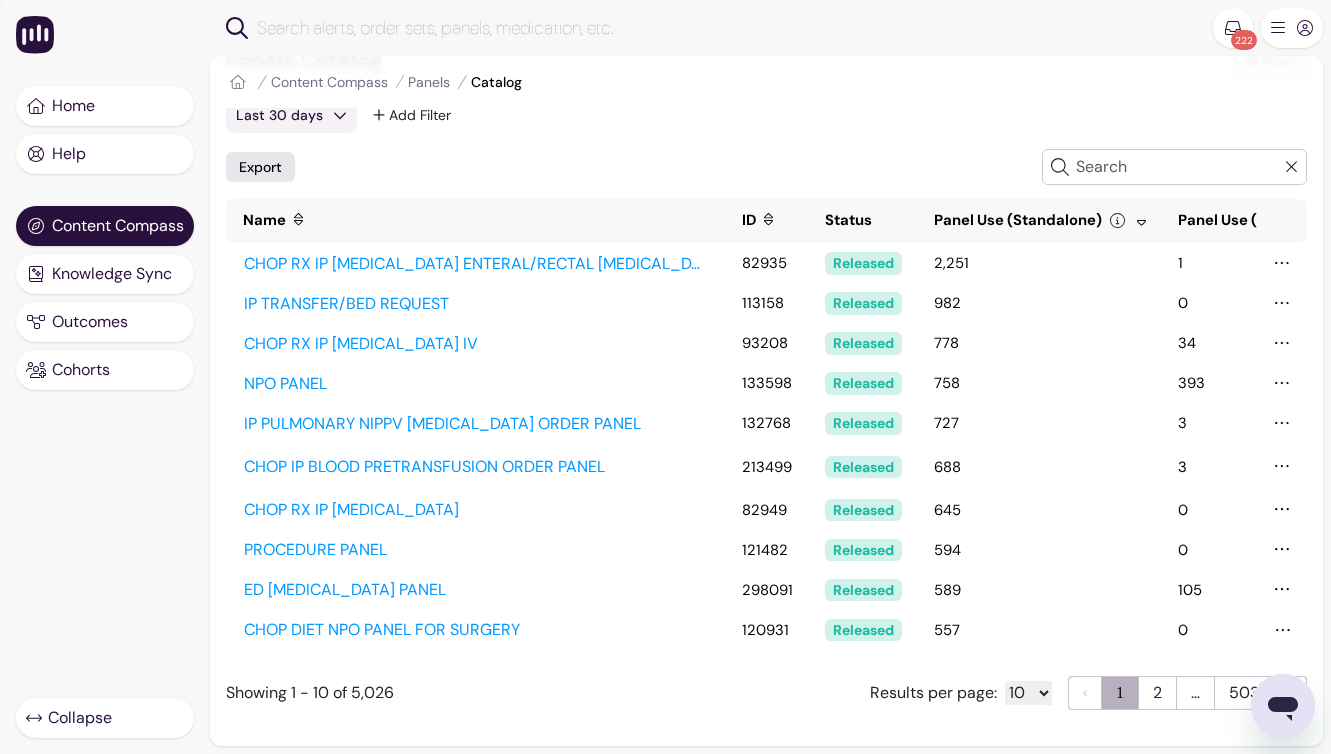 scroll, scrollTop: 0, scrollLeft: 0, axis: both 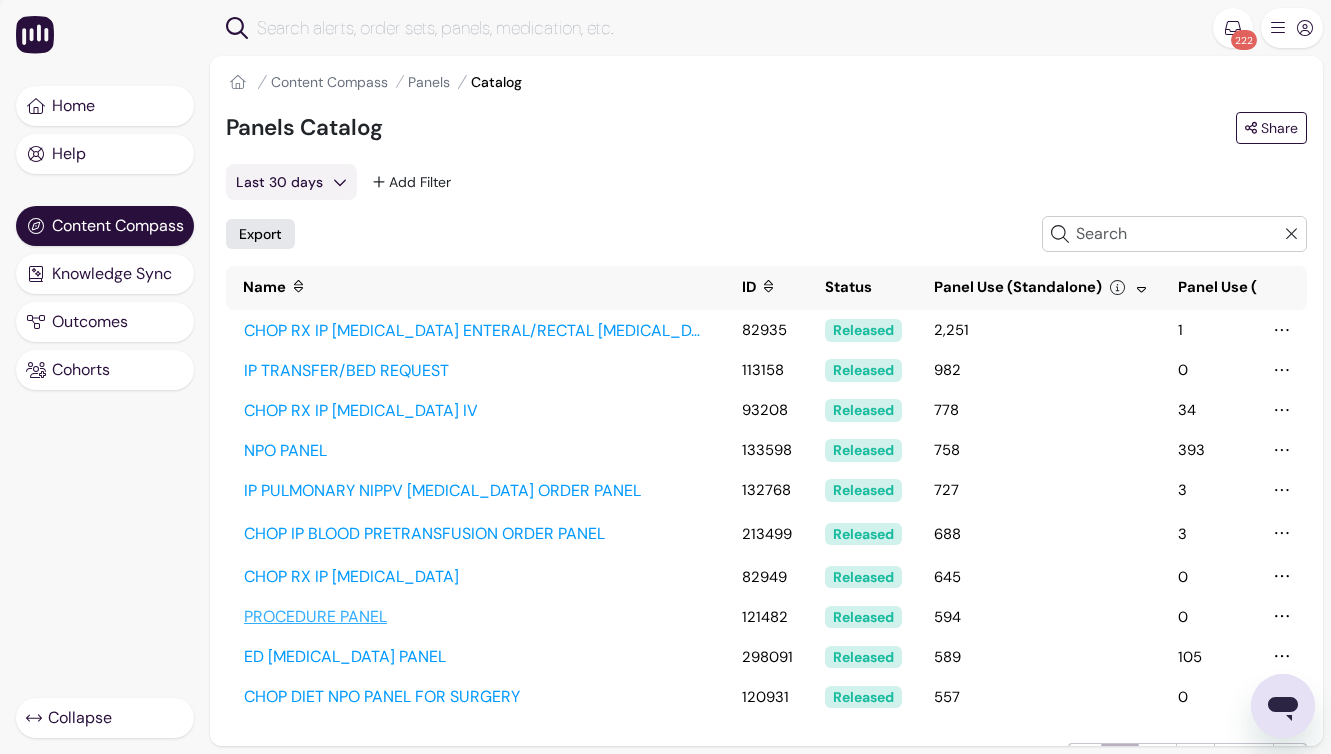 click on "PROCEDURE PANEL" at bounding box center [476, 617] 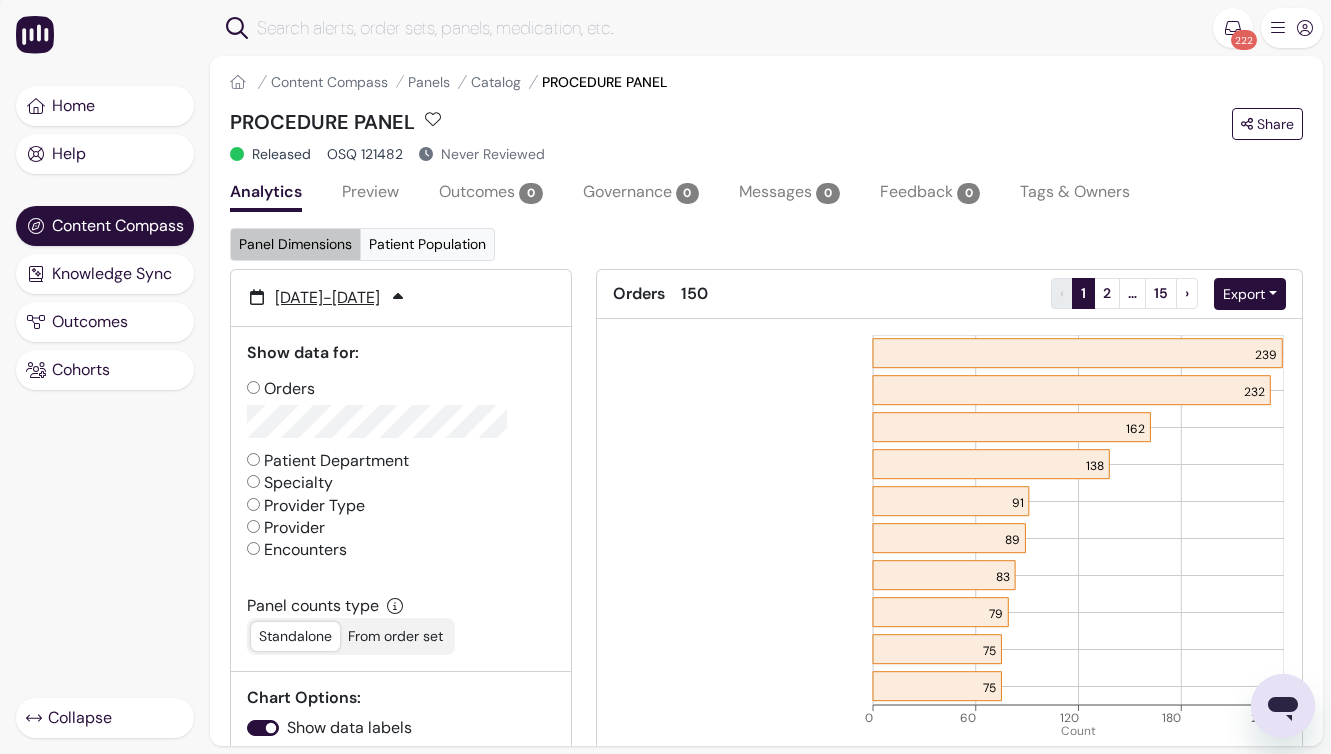 click on "Preview" at bounding box center [370, 194] 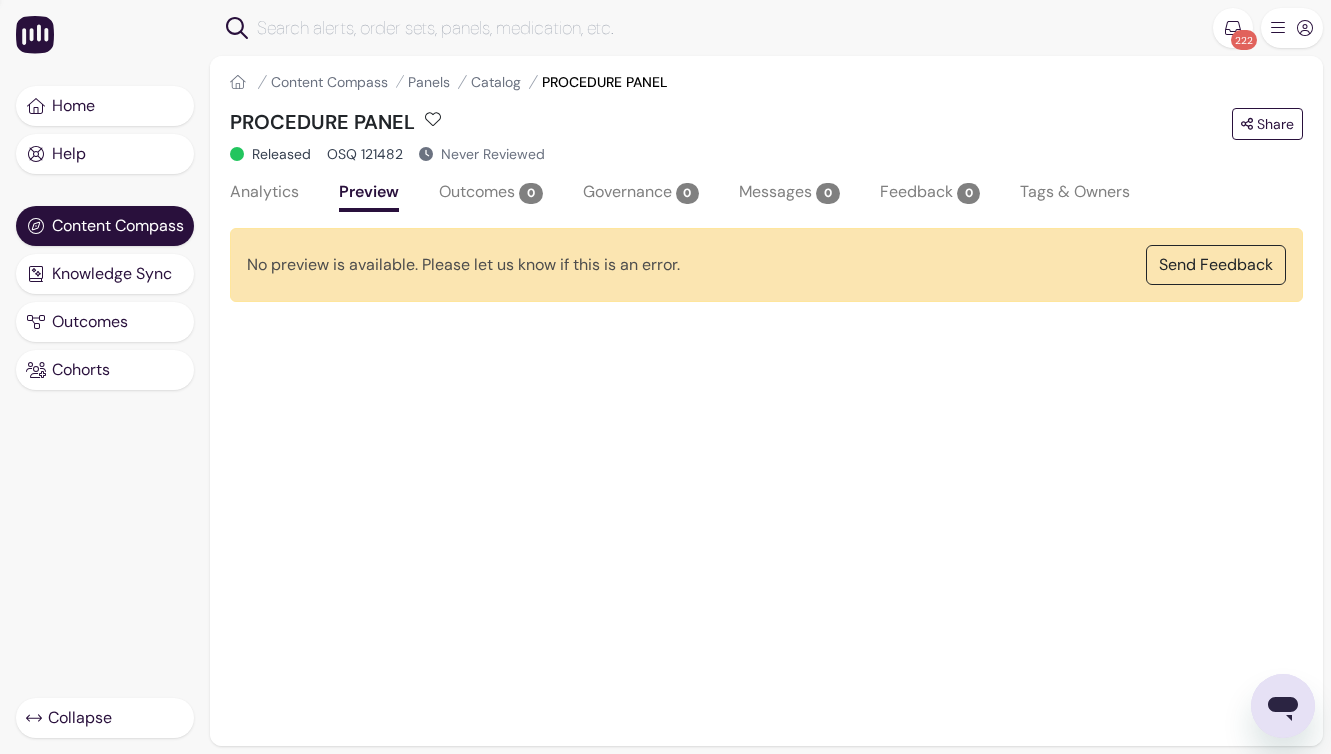 click on "Analytics" at bounding box center [264, 194] 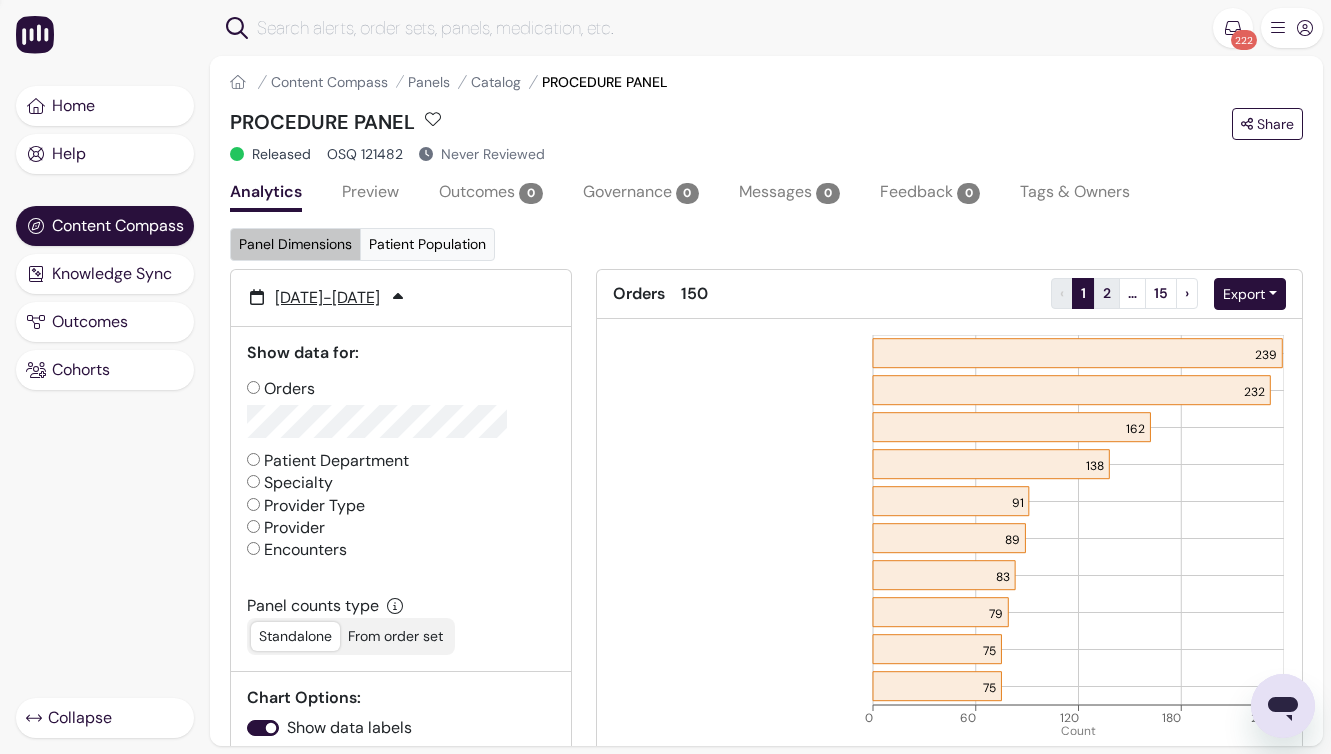 click on "2" at bounding box center [1107, 293] 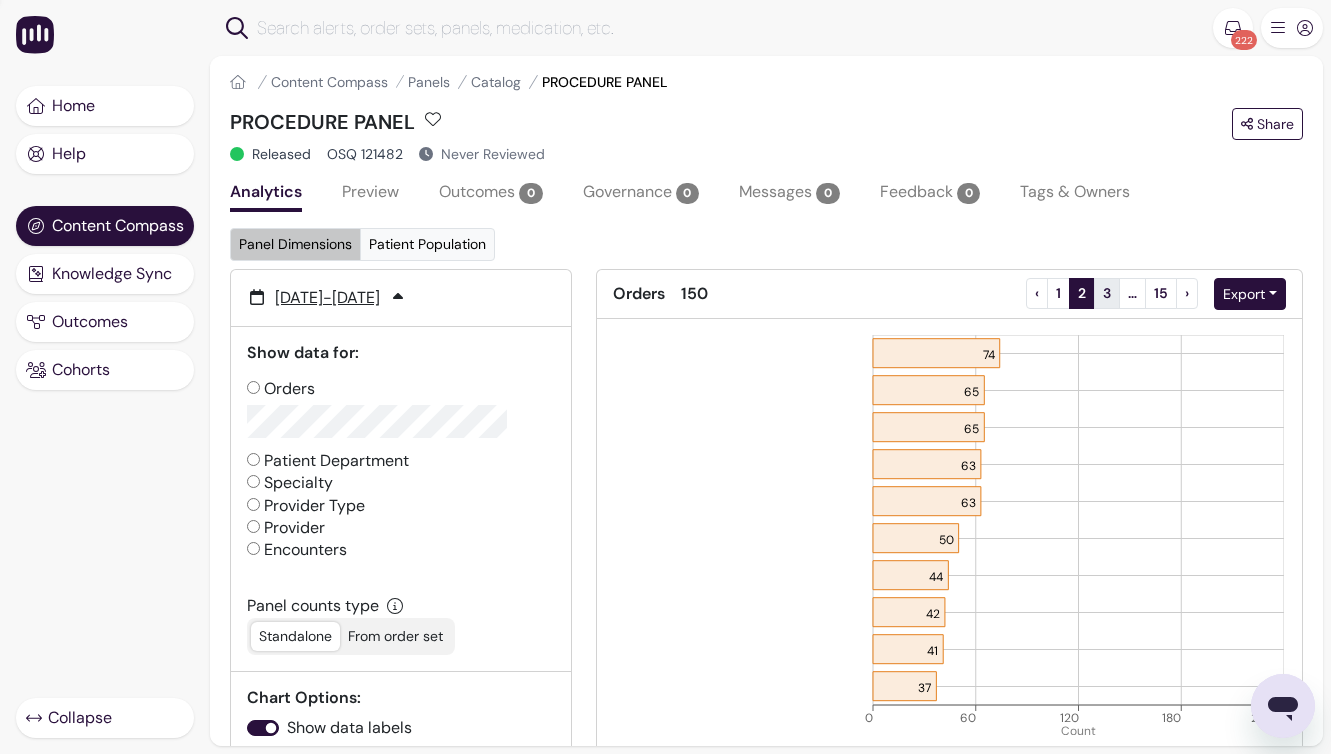 click on "3" at bounding box center [1107, 293] 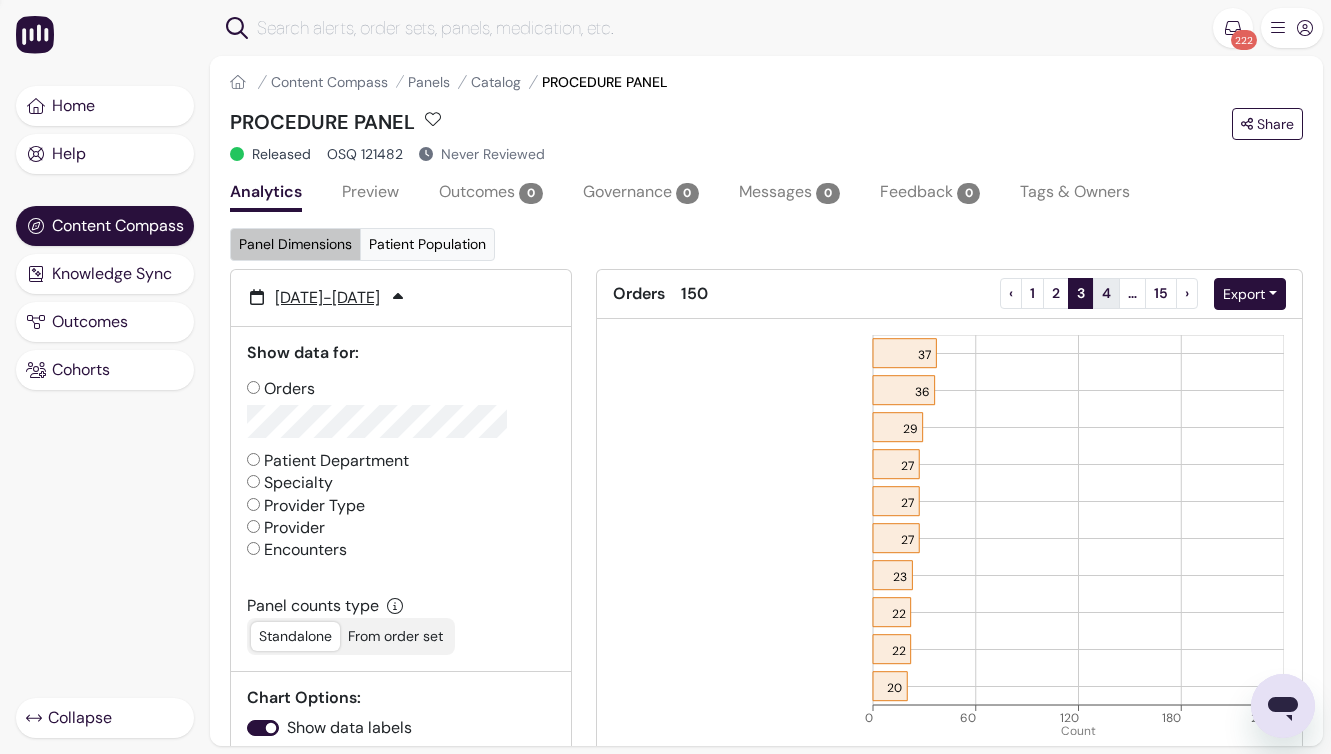 click on "4" at bounding box center [1106, 293] 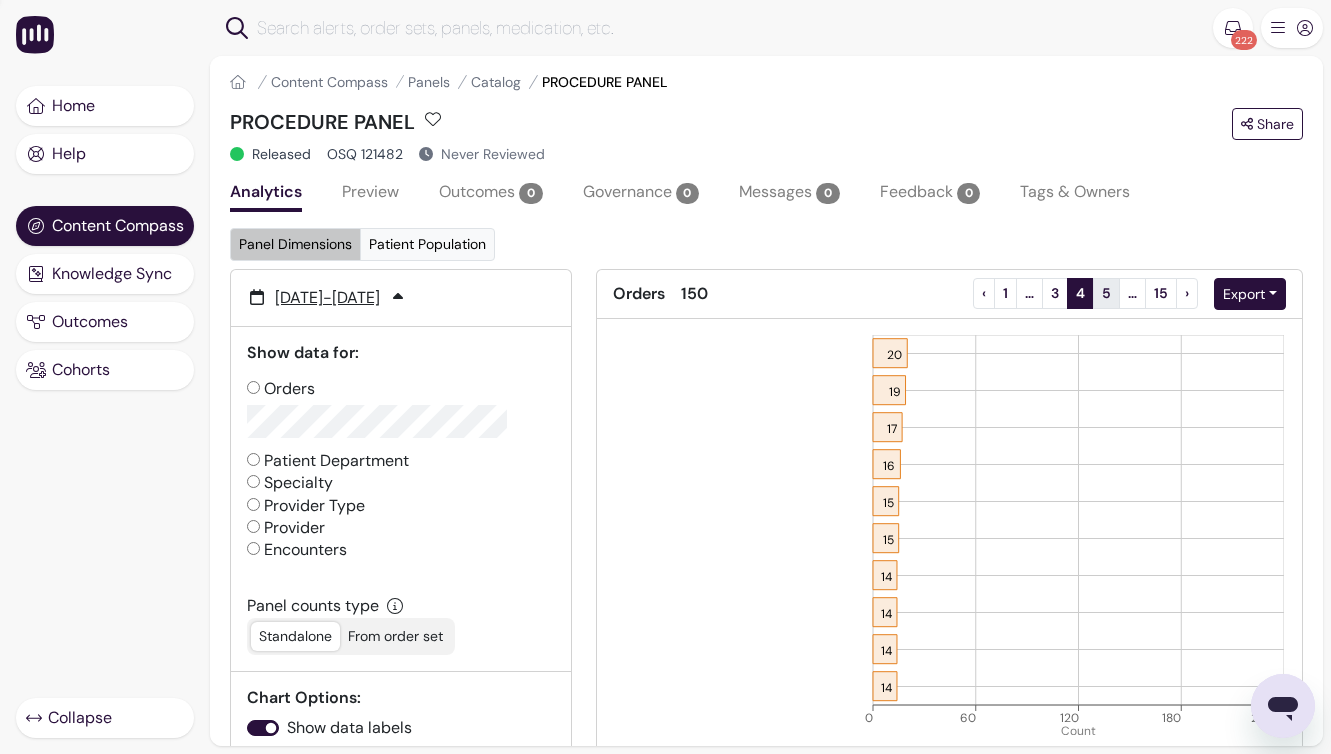 click on "5" at bounding box center (1106, 293) 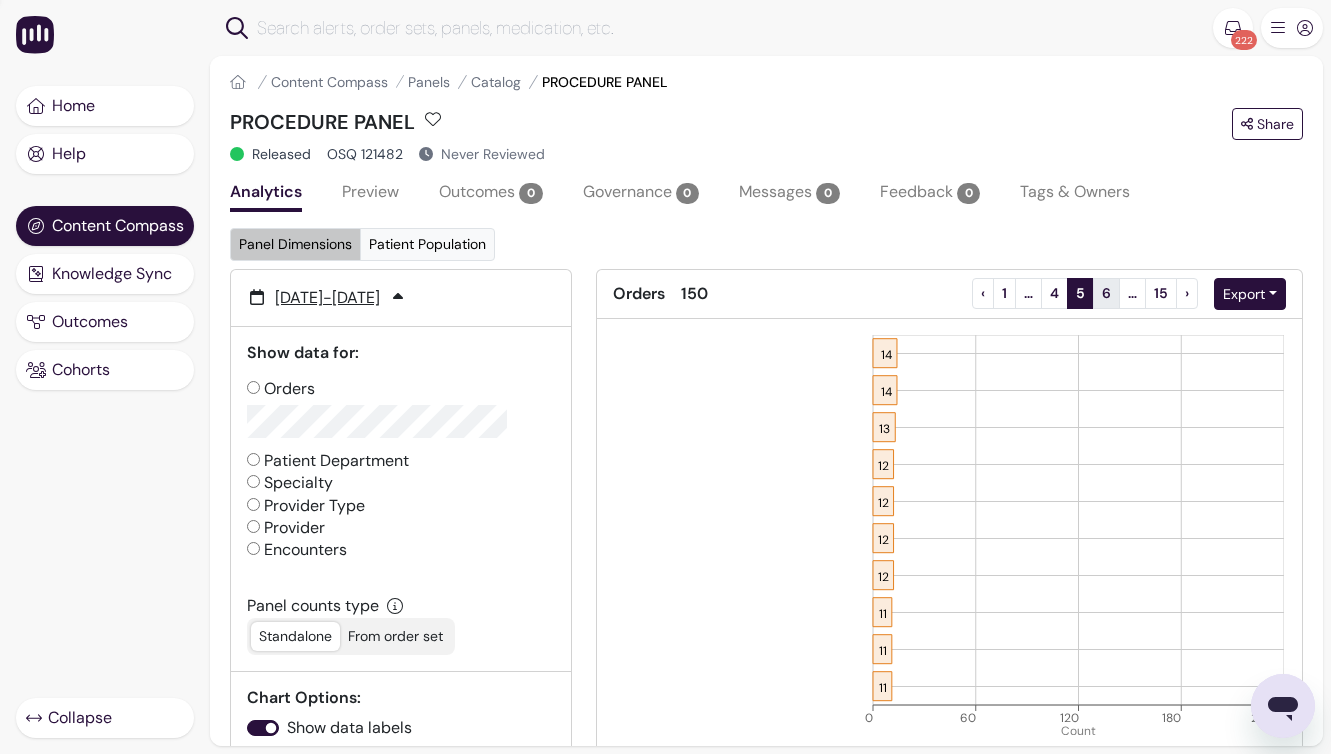 click on "6" at bounding box center (1106, 293) 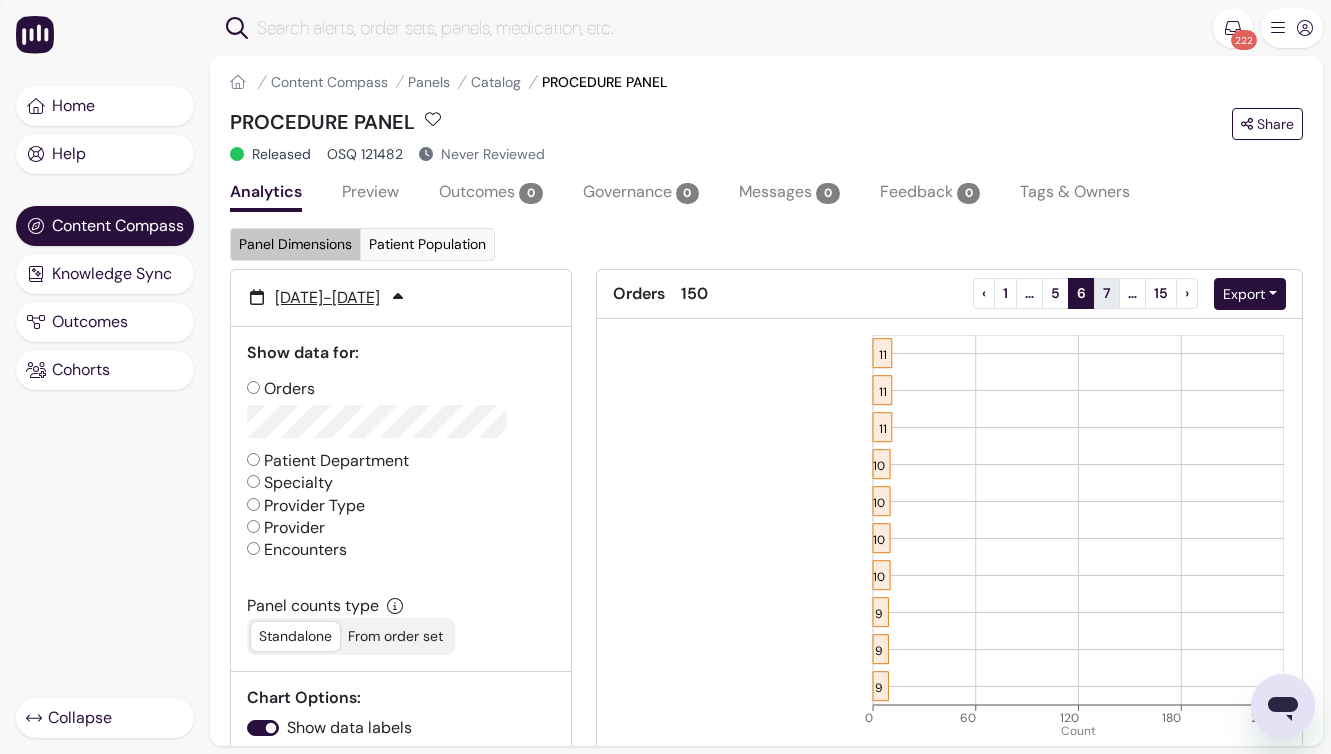 click on "7" at bounding box center [1107, 293] 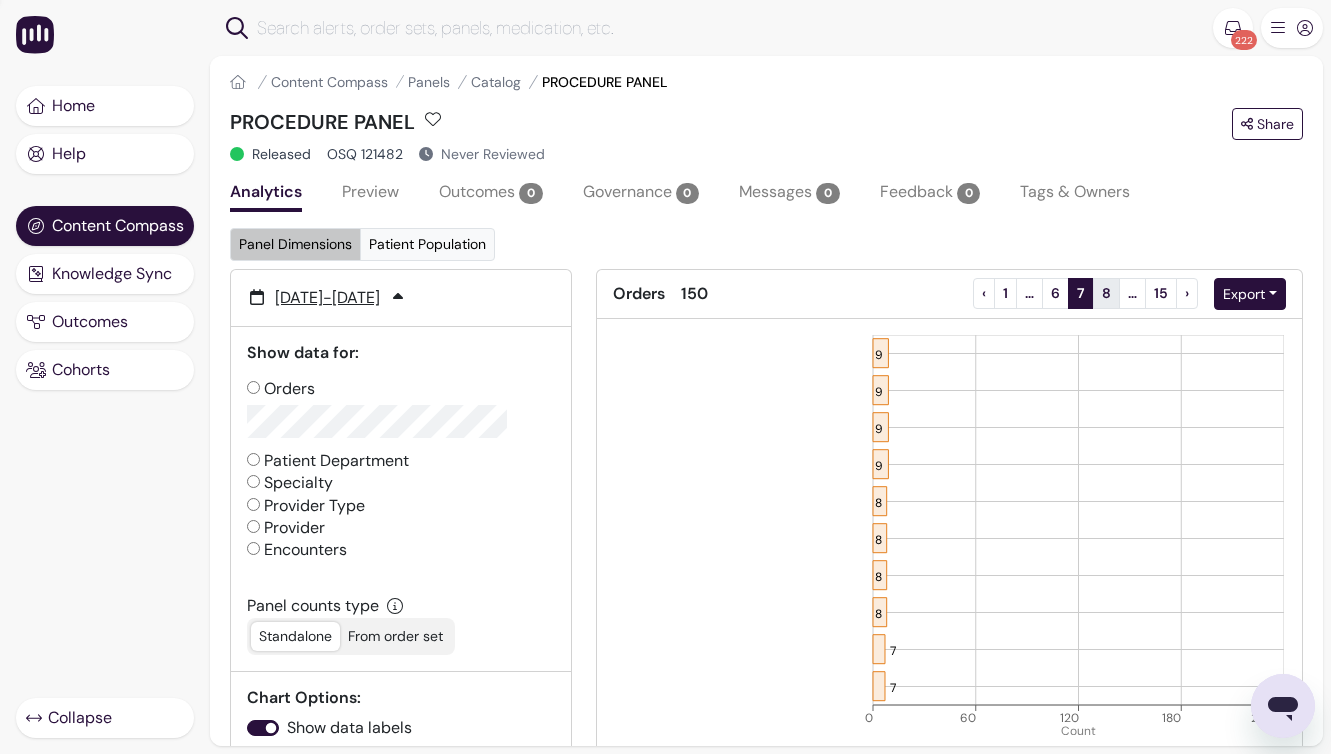 click on "8" at bounding box center [1106, 293] 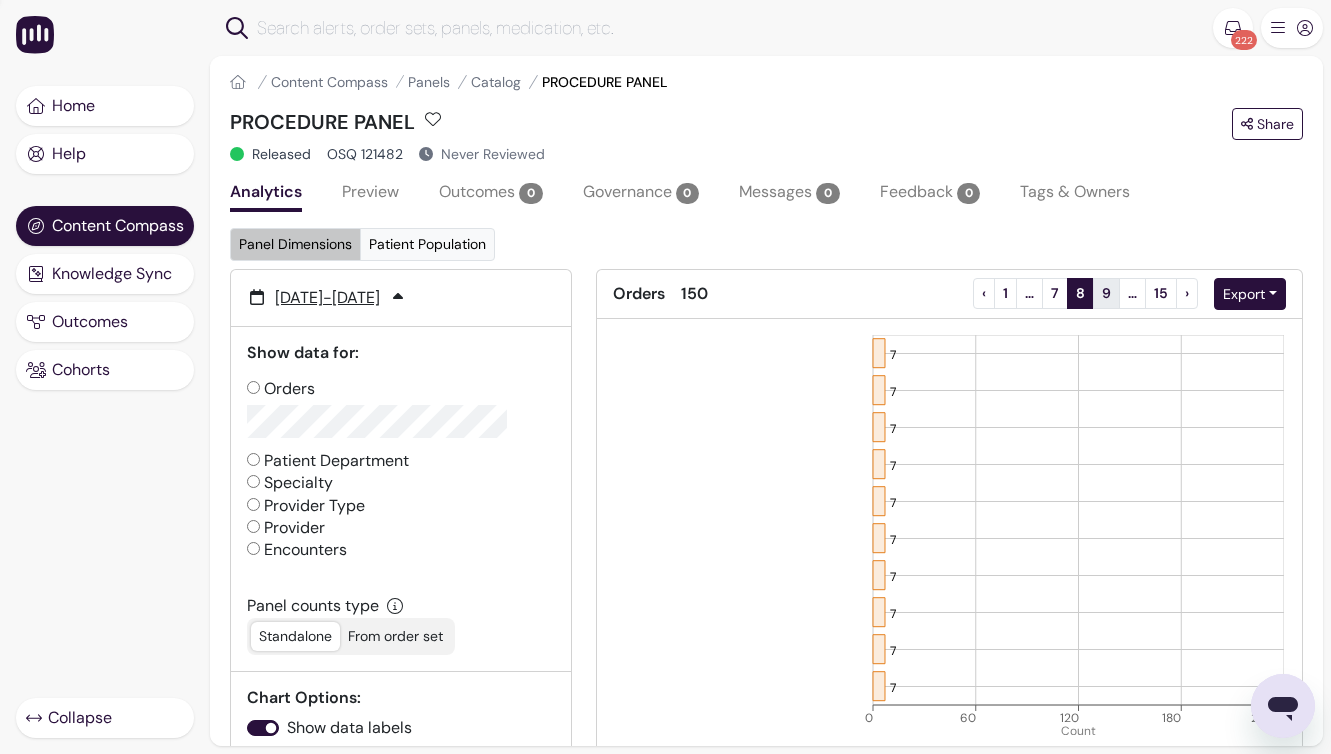 click on "9" at bounding box center [1106, 293] 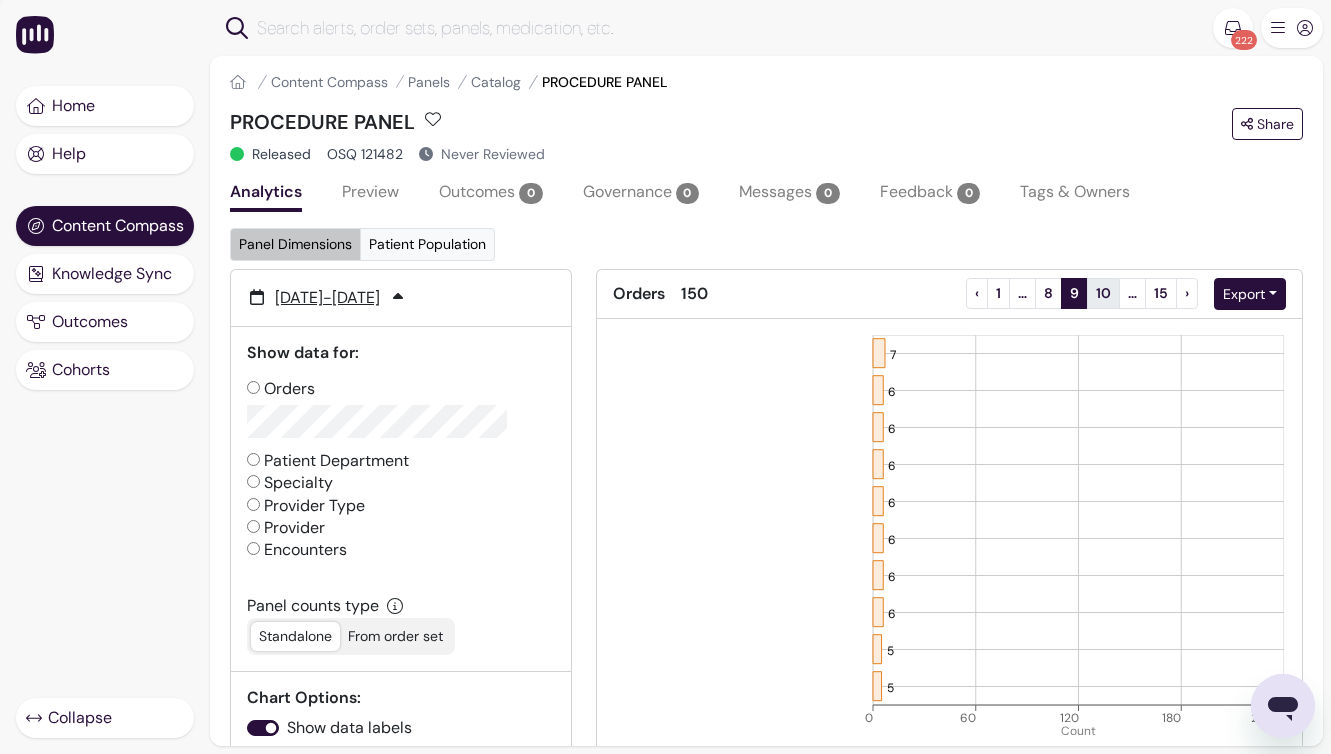 click on "10" at bounding box center [1103, 293] 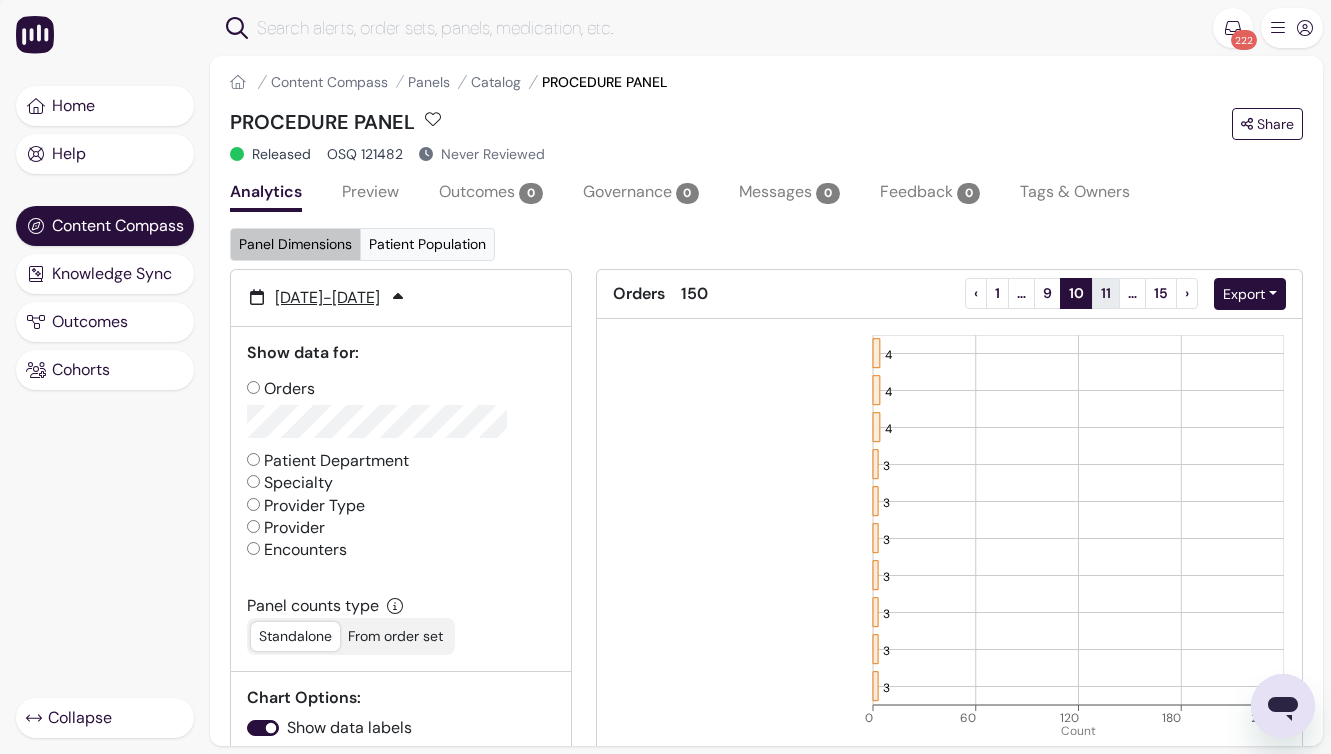 click on "11" at bounding box center (1106, 293) 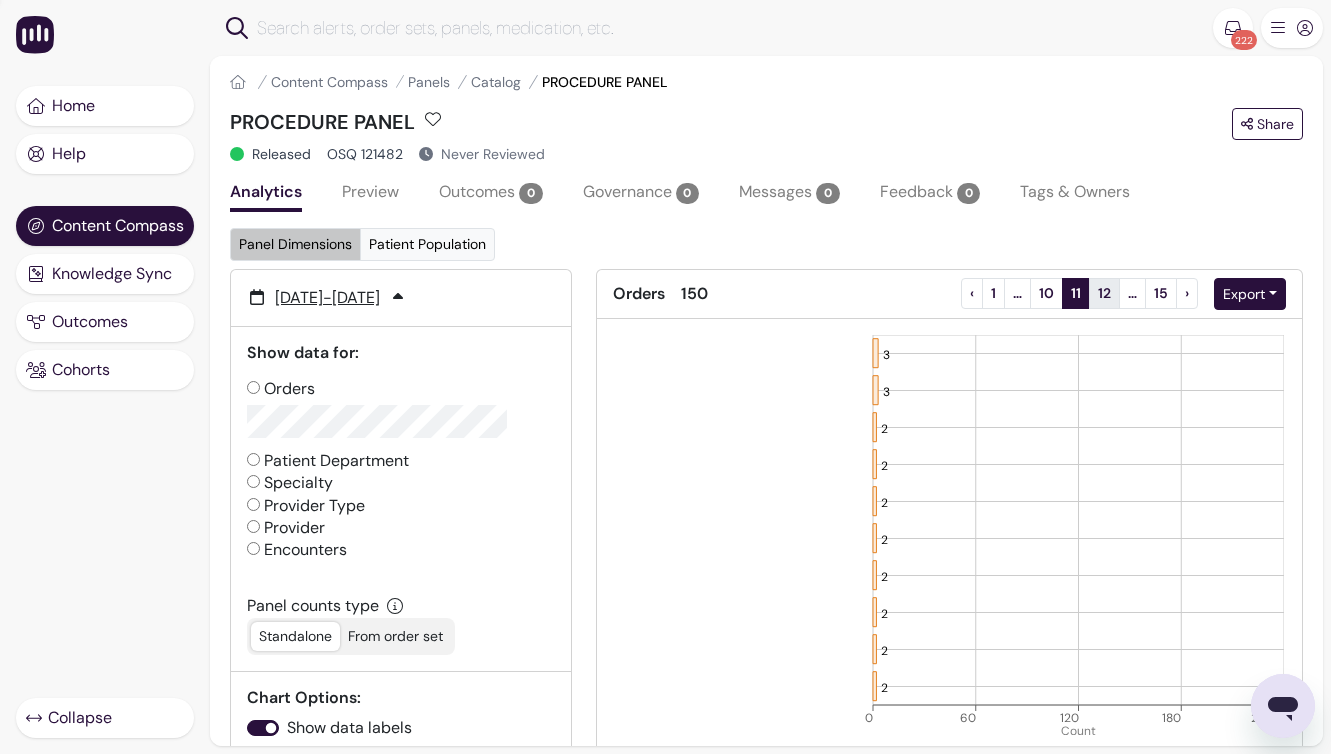 click on "12" at bounding box center (1104, 293) 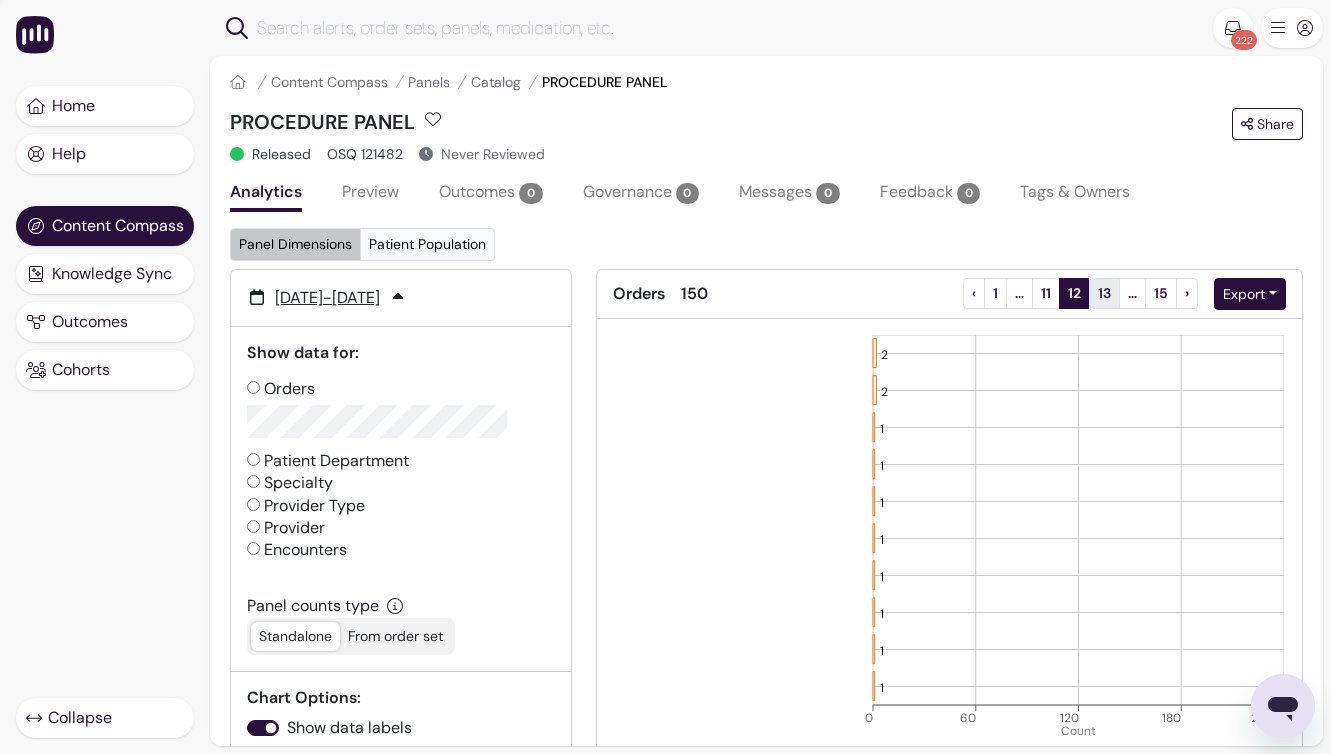click on "13" at bounding box center (1104, 293) 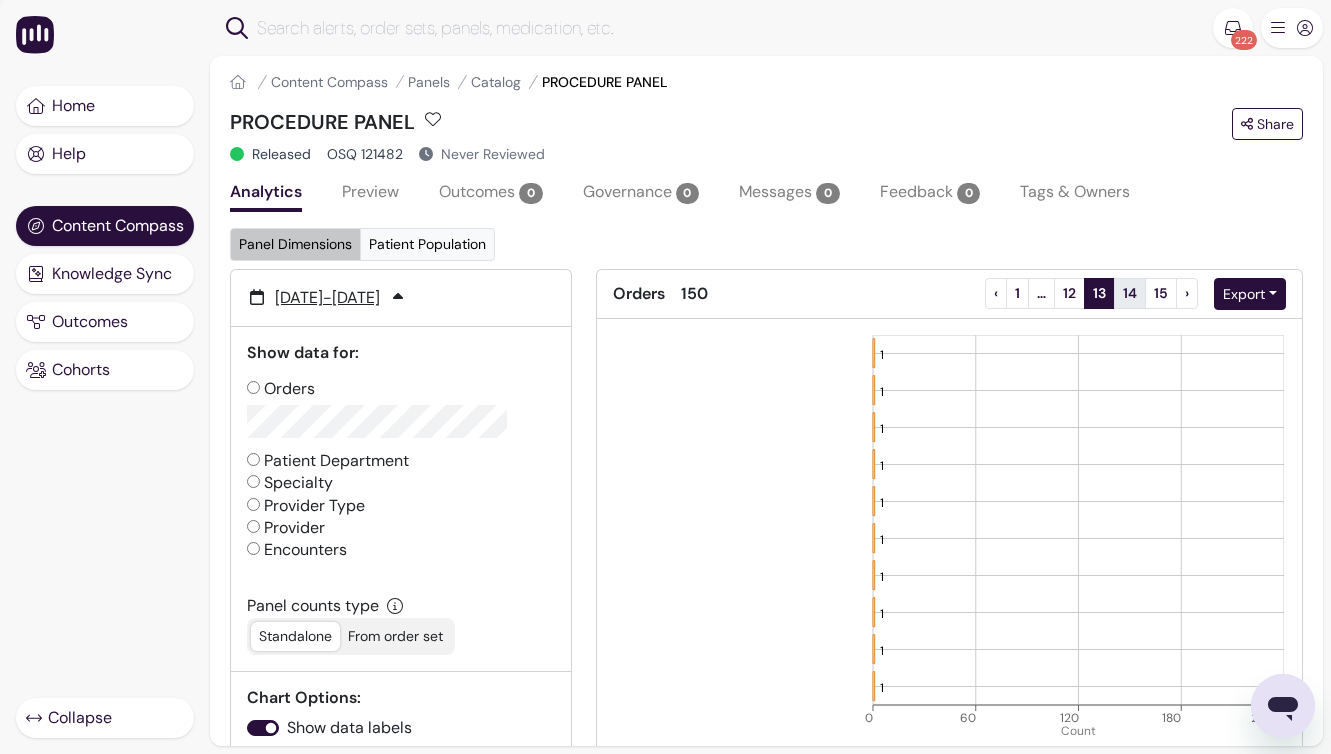 click on "14" at bounding box center (1130, 293) 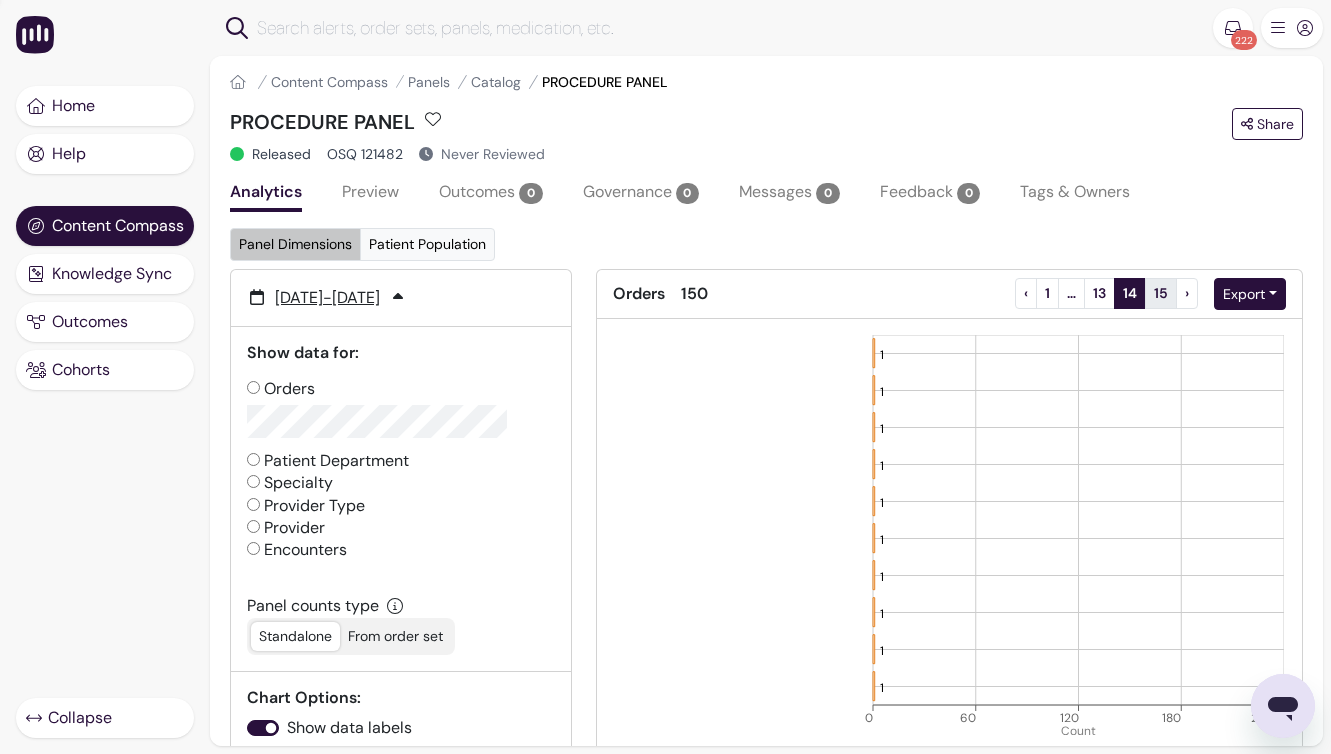 click on "15" at bounding box center [1161, 293] 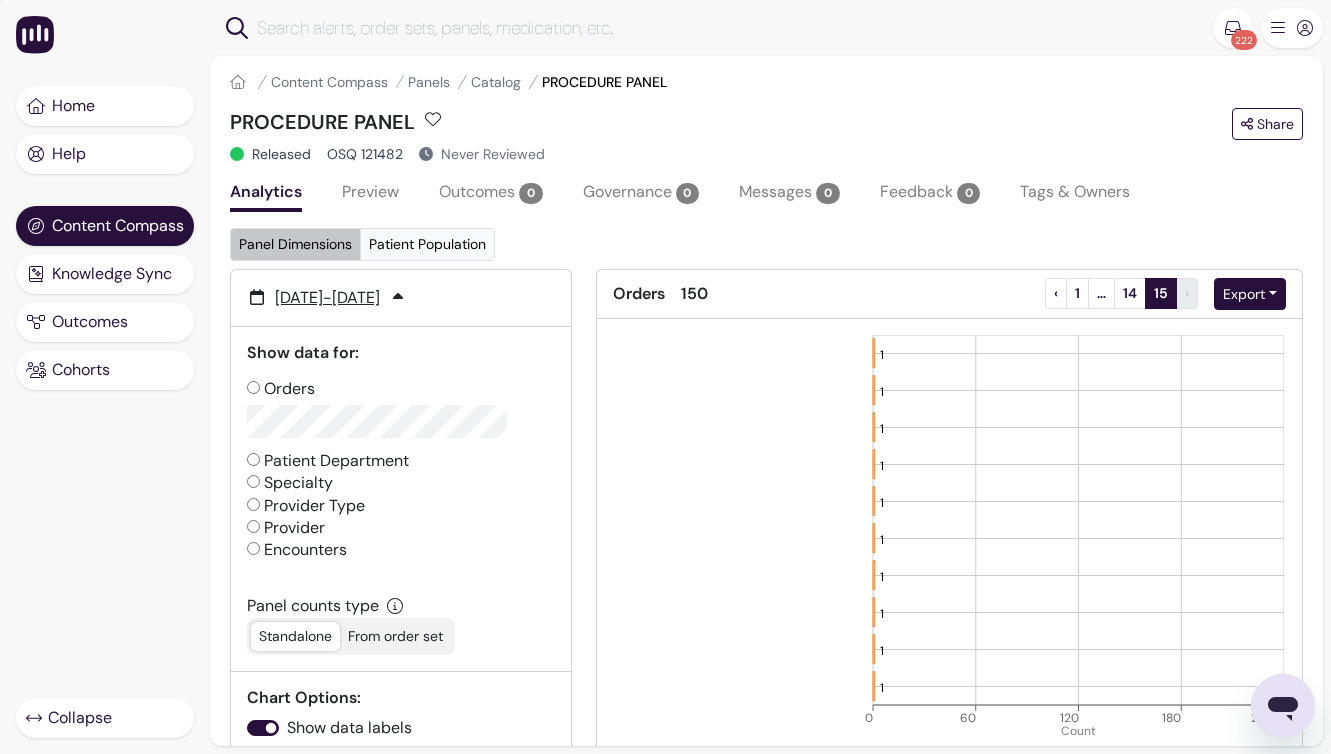 click on "Specialty" at bounding box center (290, 483) 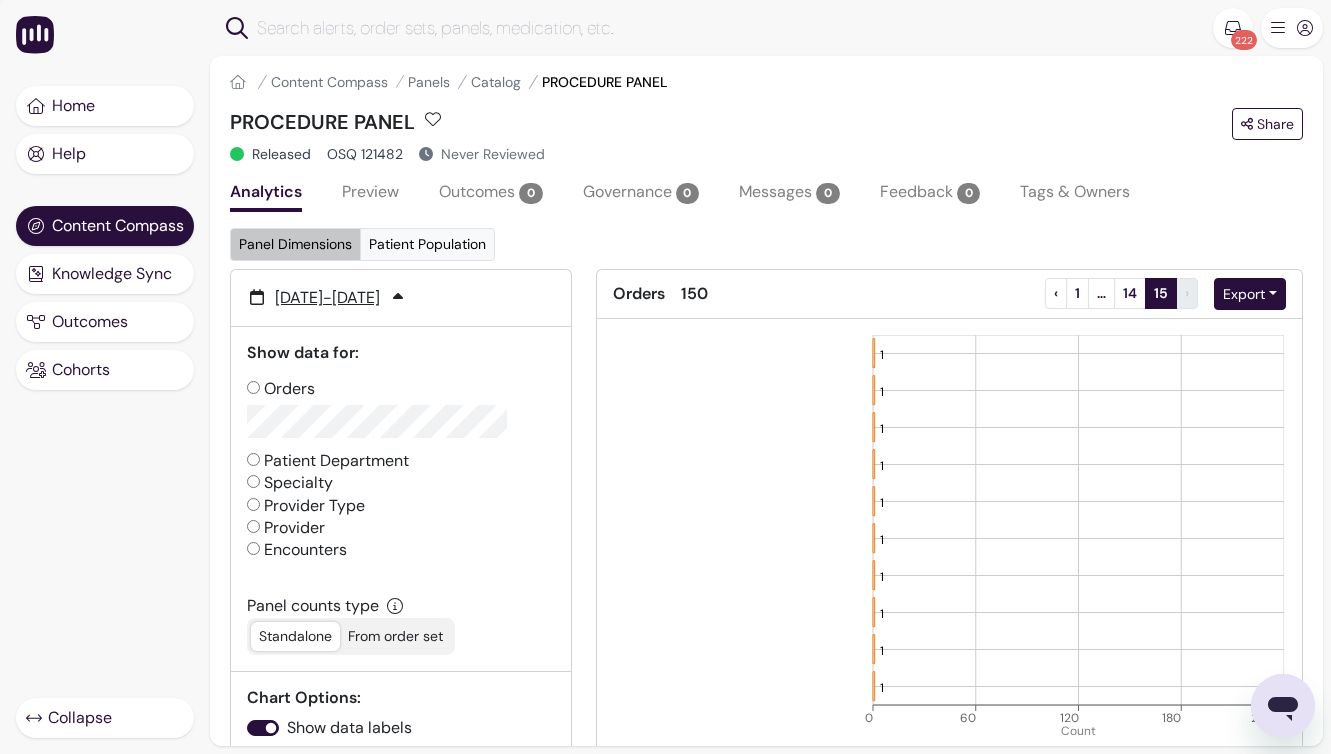click on "Specialty" at bounding box center [253, 481] 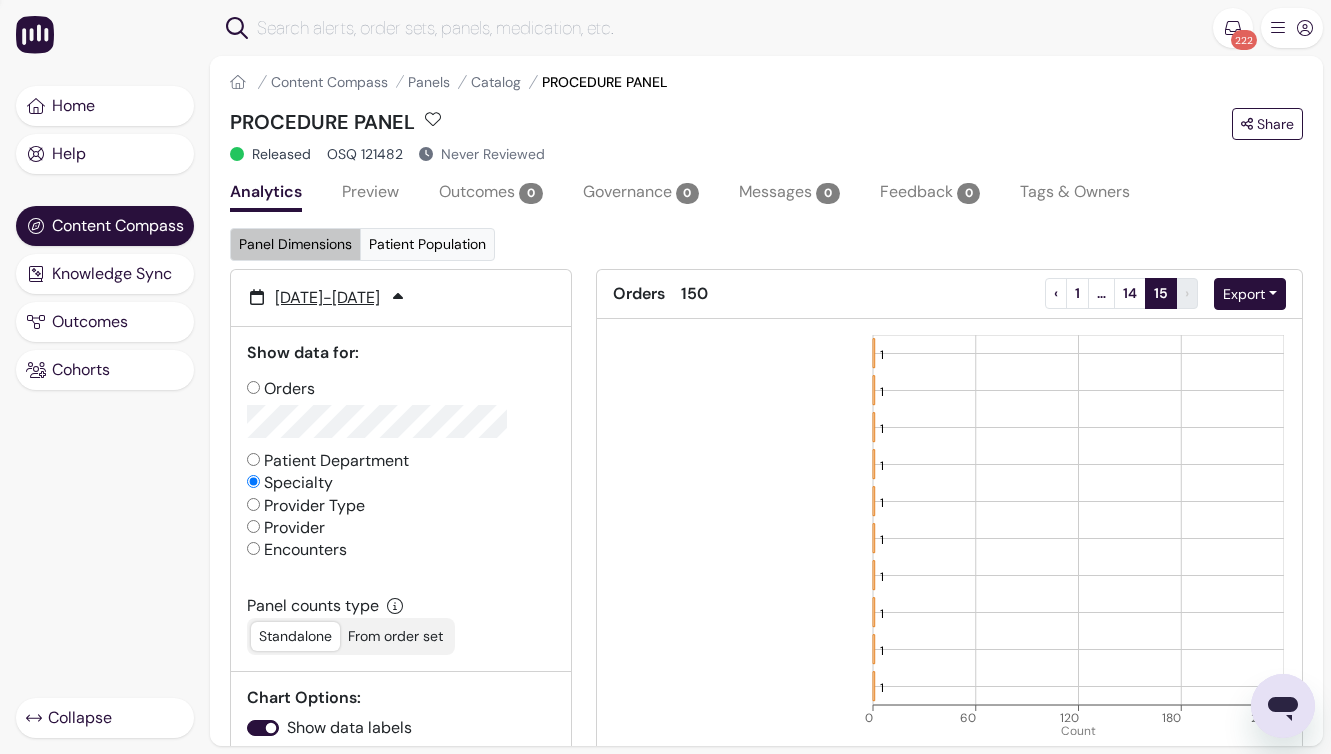 radio on "false" 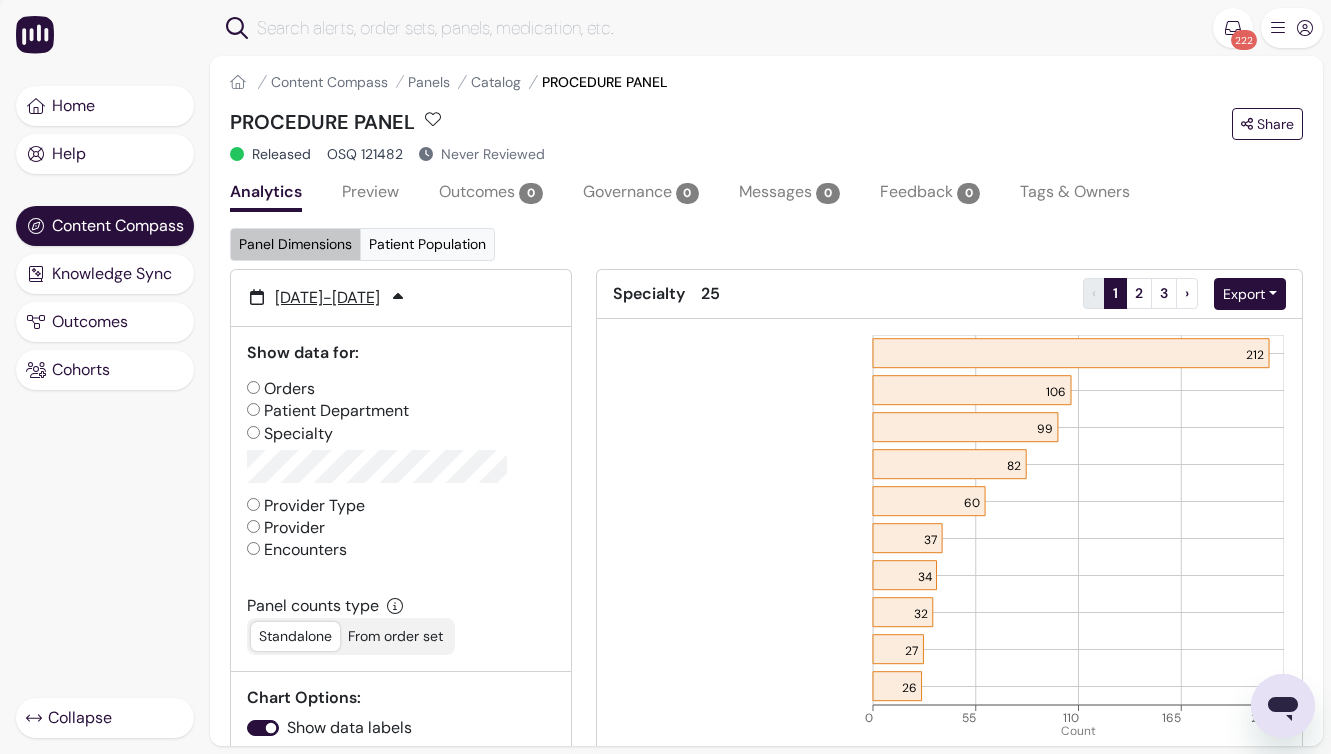 click on "Provider Type" at bounding box center [306, 506] 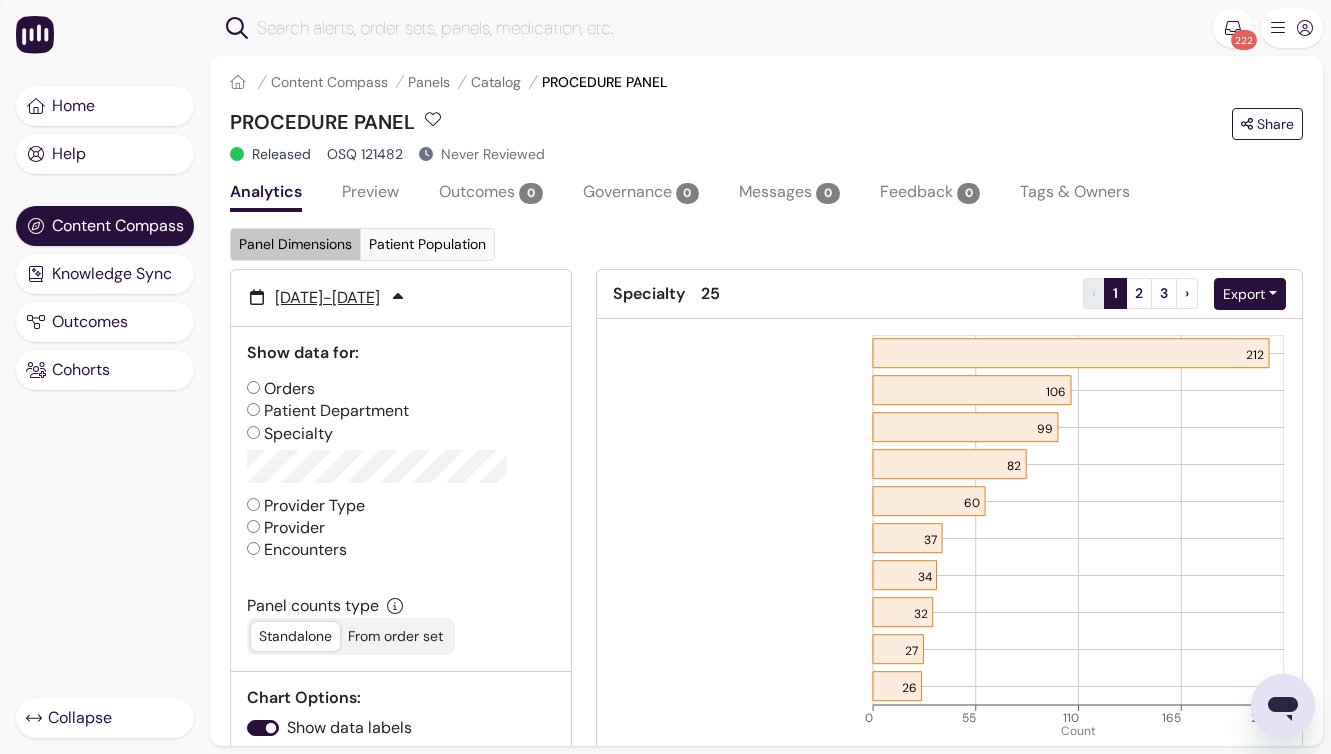 click on "Provider Type" at bounding box center [253, 504] 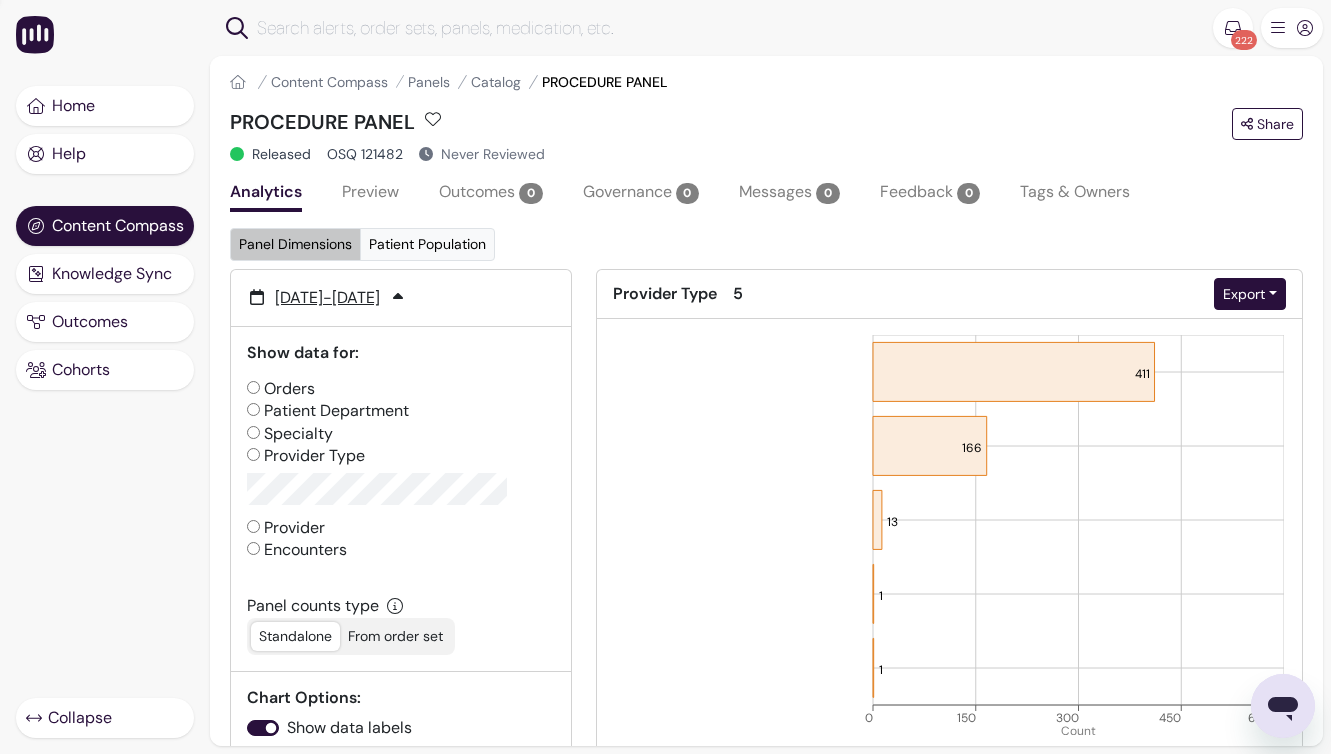 click on "Specialty" at bounding box center (290, 434) 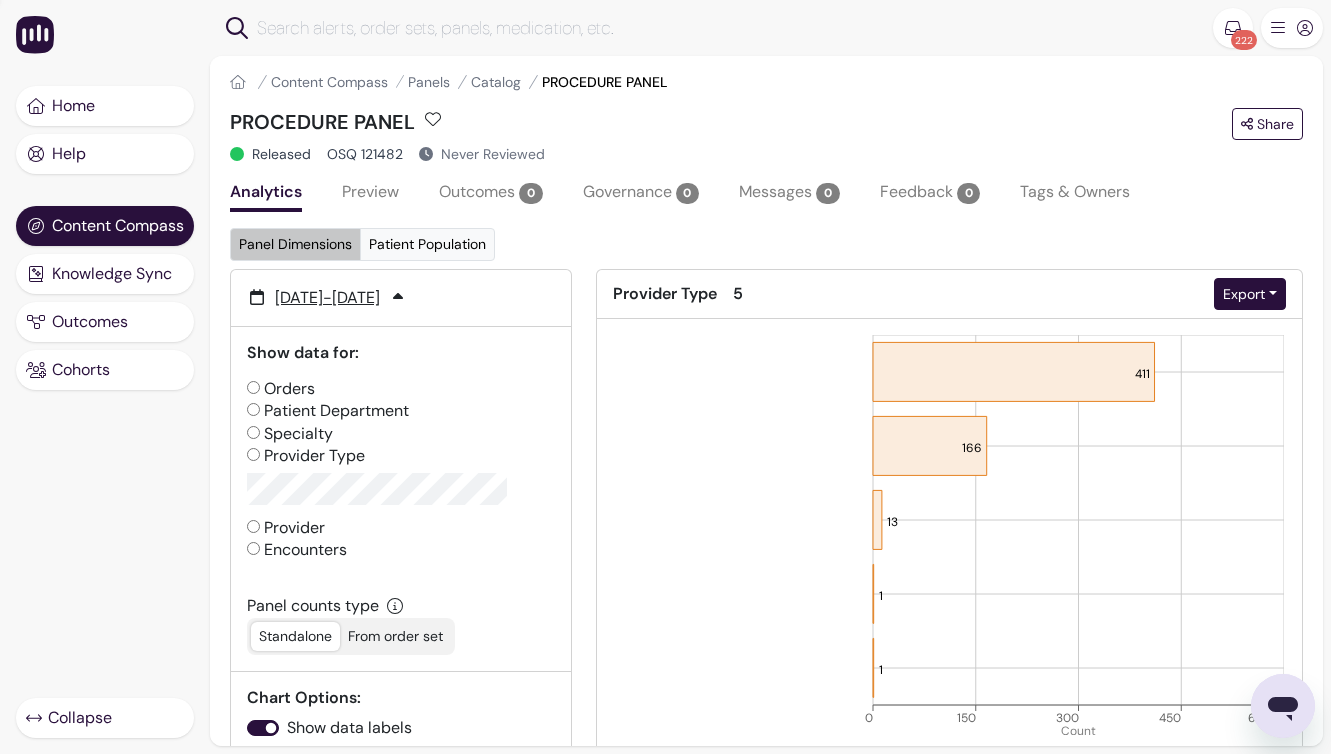 click on "Specialty" at bounding box center (253, 432) 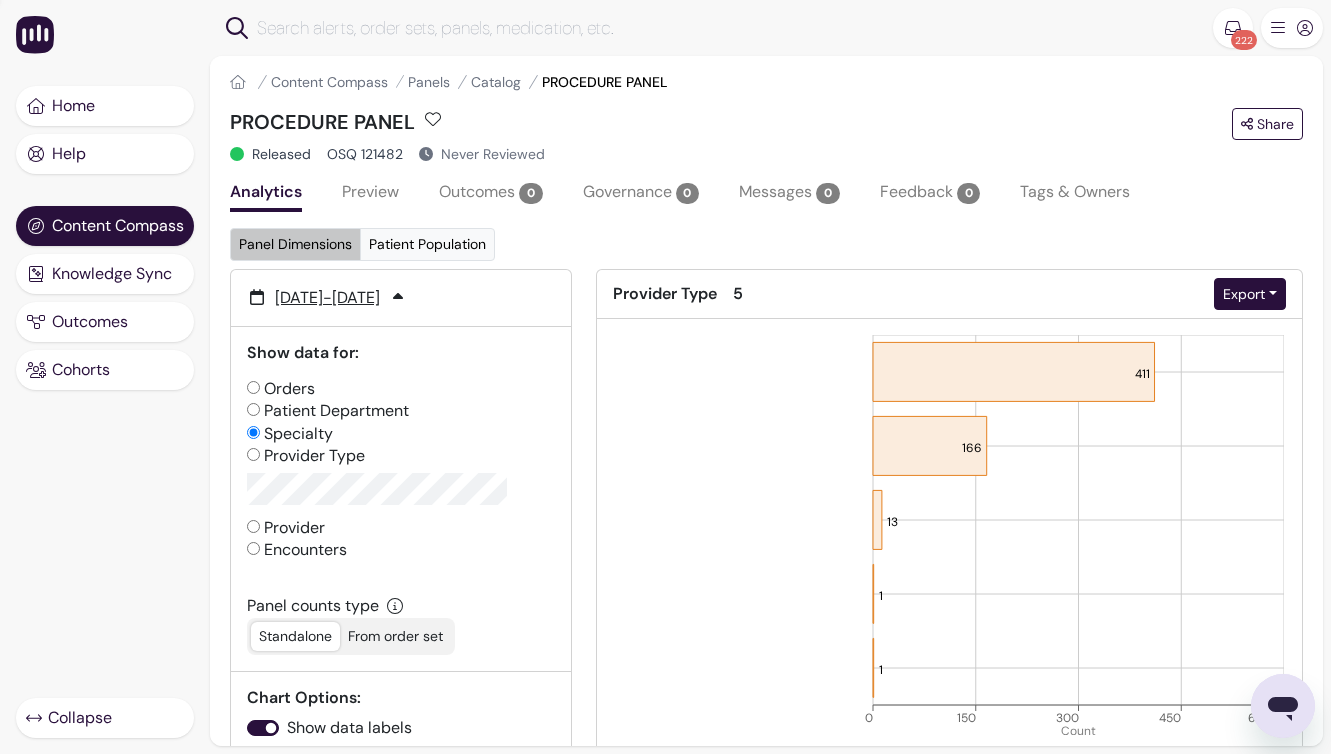 radio on "false" 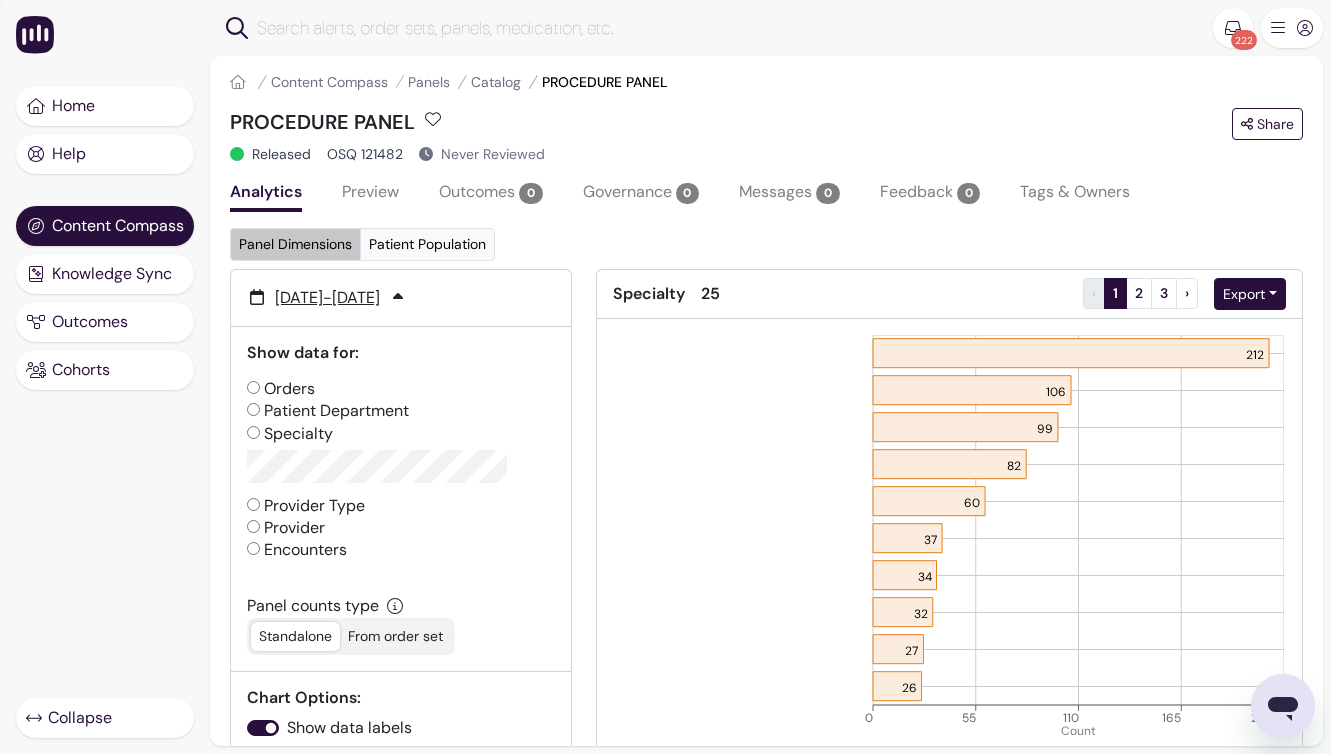 click on "Preview" at bounding box center (370, 194) 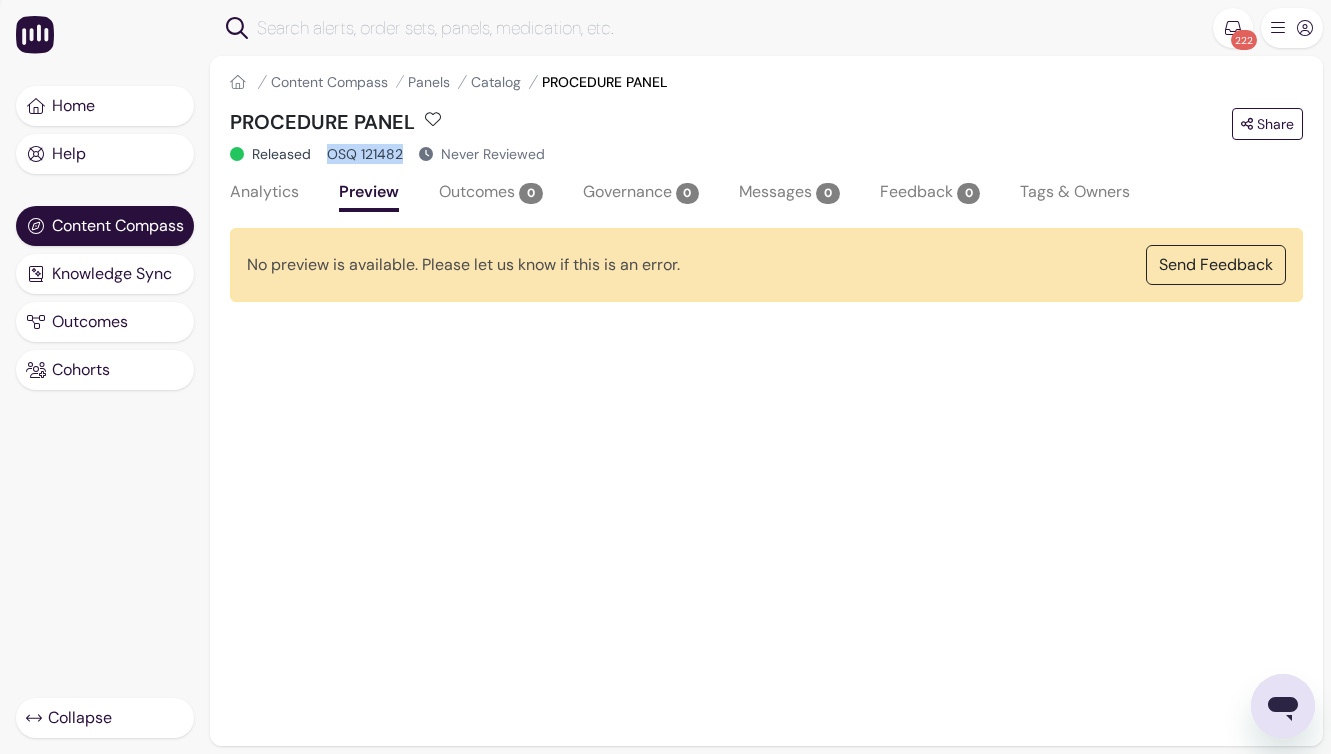 drag, startPoint x: 330, startPoint y: 153, endPoint x: 405, endPoint y: 159, distance: 75.23962 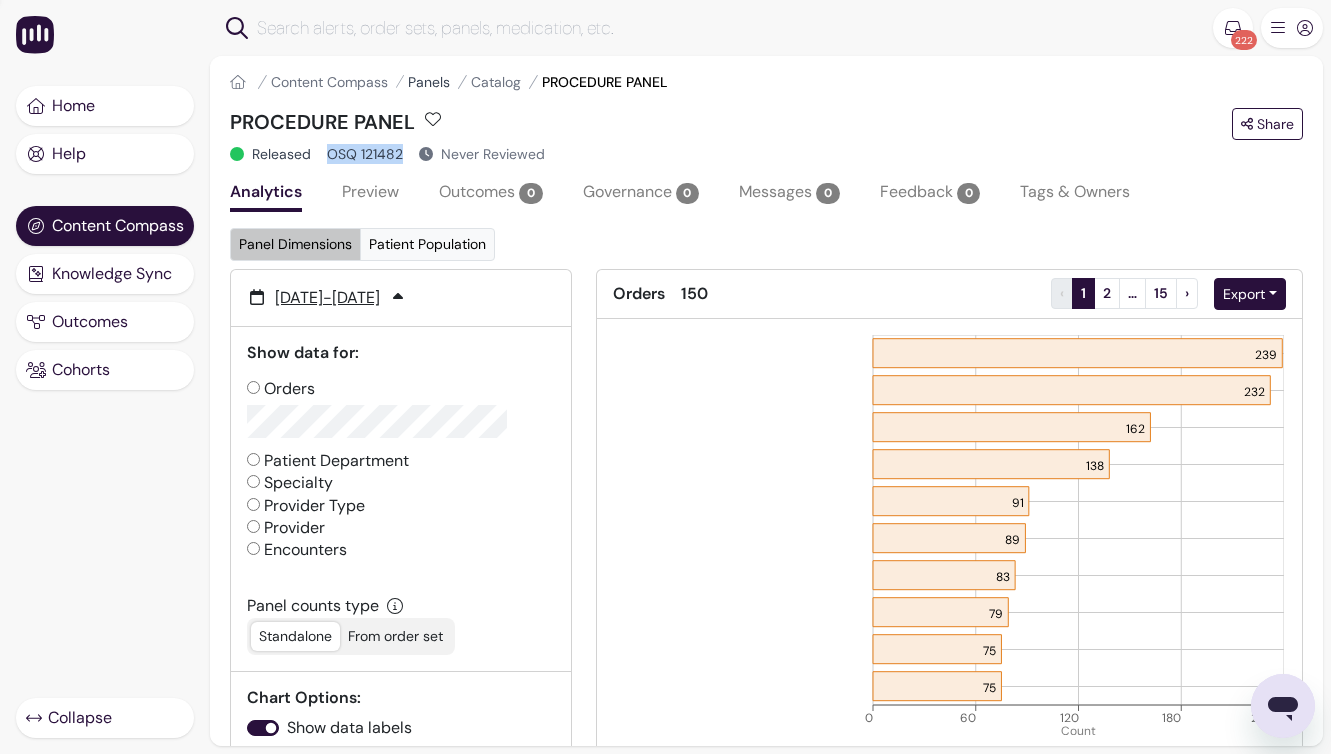click on "Panels" at bounding box center [429, 82] 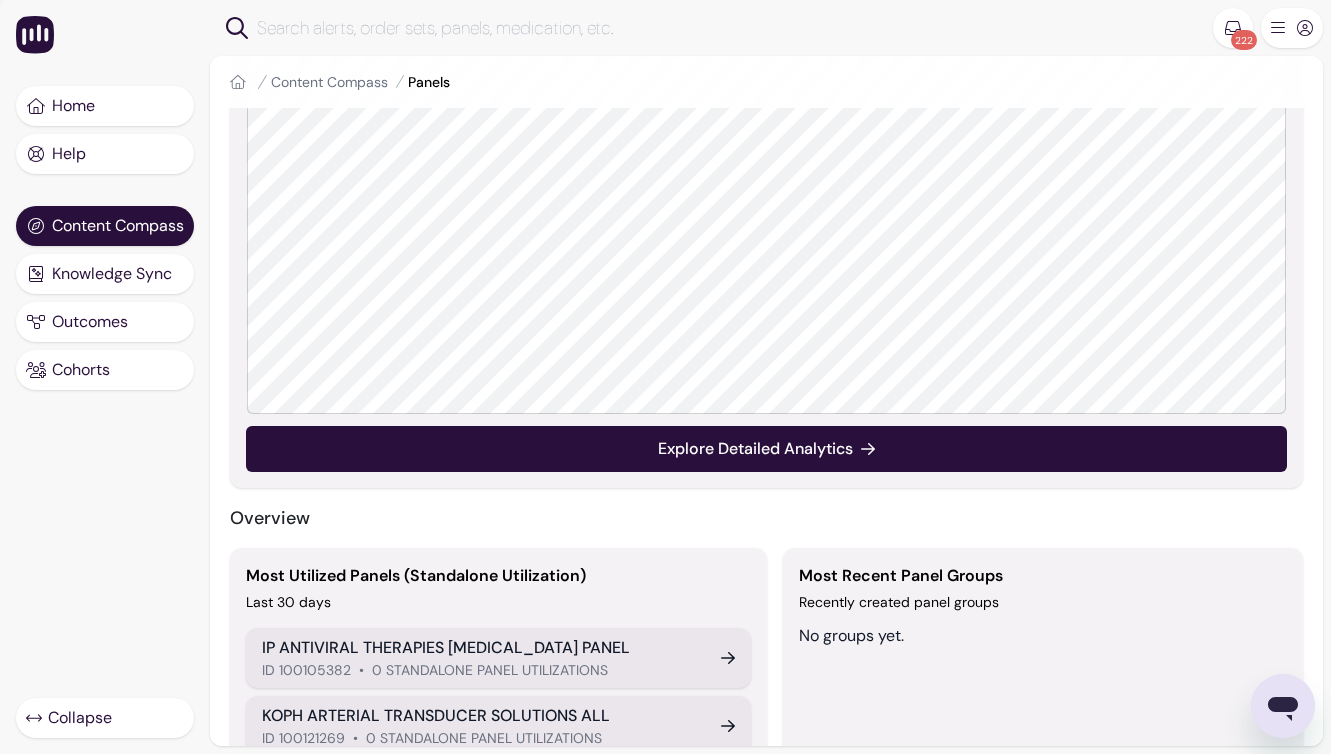 scroll, scrollTop: 670, scrollLeft: 0, axis: vertical 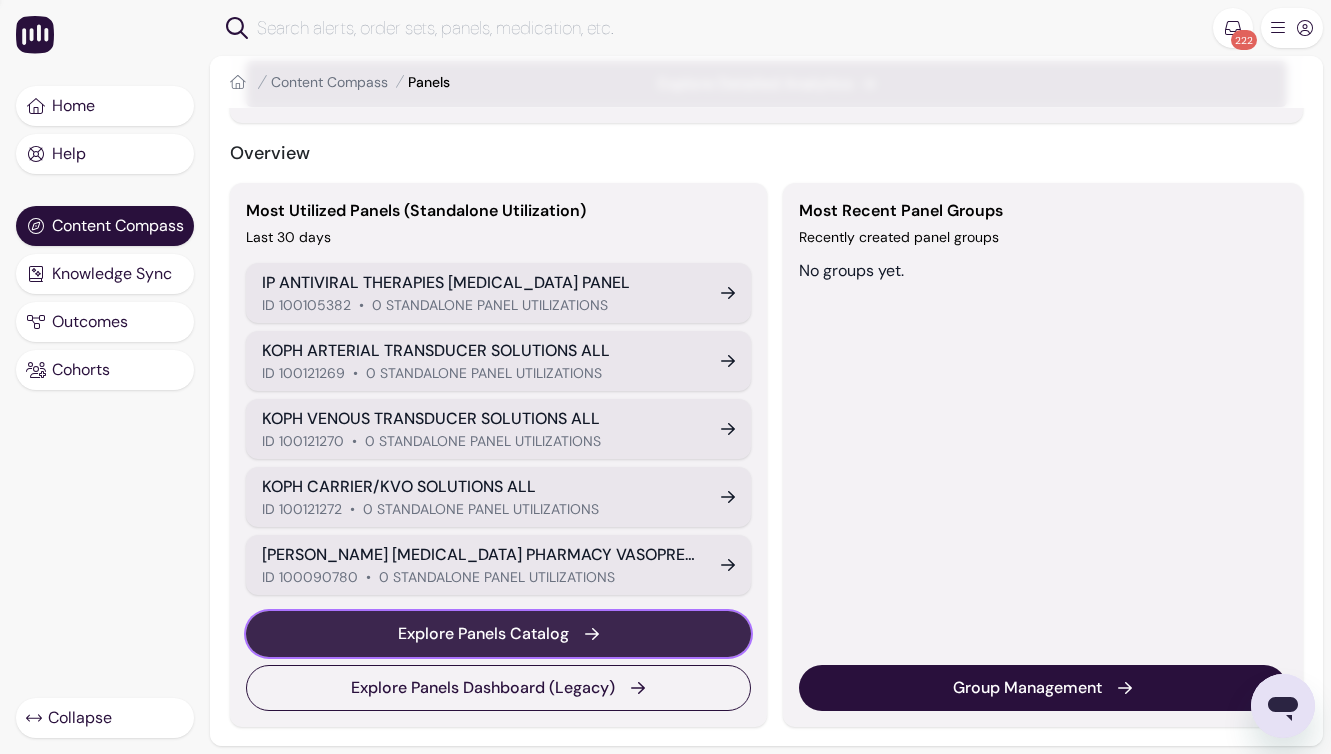 click on "Explore Panels Catalog" at bounding box center (483, 634) 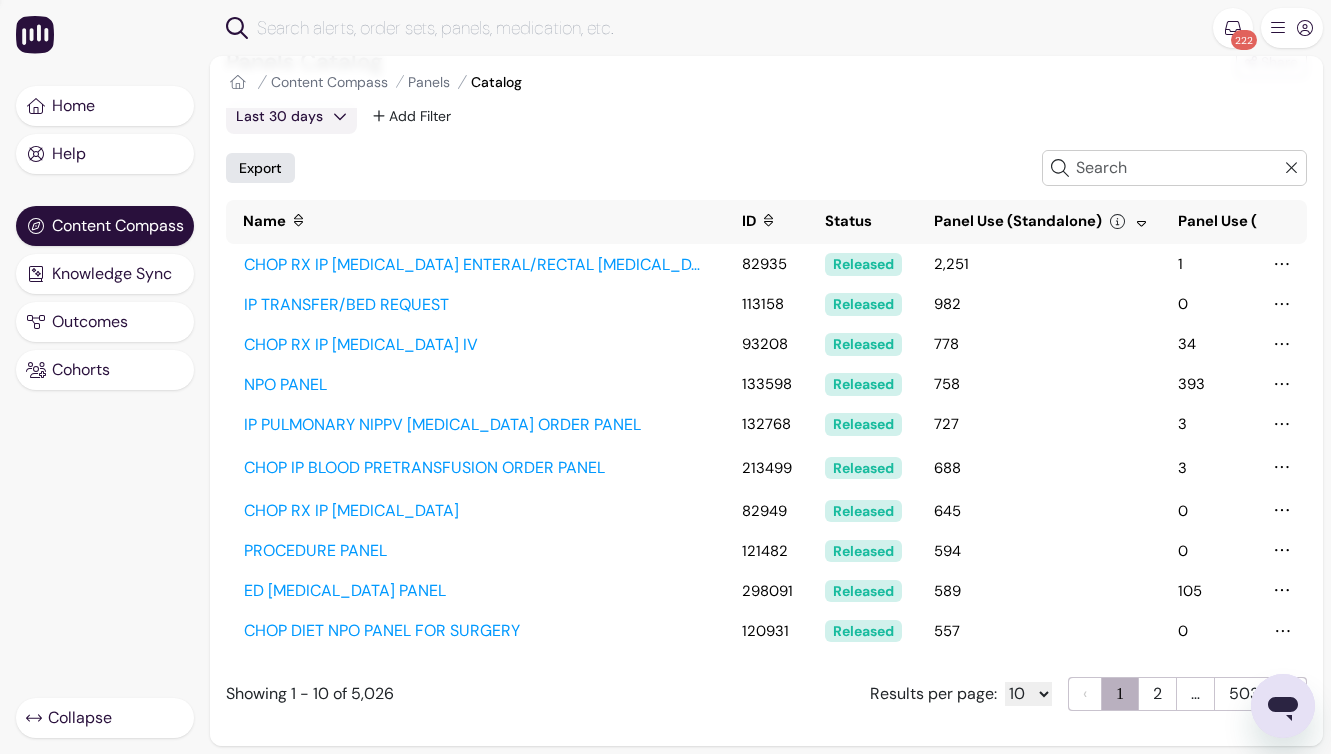 scroll, scrollTop: 75, scrollLeft: 0, axis: vertical 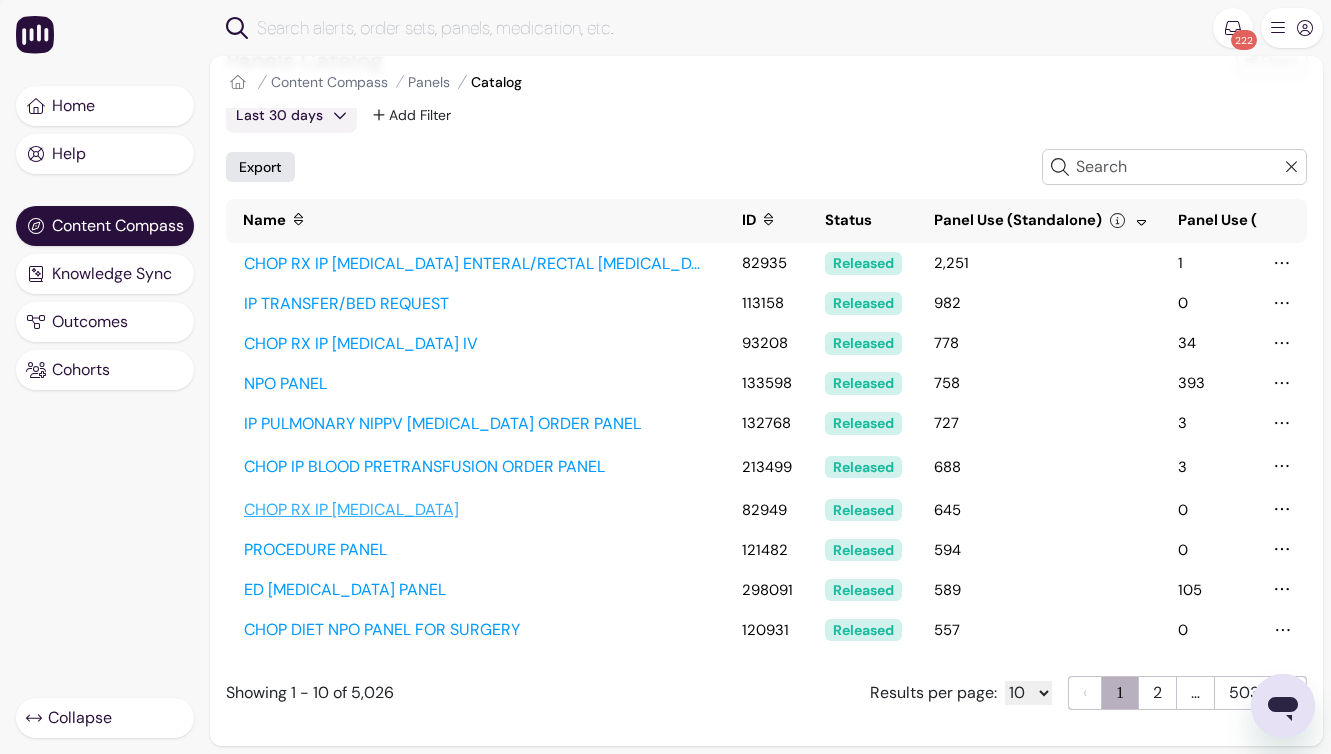 click on "CHOP RX IP [MEDICAL_DATA]" at bounding box center (476, 510) 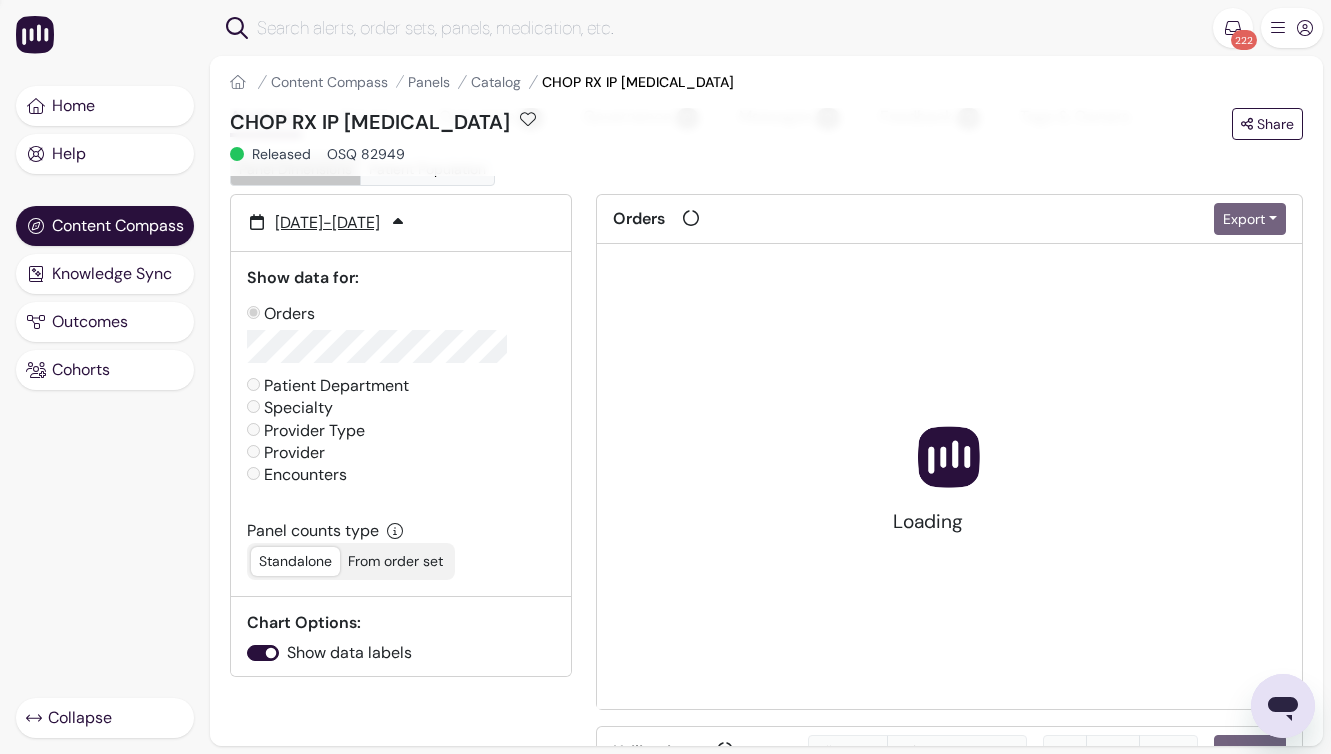 scroll, scrollTop: 0, scrollLeft: 0, axis: both 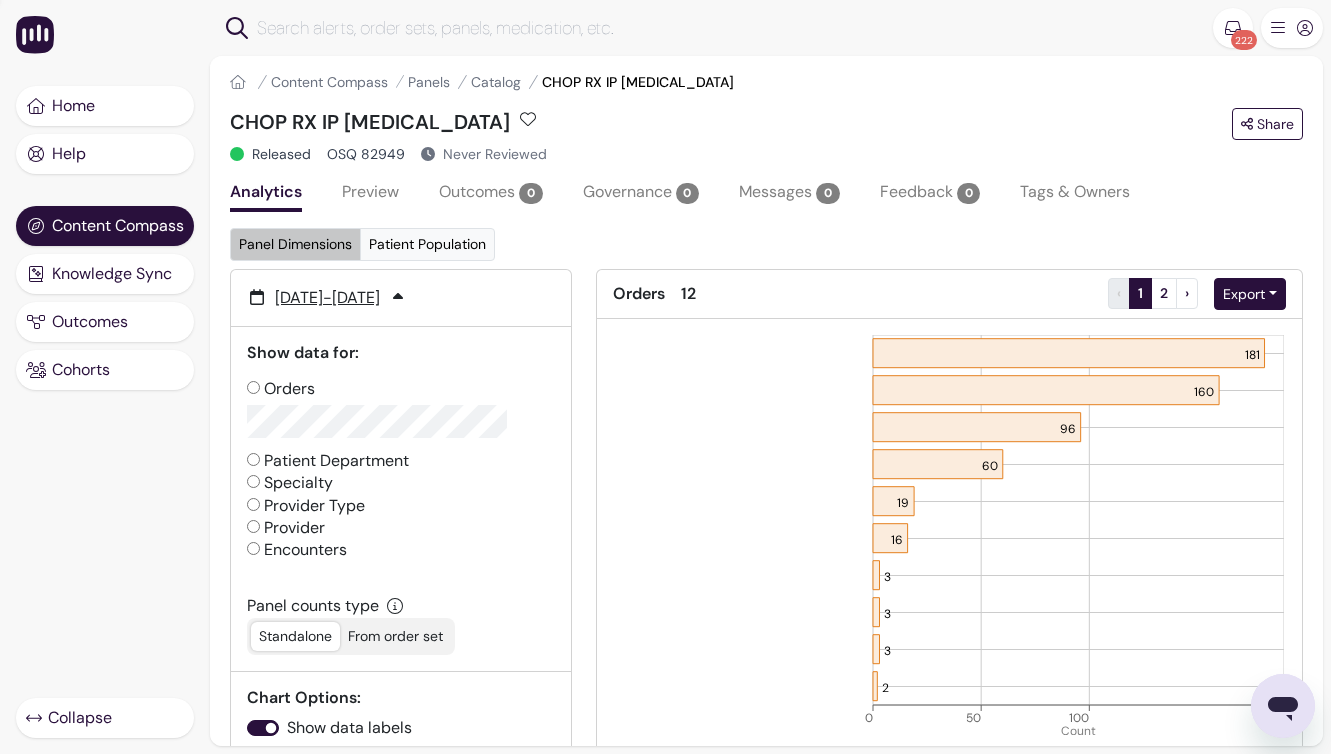 click on "Preview" at bounding box center (370, 194) 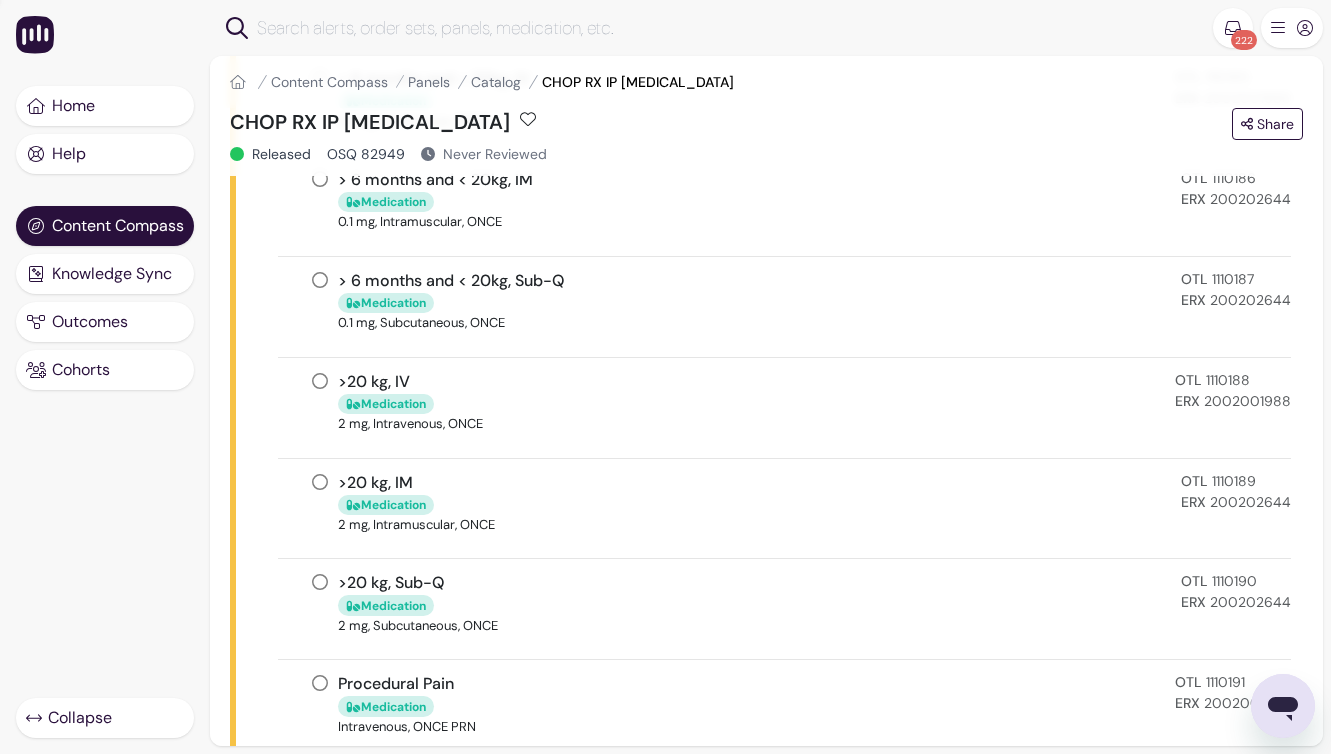 scroll, scrollTop: 945, scrollLeft: 0, axis: vertical 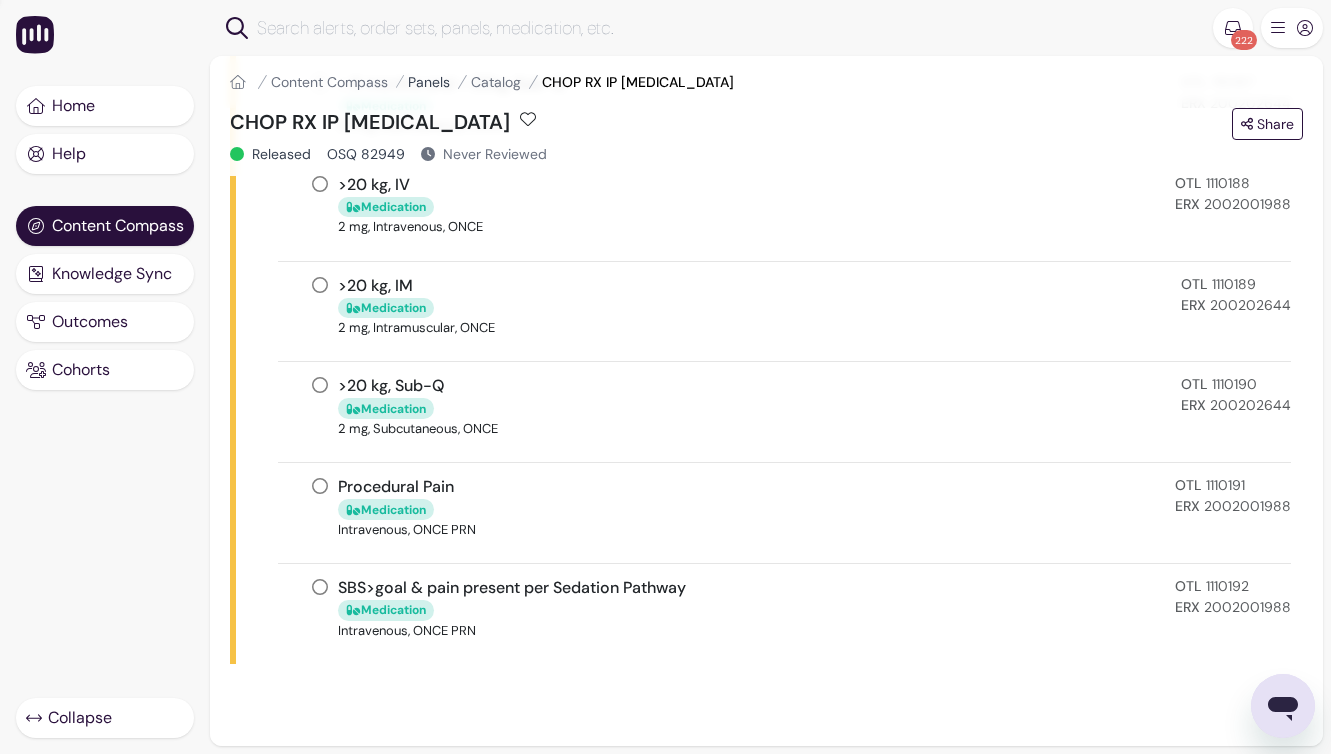 click on "Panels" at bounding box center [429, 82] 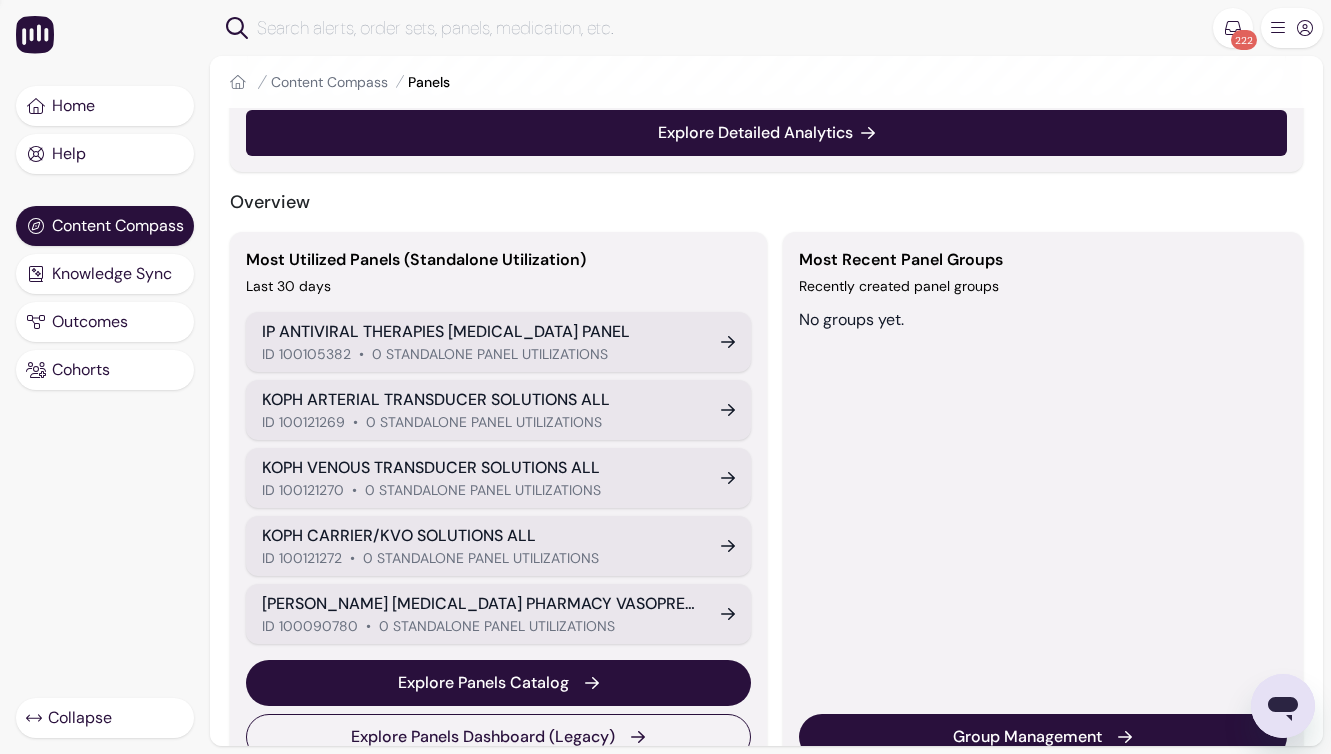 scroll, scrollTop: 670, scrollLeft: 0, axis: vertical 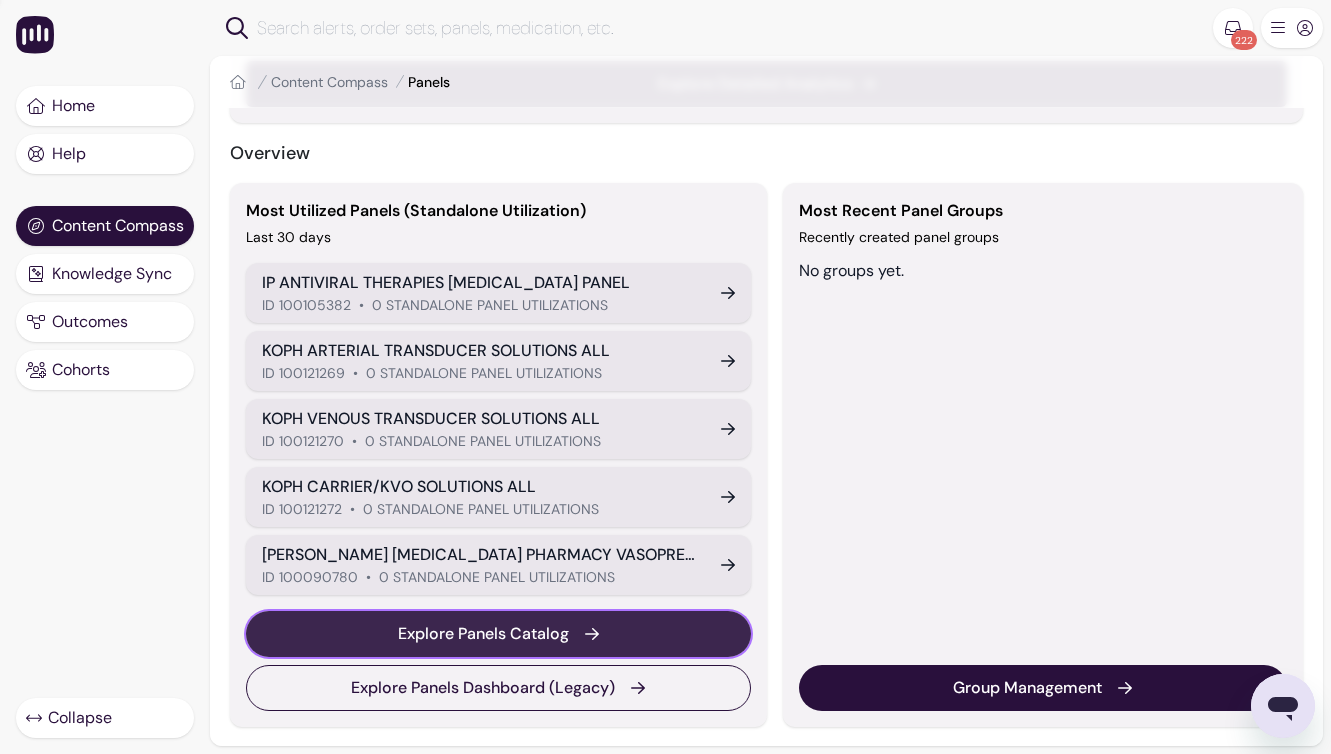 click on "Explore Panels Catalog" at bounding box center [498, 634] 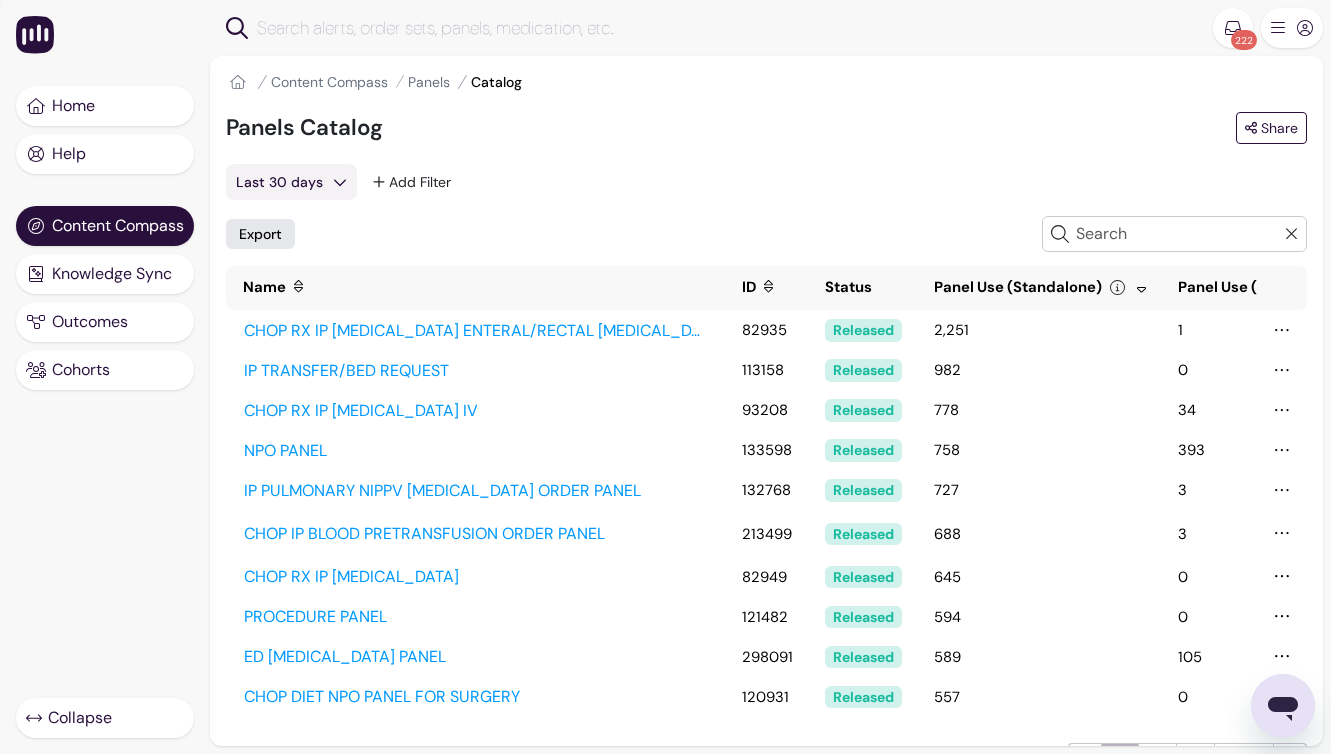 scroll, scrollTop: 75, scrollLeft: 0, axis: vertical 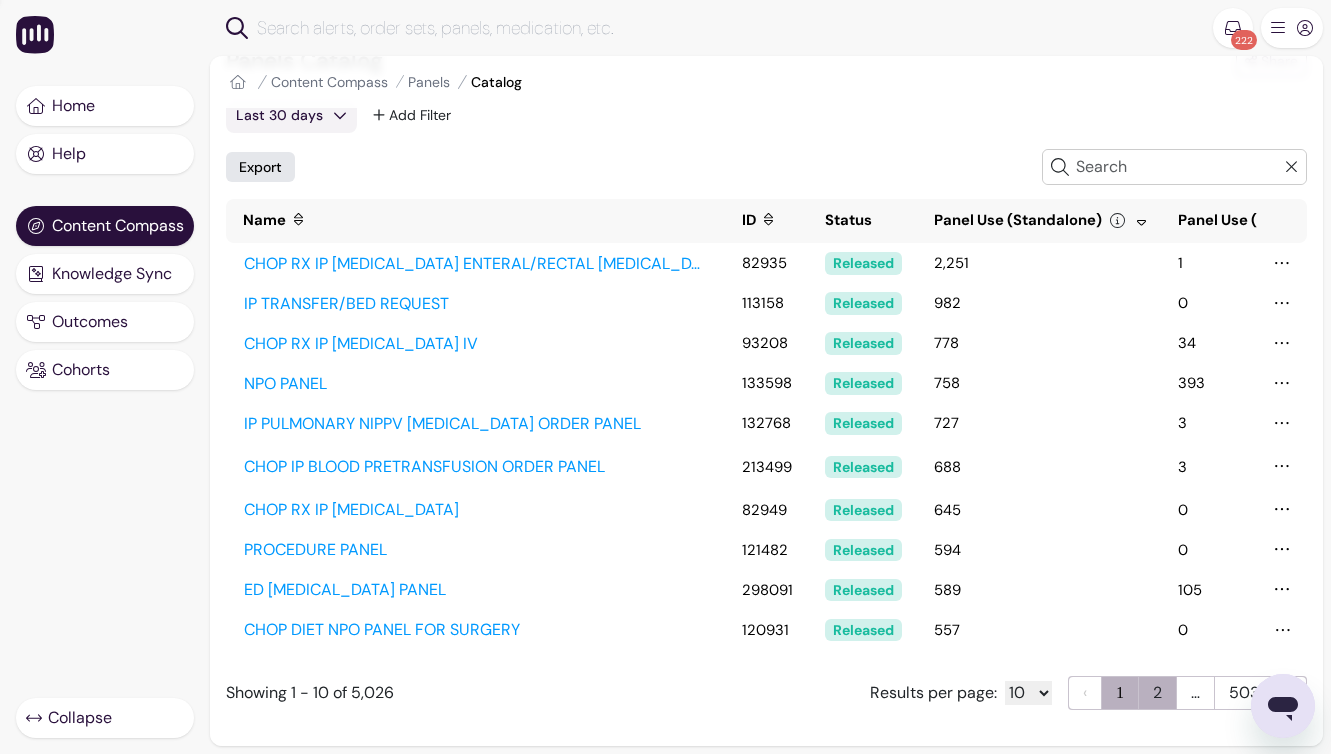 click on "2" at bounding box center (1157, 693) 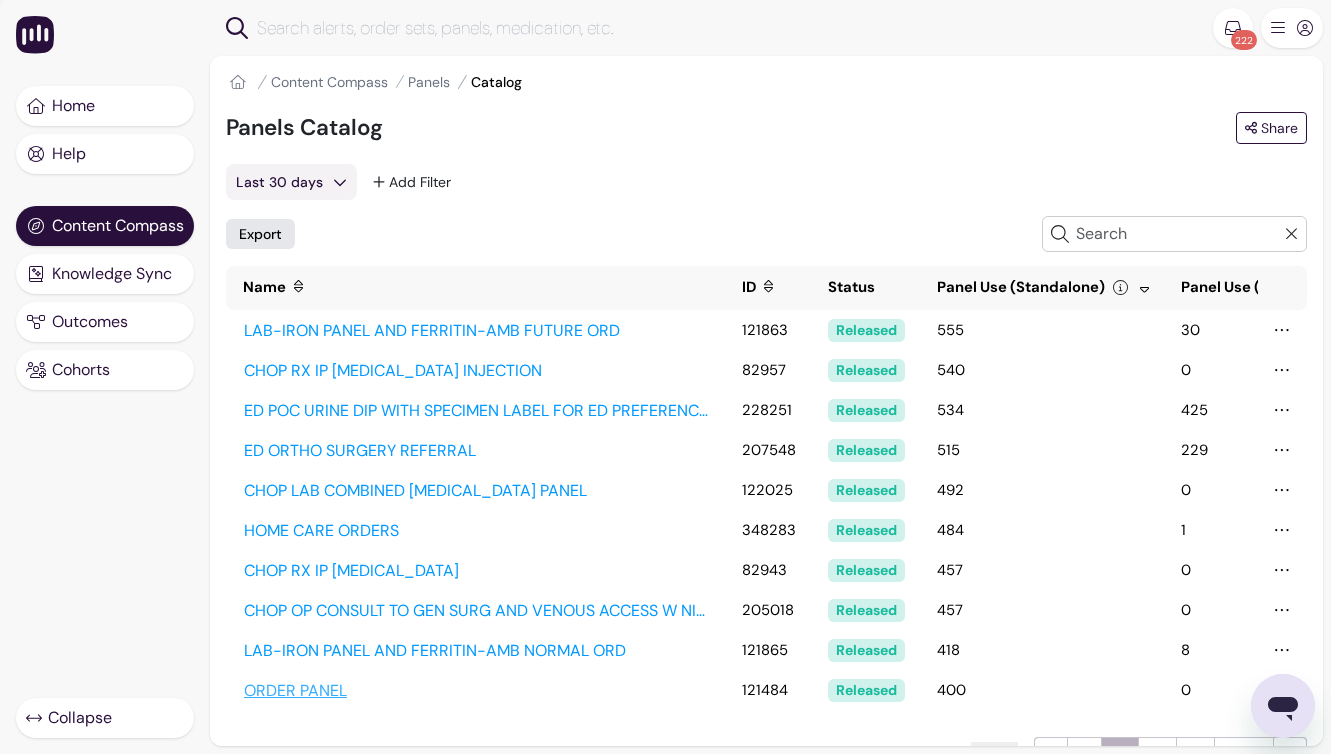 click on "ORDER PANEL" at bounding box center (476, 691) 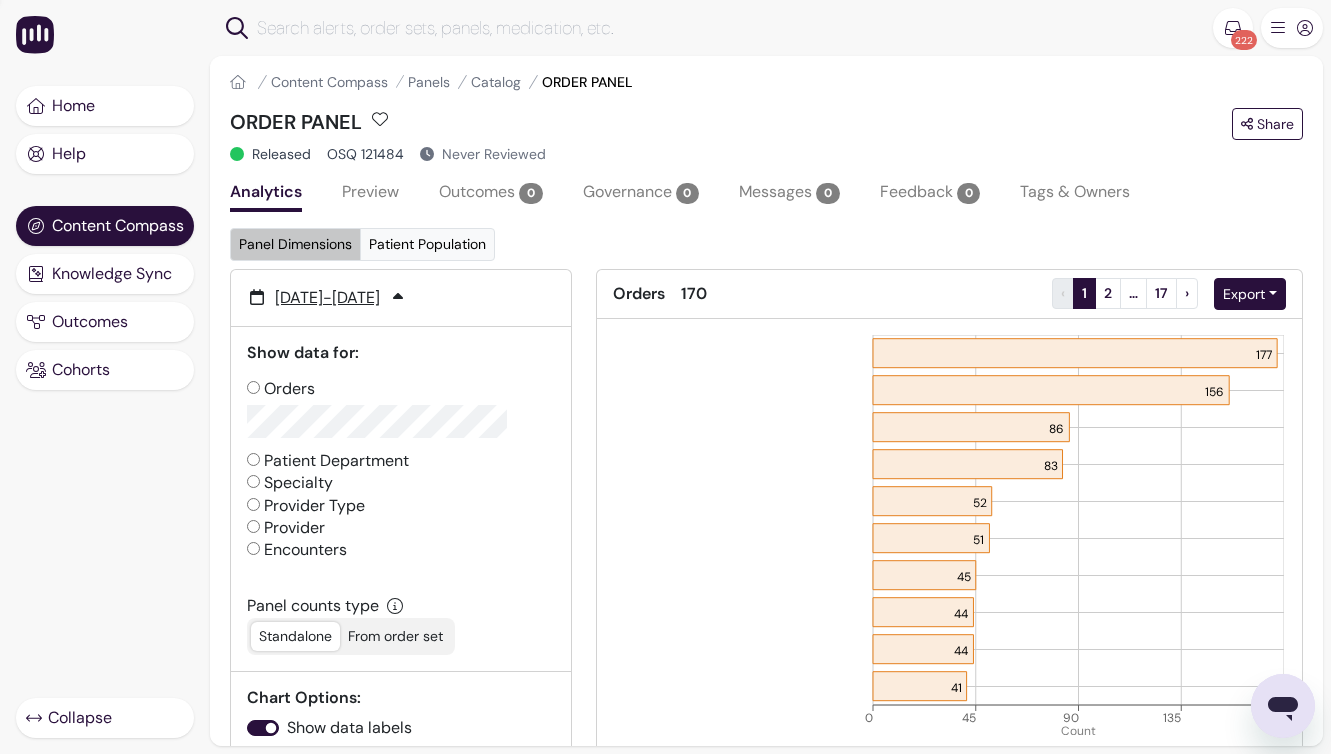 click on "Preview" at bounding box center [370, 194] 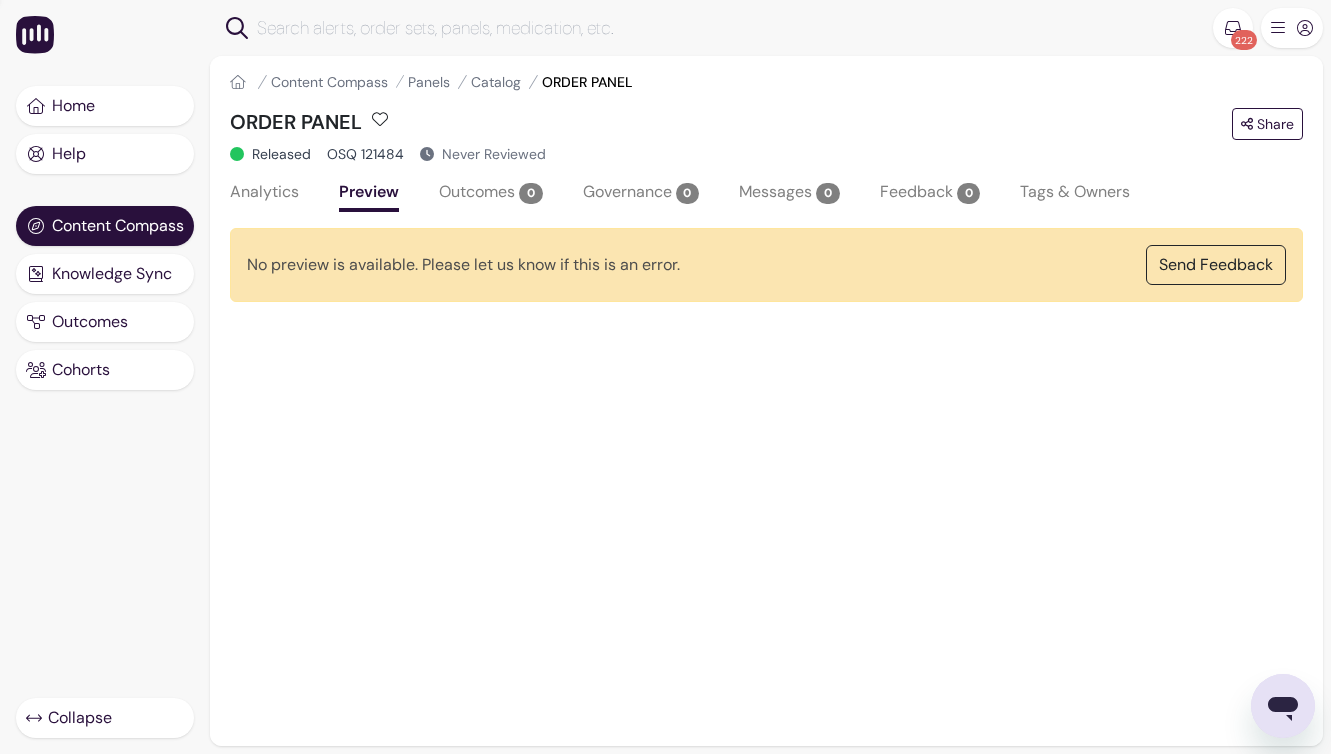 click on "Analytics" at bounding box center [264, 194] 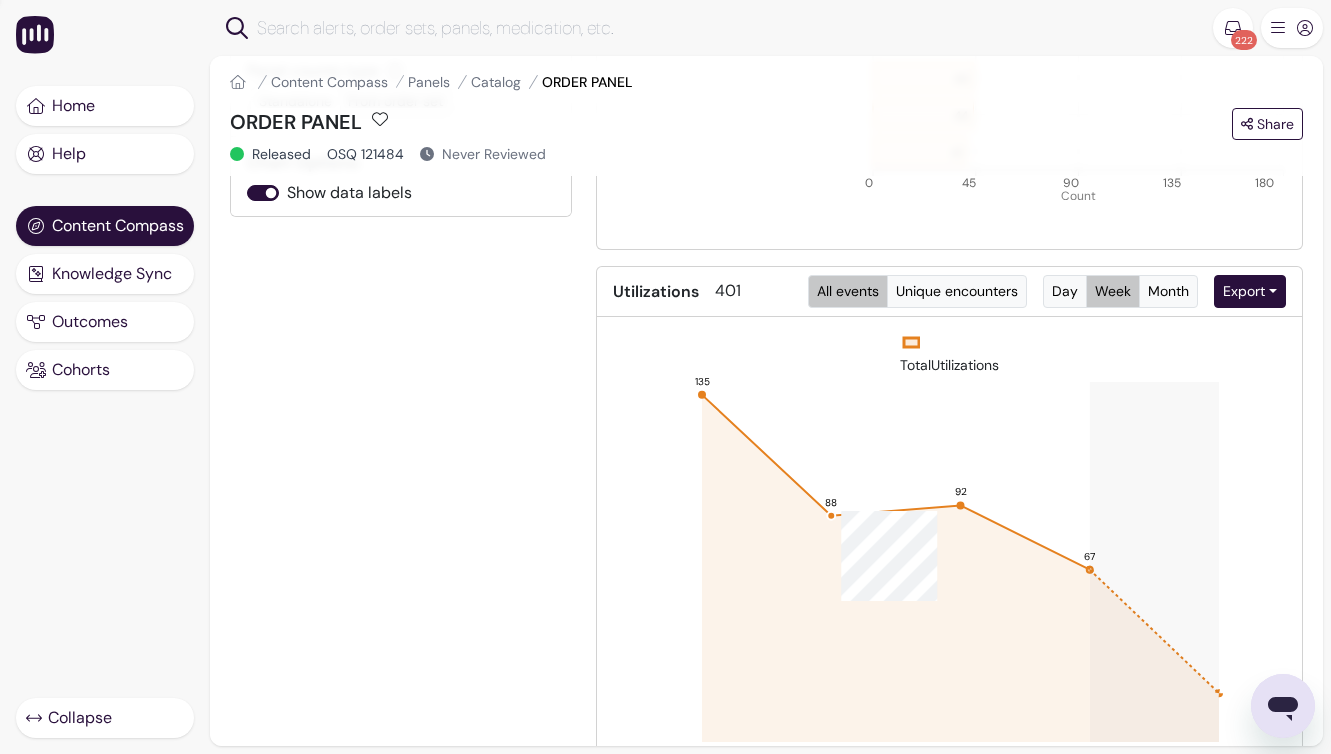 scroll, scrollTop: 0, scrollLeft: 0, axis: both 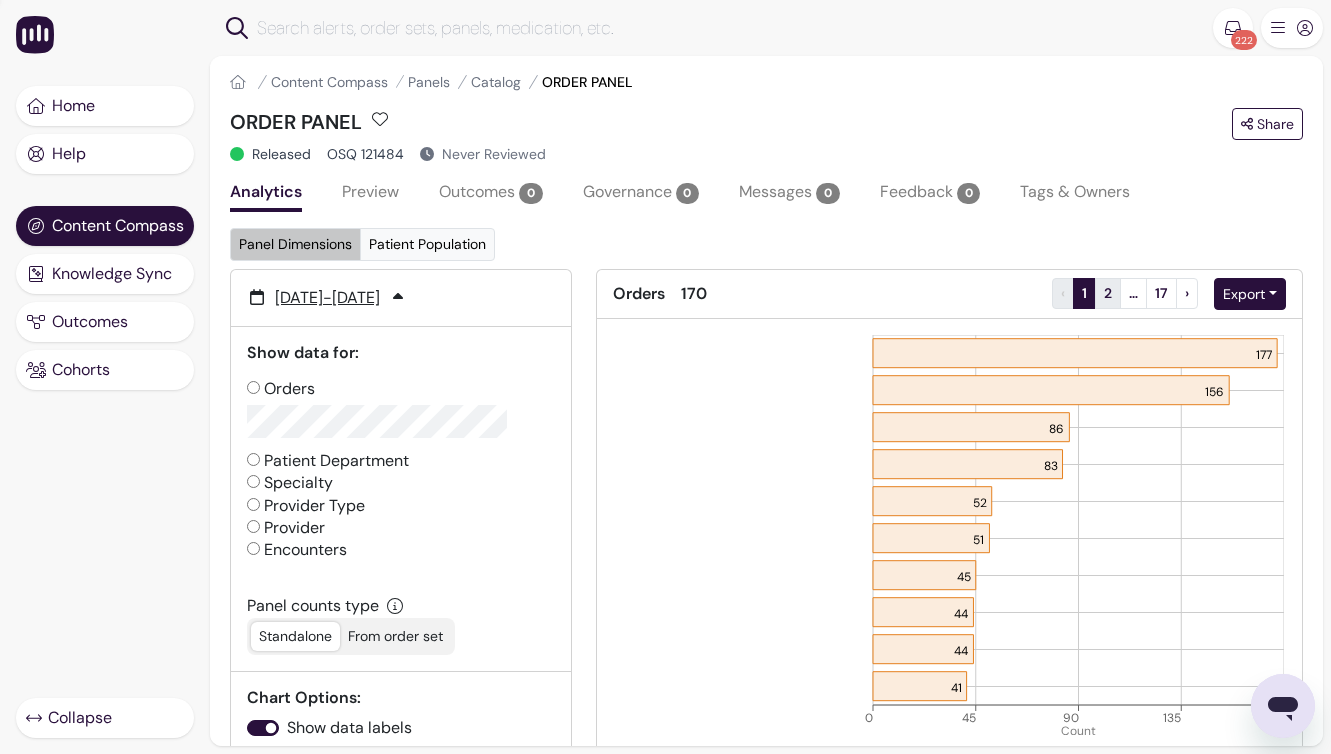 click on "2" at bounding box center [1108, 293] 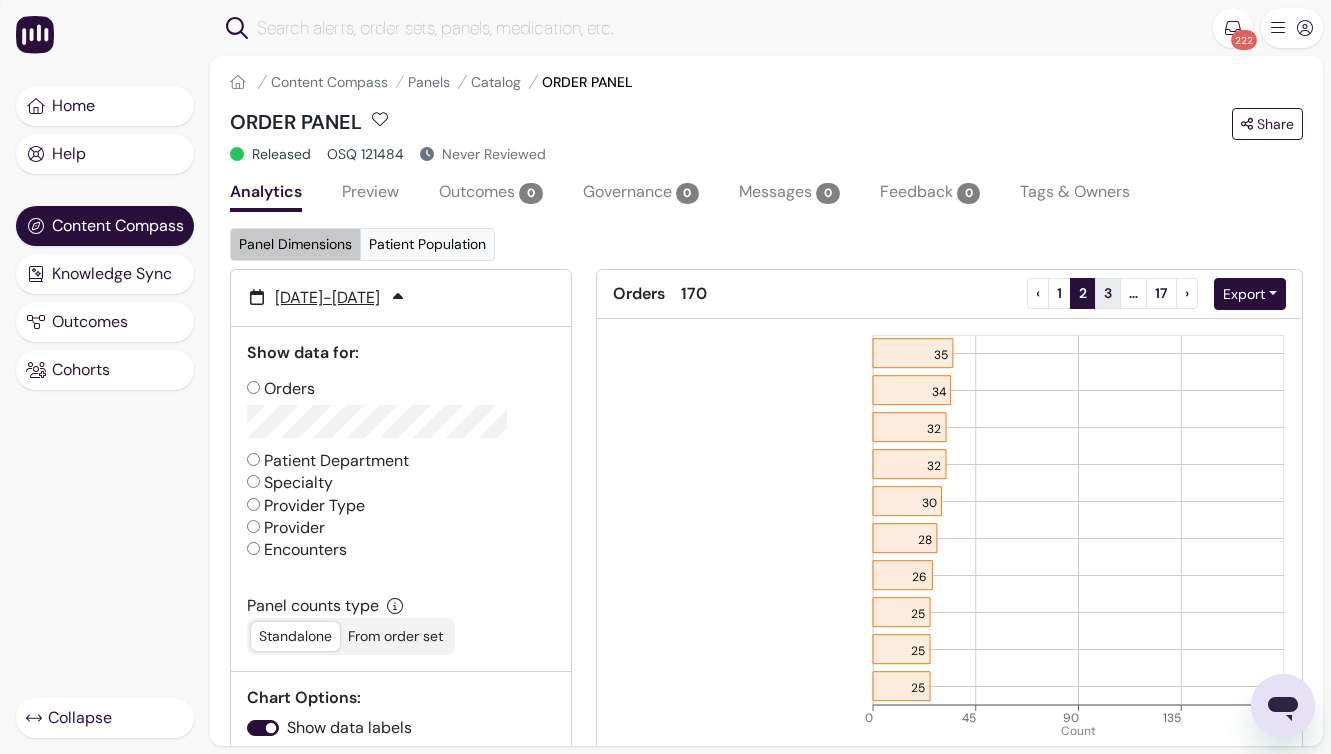 click on "3" at bounding box center (1108, 293) 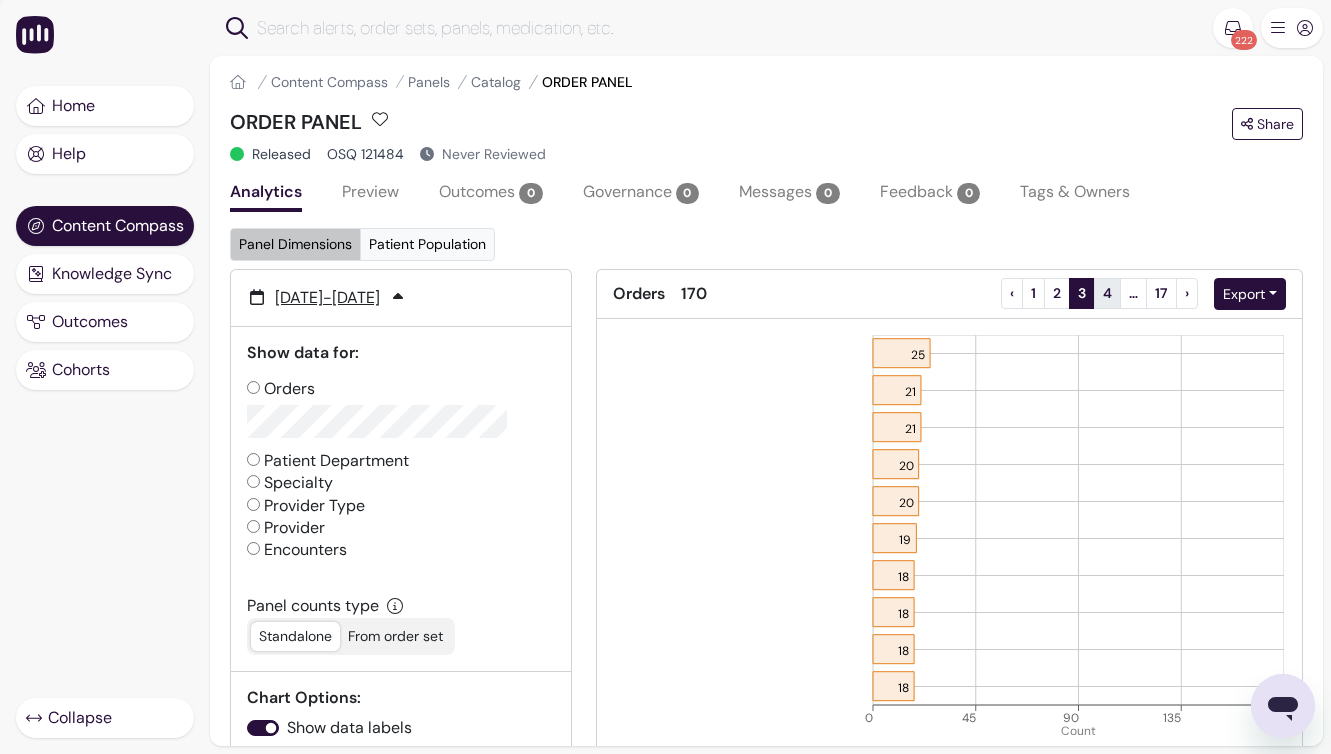 click on "4" at bounding box center (1107, 293) 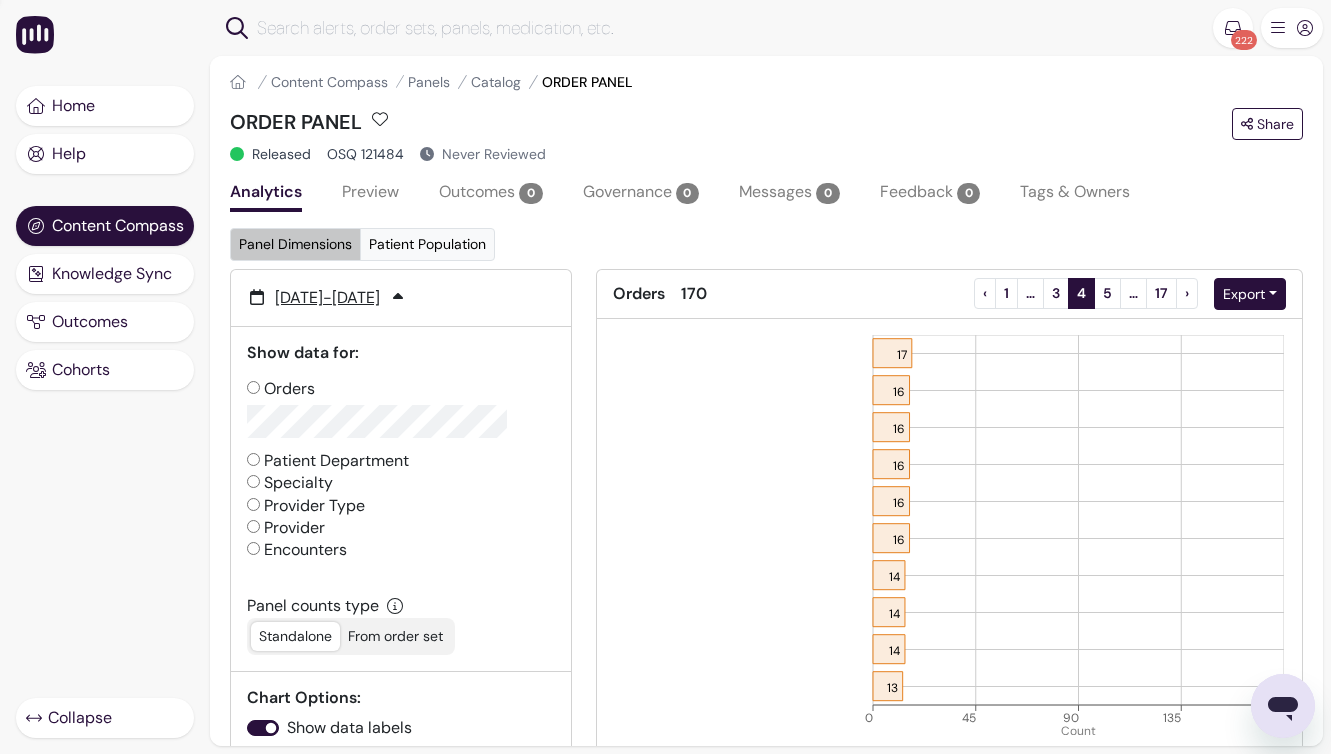 click on "Patient Department" at bounding box center (328, 461) 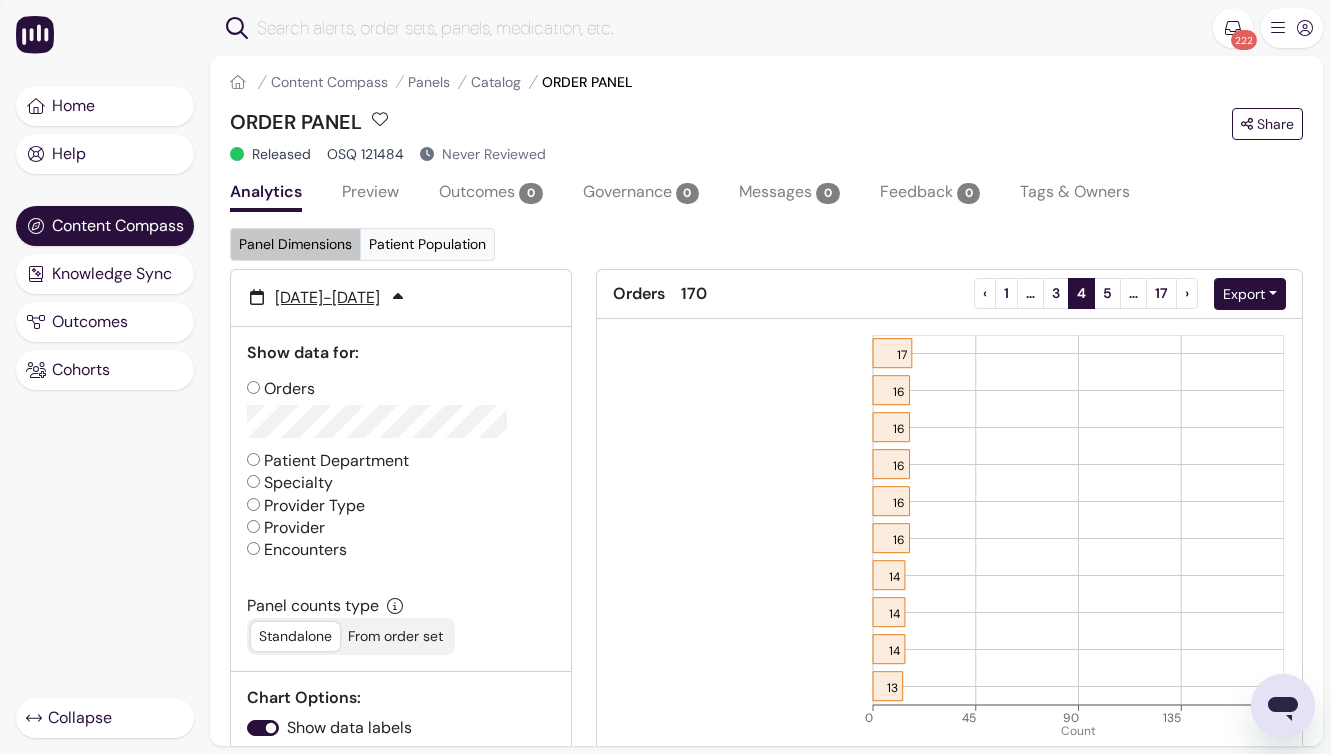click on "Patient Department" at bounding box center [253, 459] 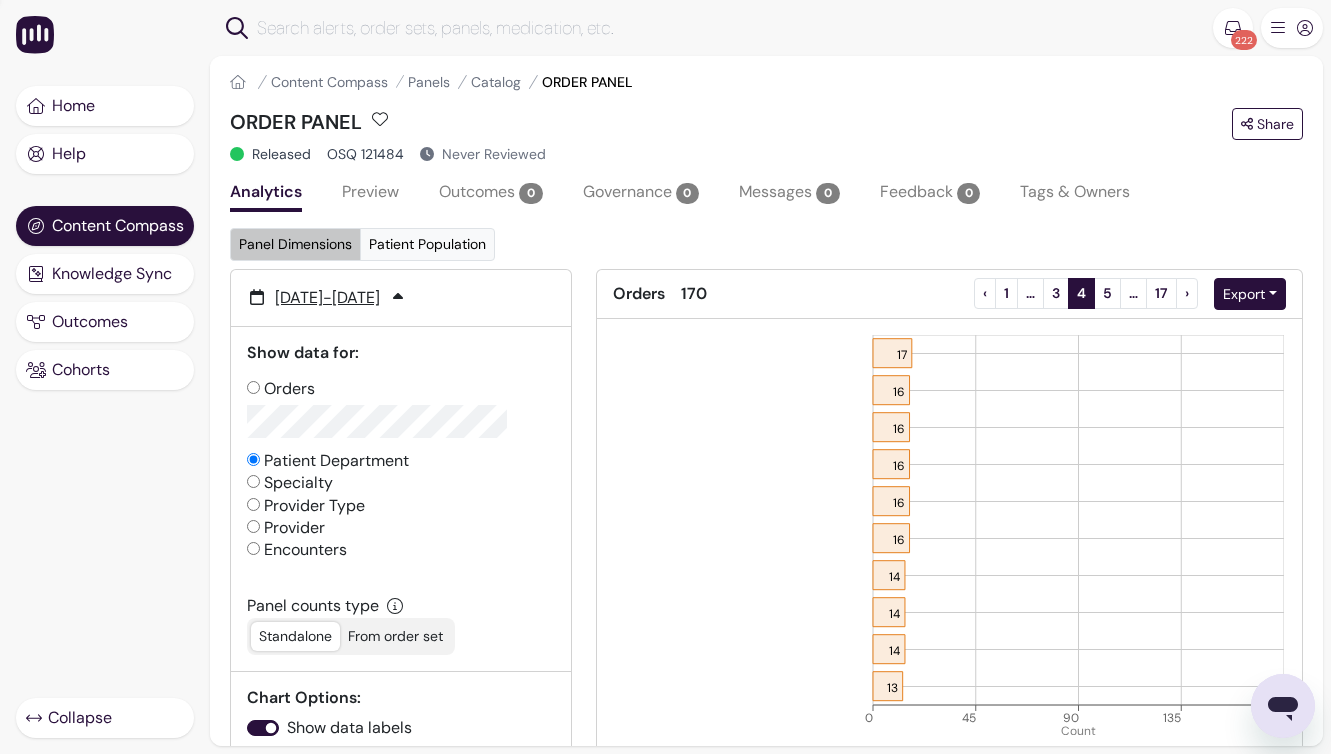 radio on "false" 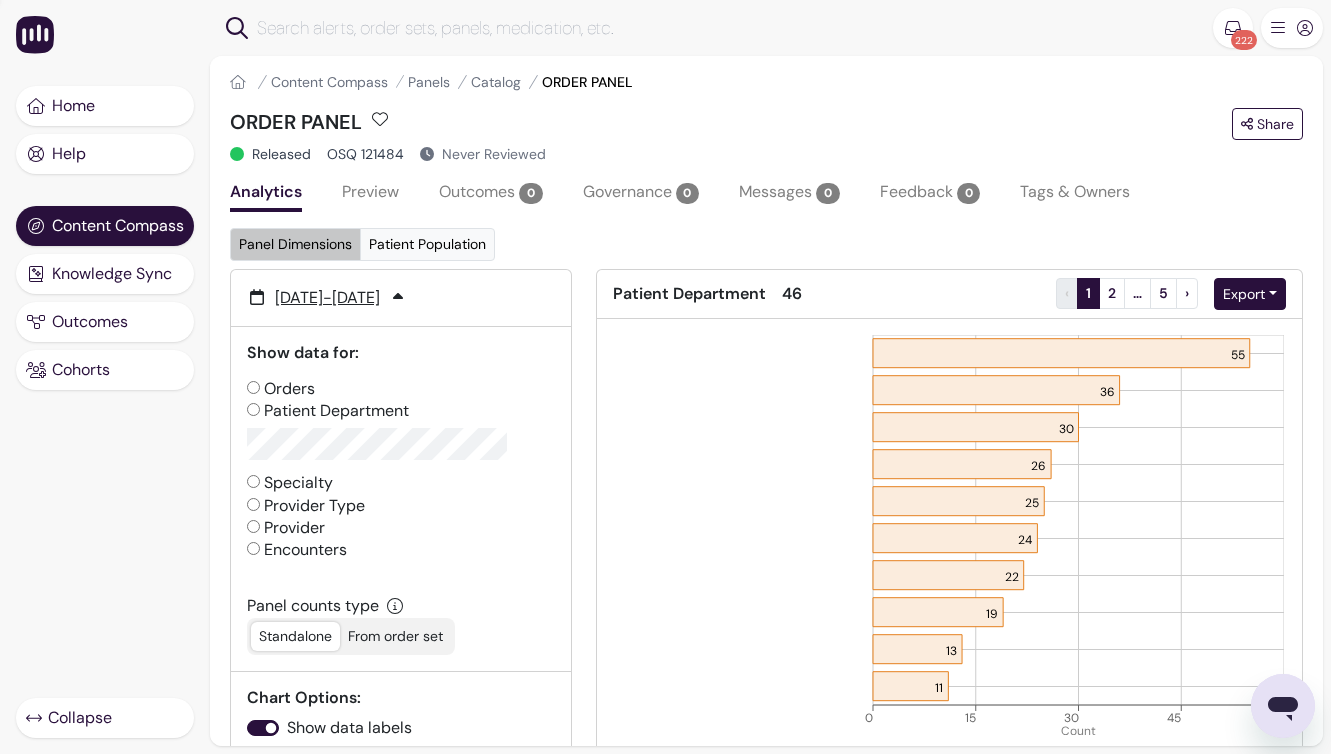 click on "Preview" at bounding box center (370, 194) 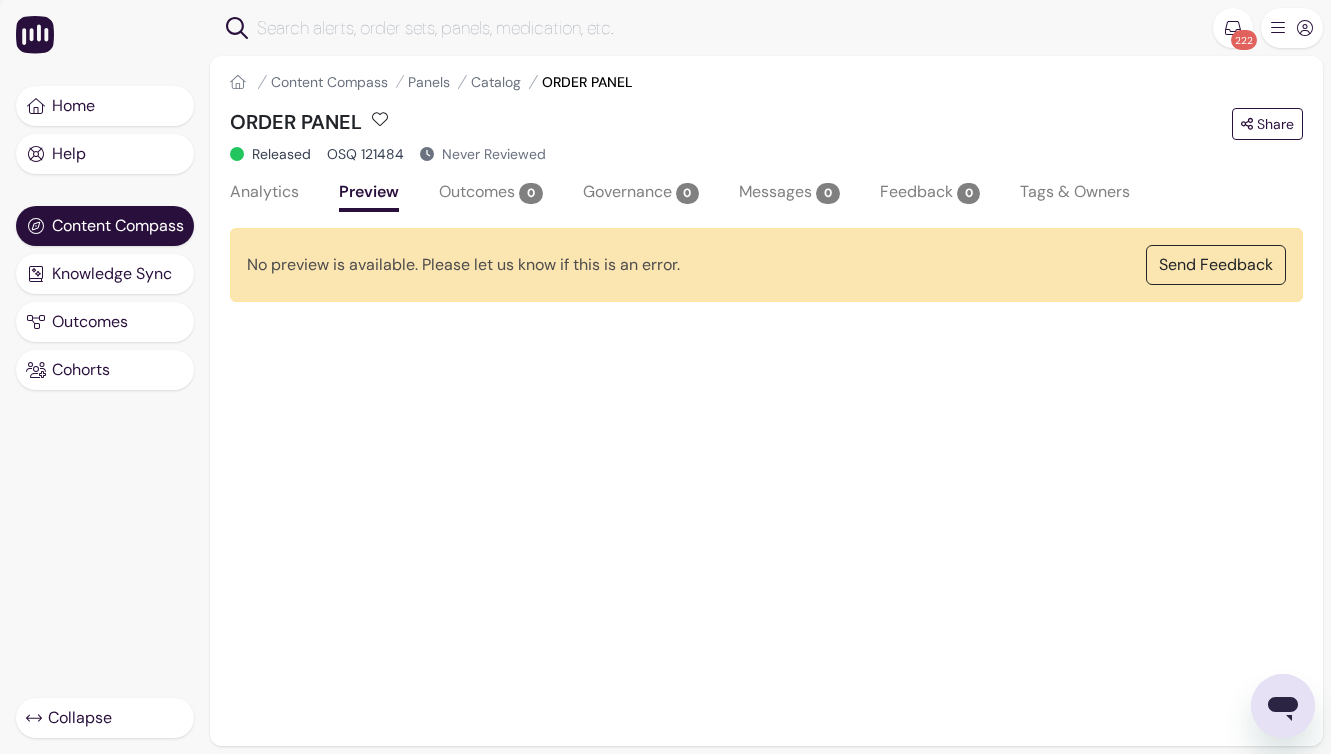 click on "Outcomes 0" at bounding box center [491, 194] 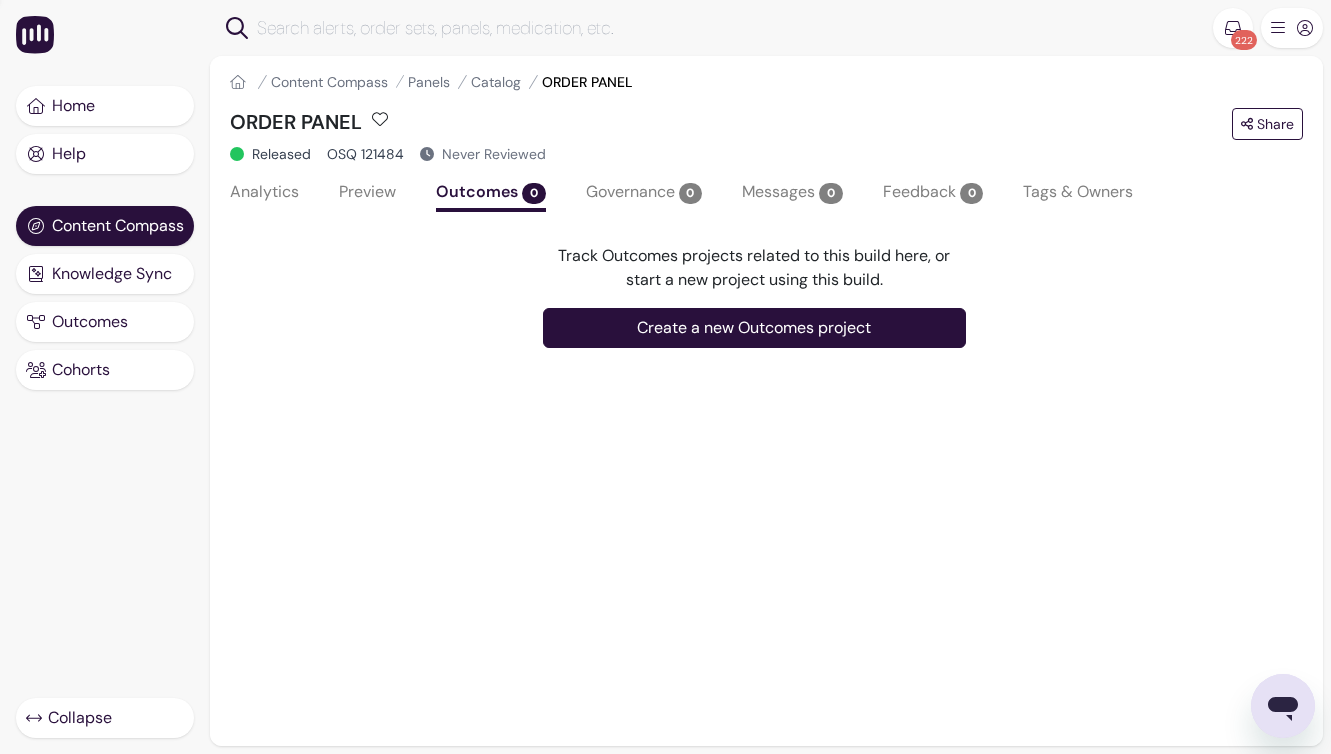 click on "Governance 0" at bounding box center [644, 192] 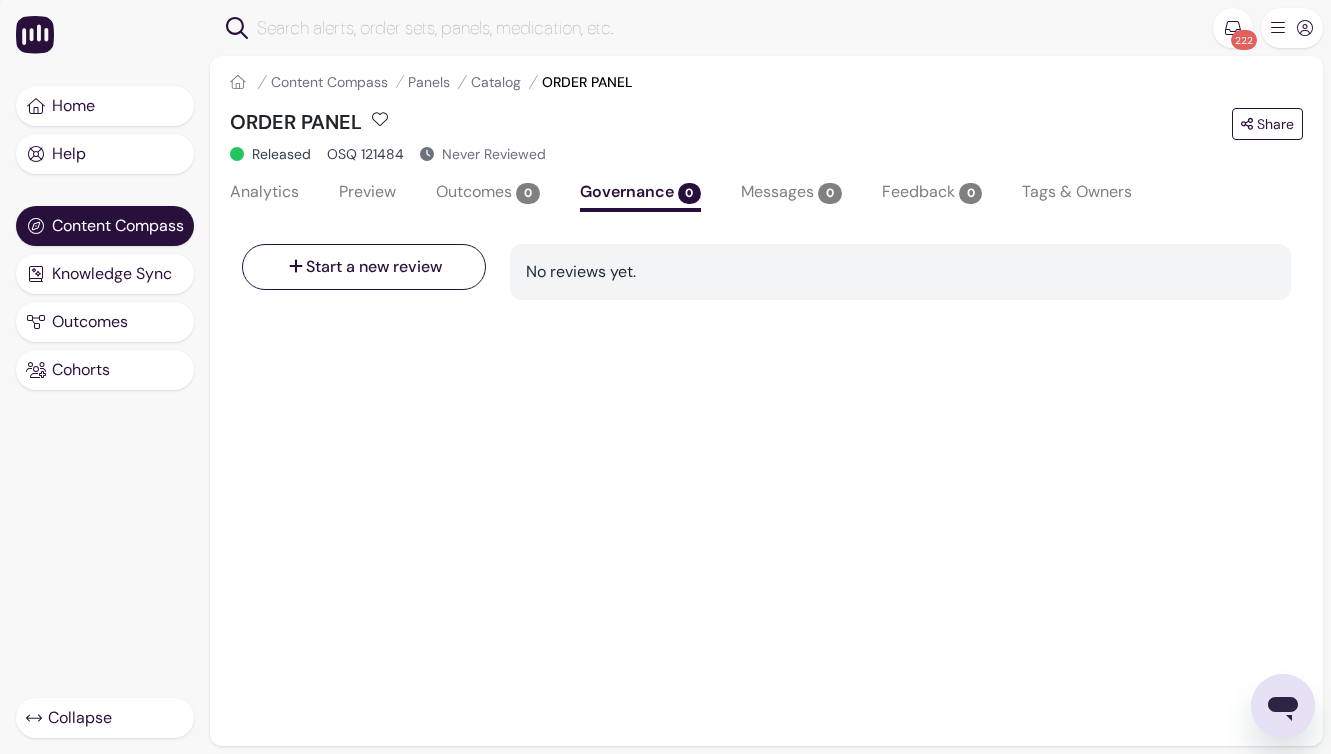 click on "Messages 0" at bounding box center (791, 192) 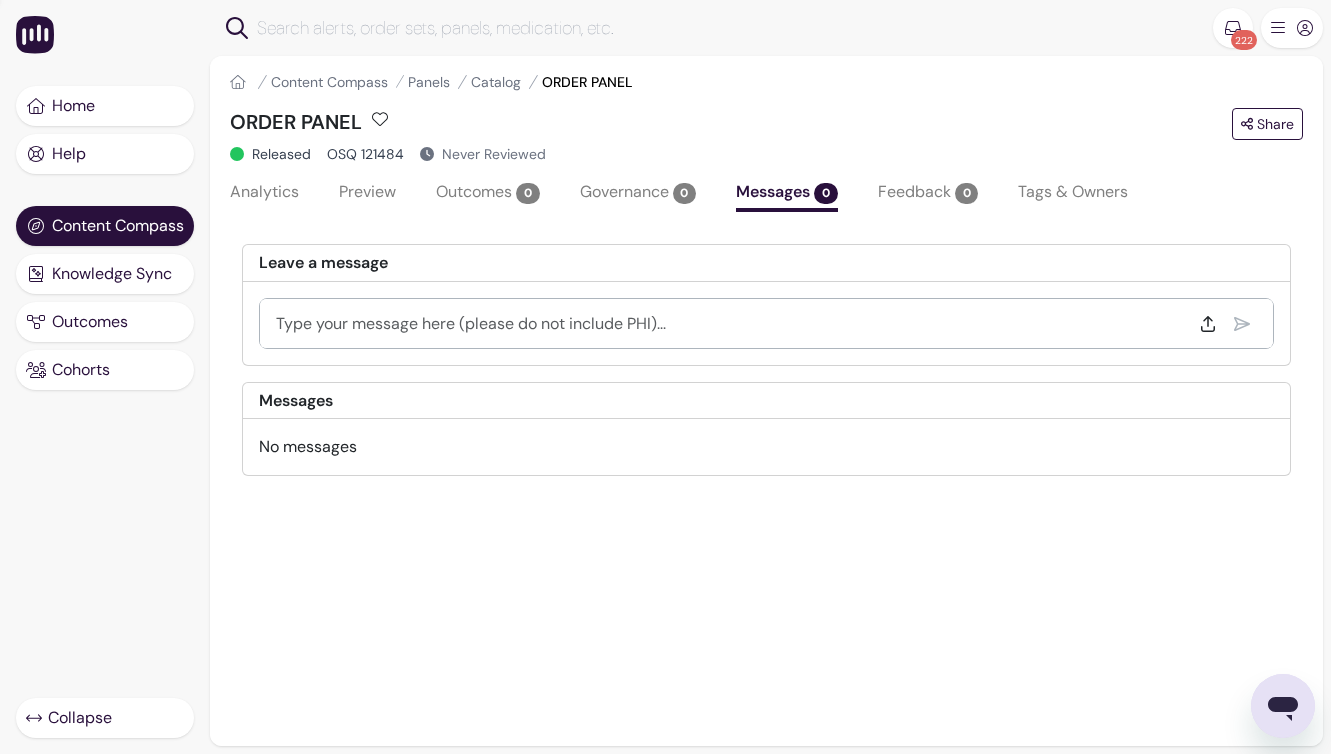 click on "Feedback 0" at bounding box center [928, 192] 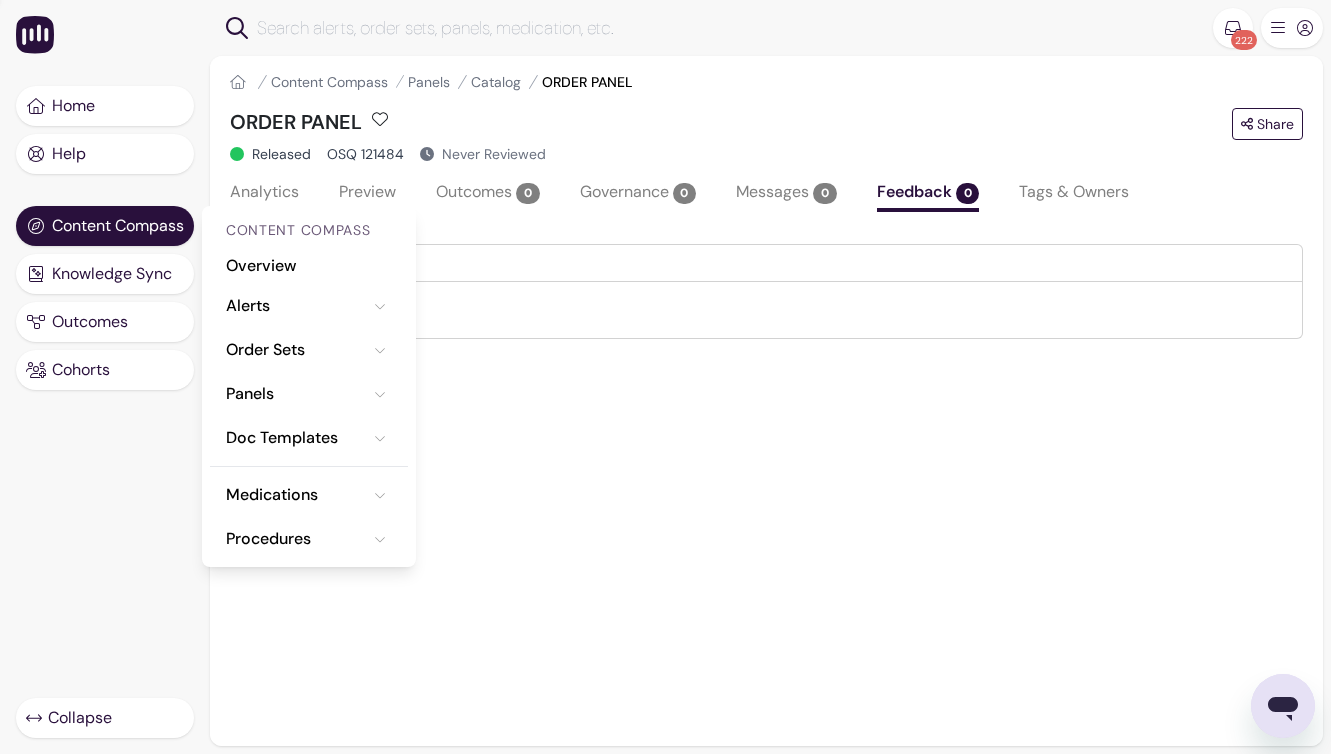 click on "Analytics" at bounding box center [264, 194] 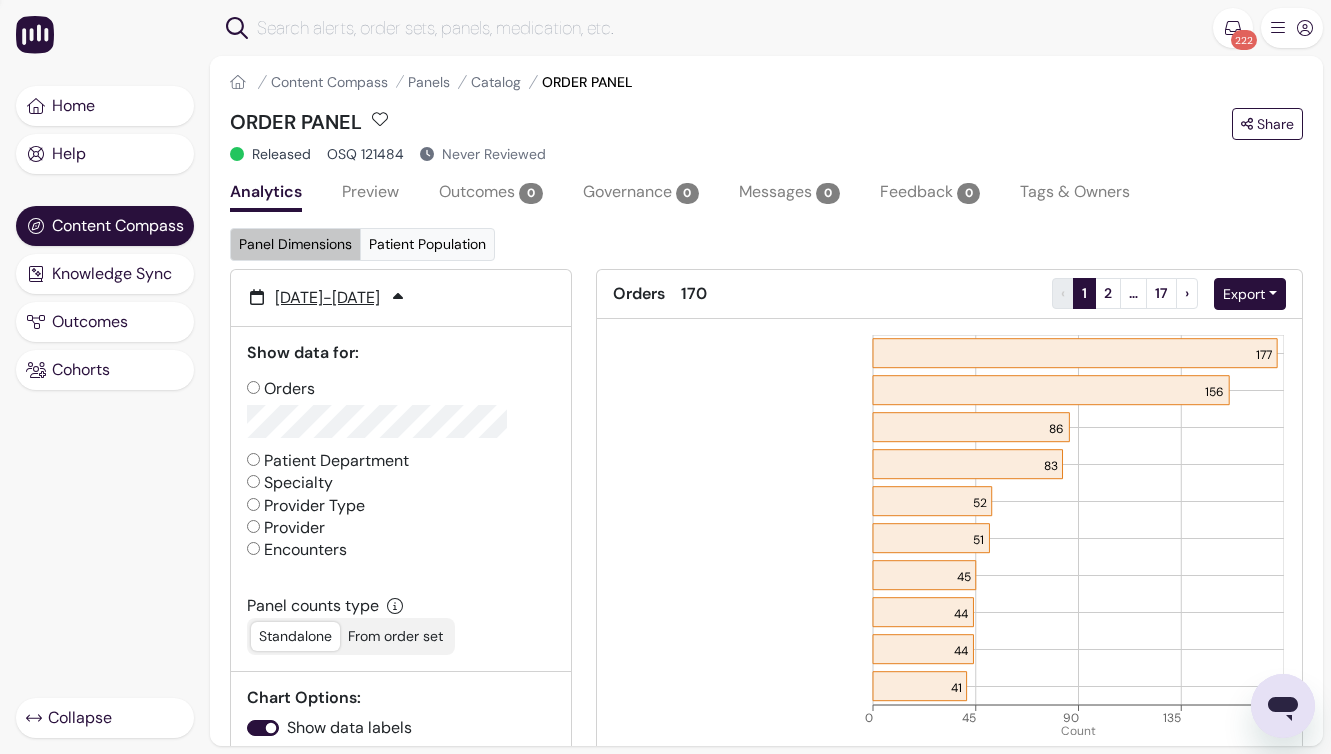 click on "Patient Department" at bounding box center (328, 461) 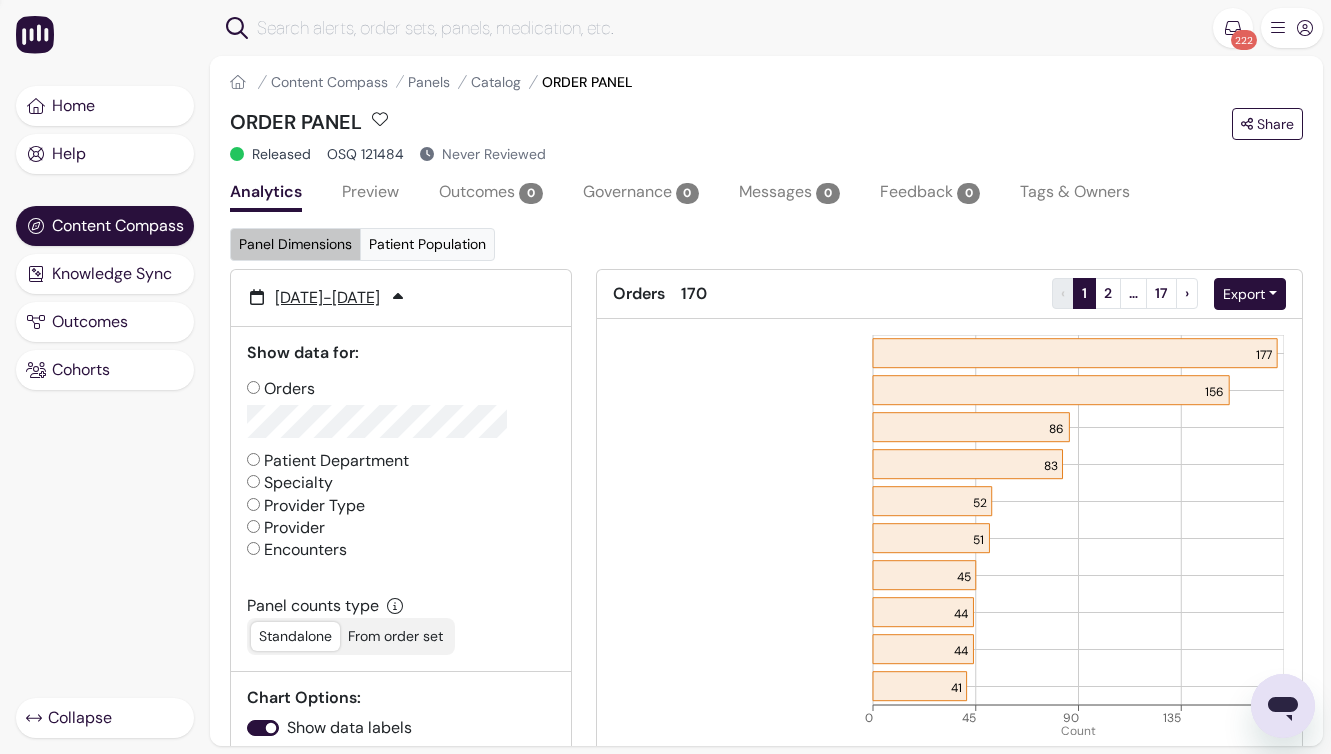 click on "Patient Department" at bounding box center (253, 459) 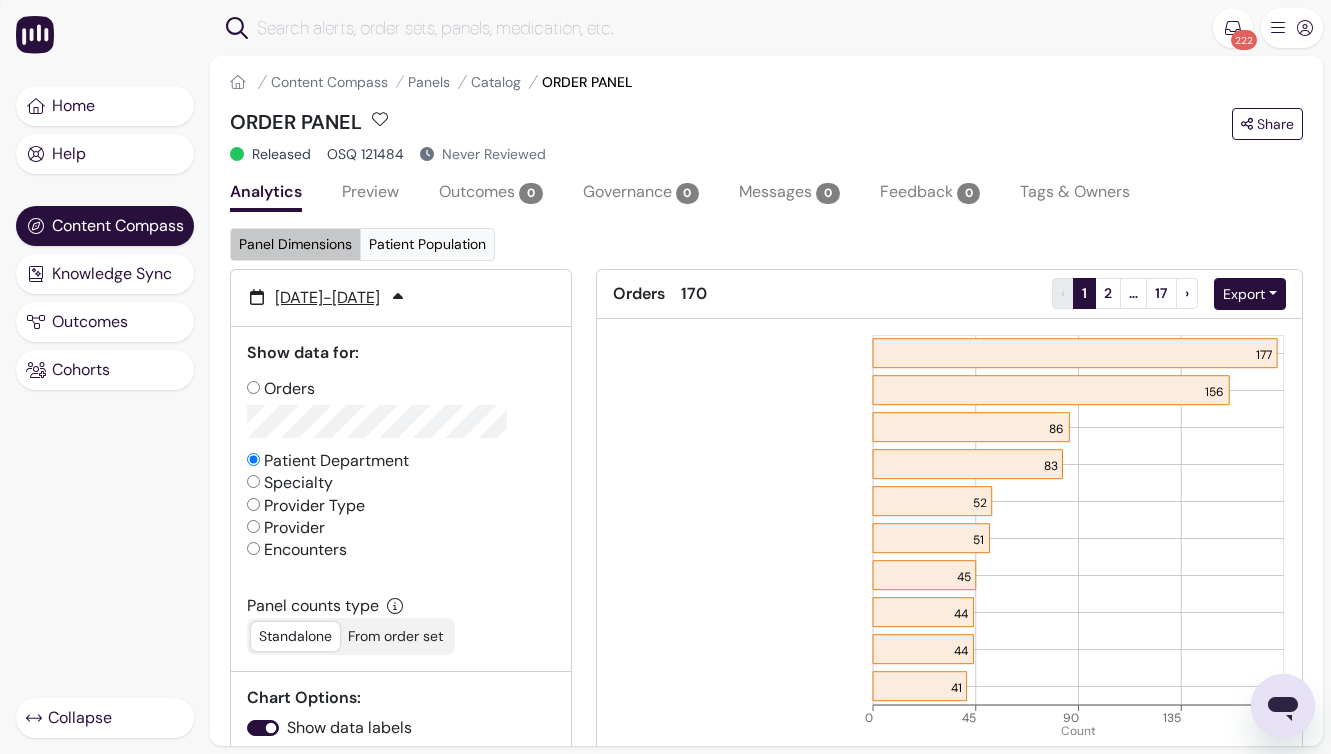 radio on "false" 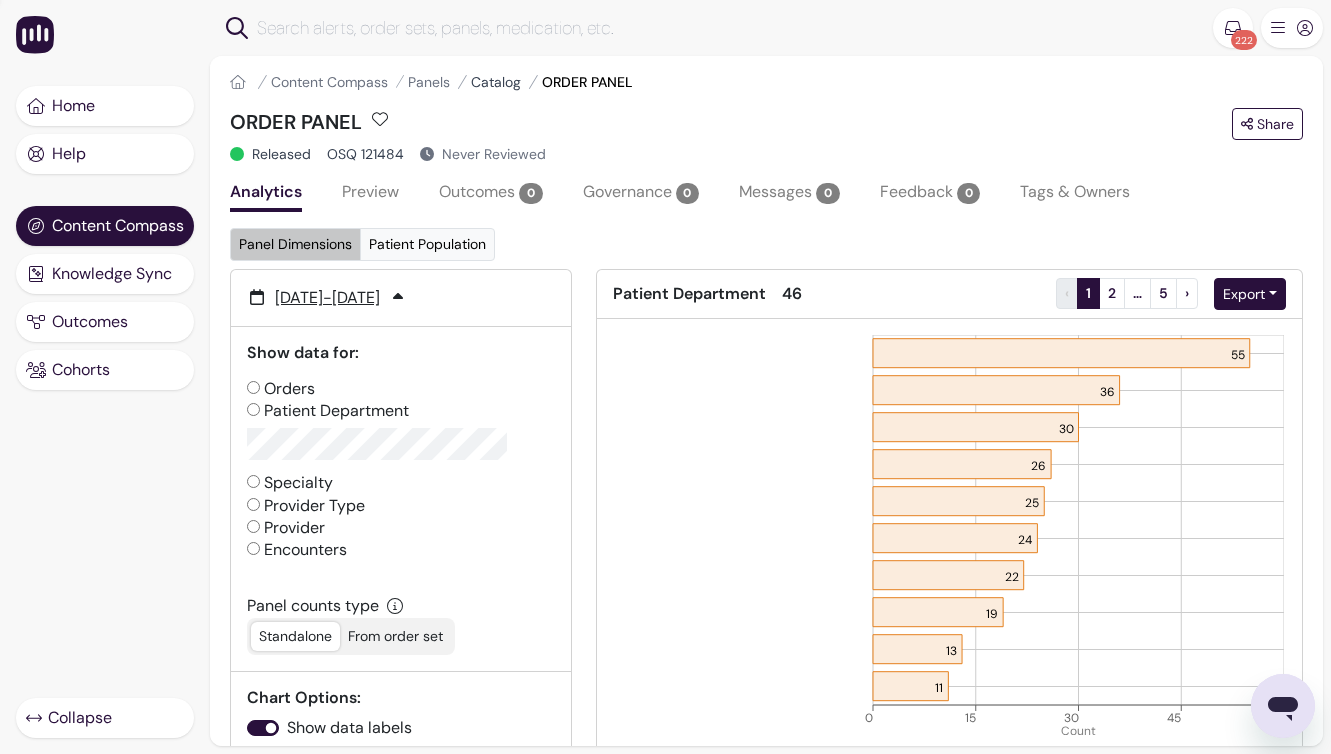 click on "Catalog" at bounding box center (496, 82) 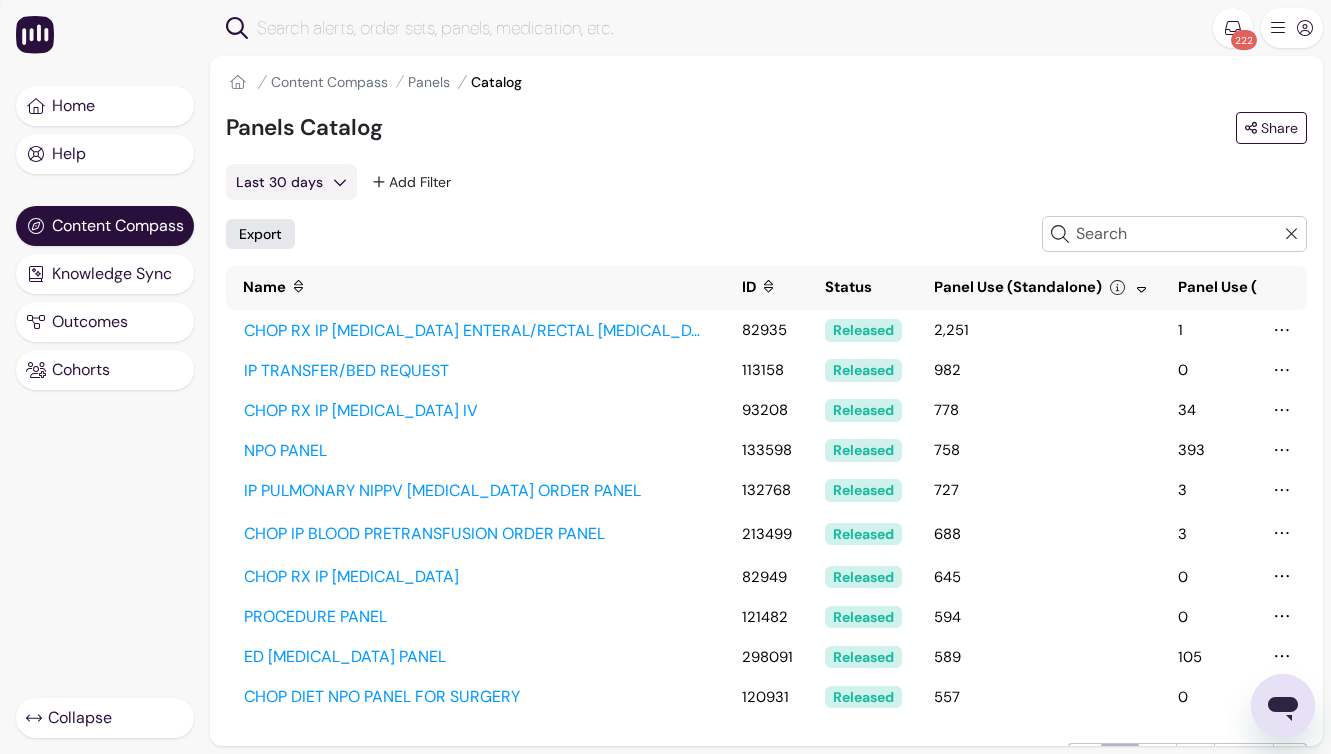 scroll, scrollTop: 75, scrollLeft: 0, axis: vertical 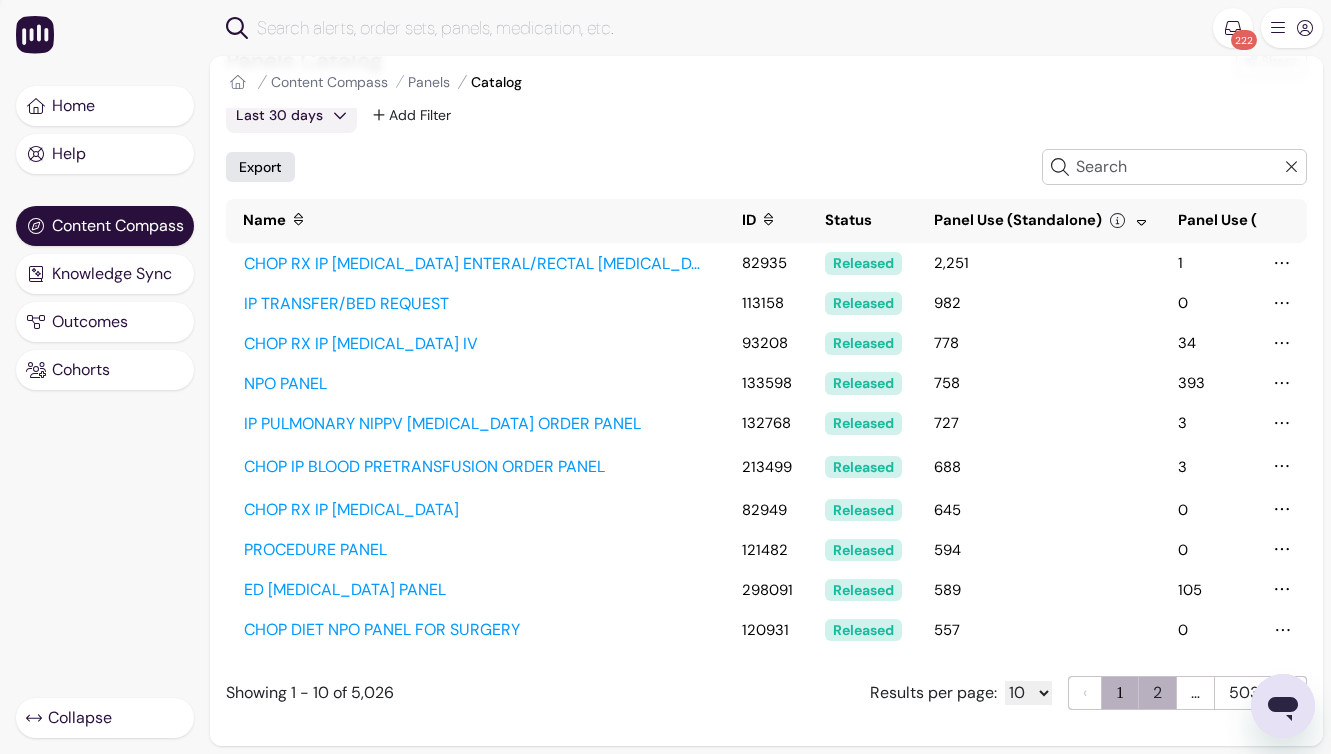 click on "2" at bounding box center [1157, 693] 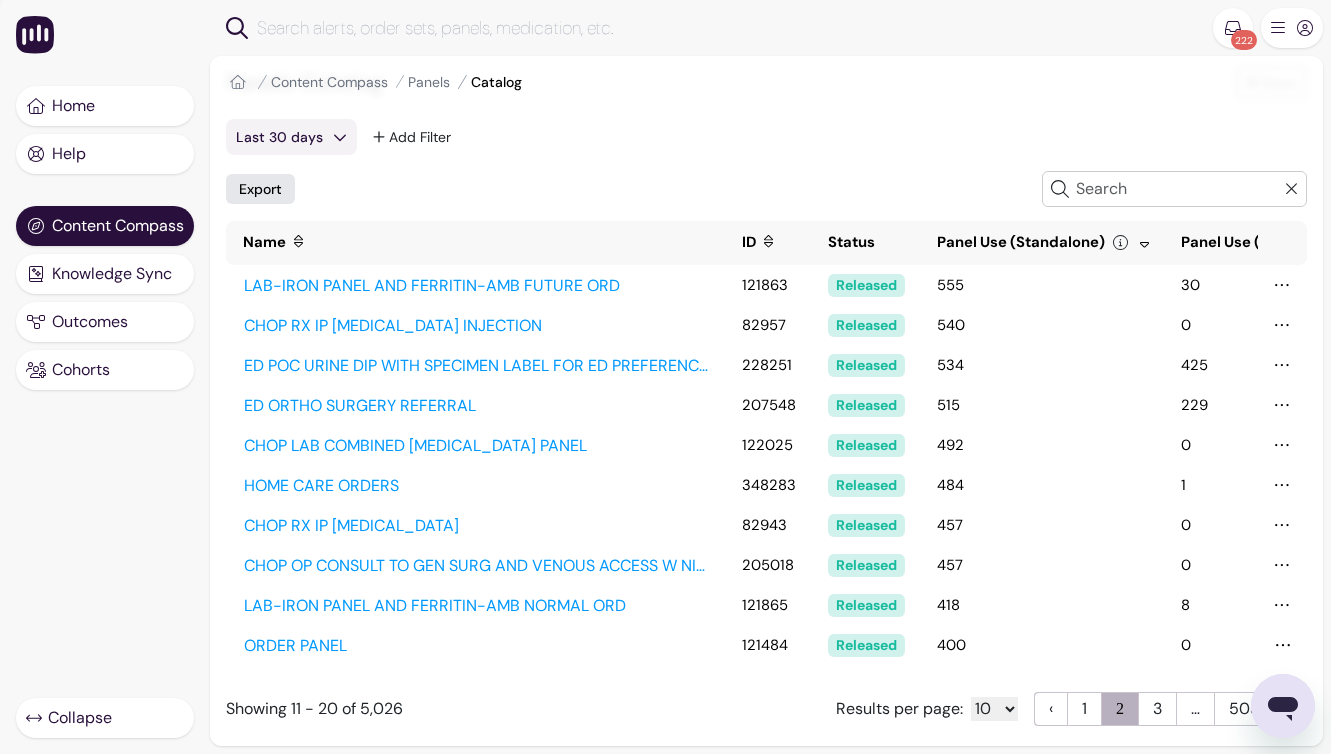 scroll, scrollTop: 68, scrollLeft: 0, axis: vertical 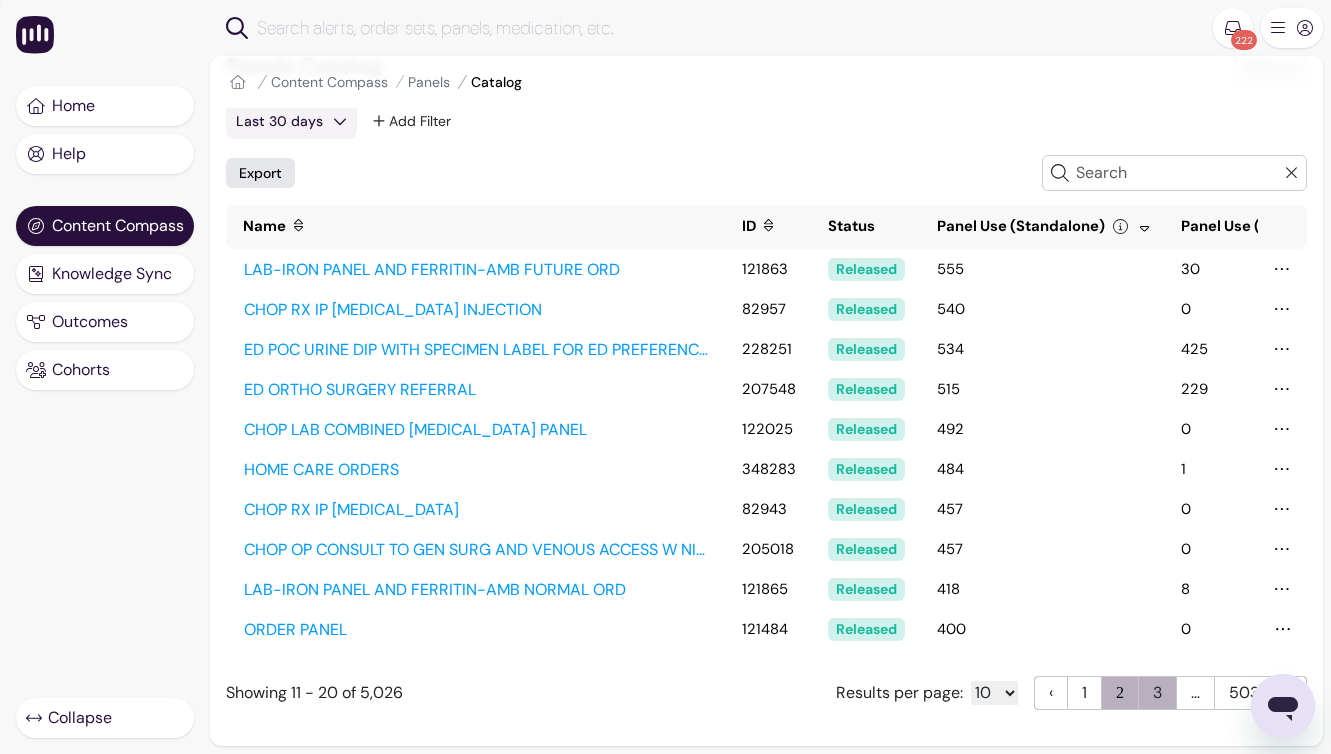 click on "3" at bounding box center [1157, 693] 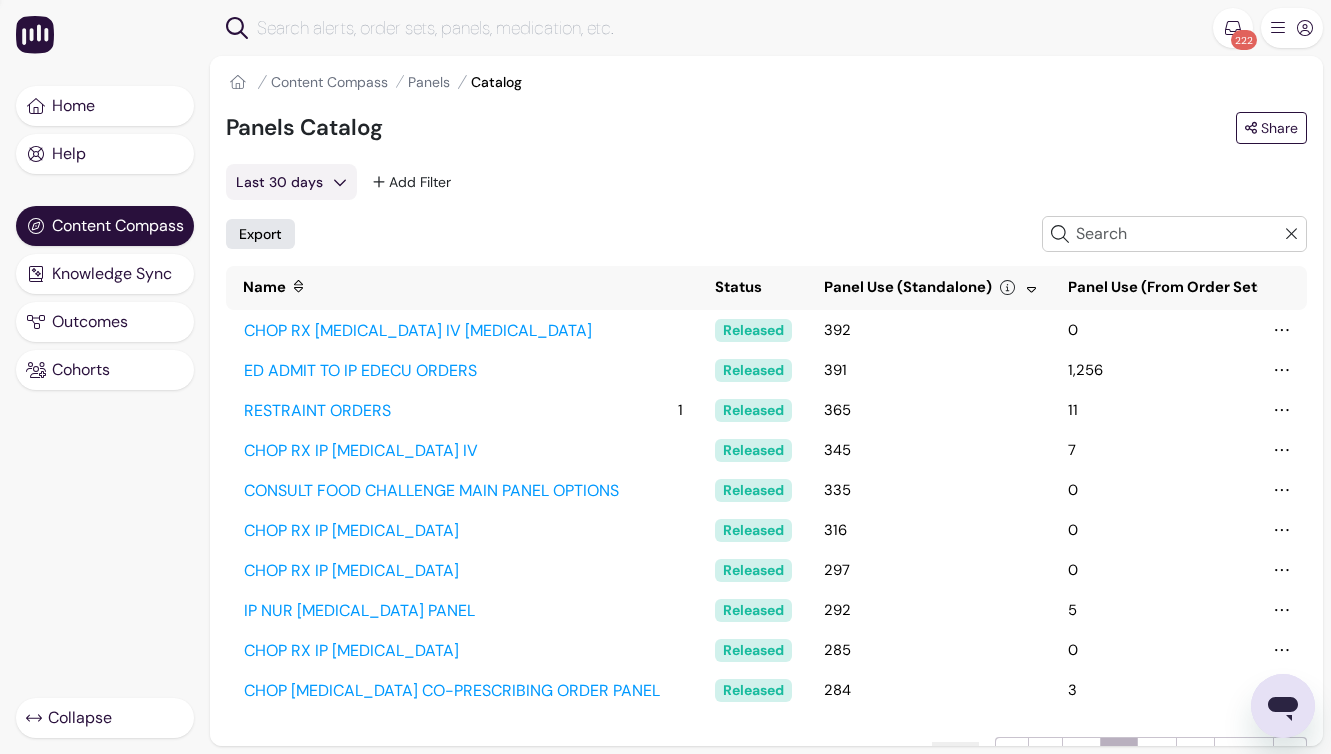 scroll, scrollTop: 0, scrollLeft: 0, axis: both 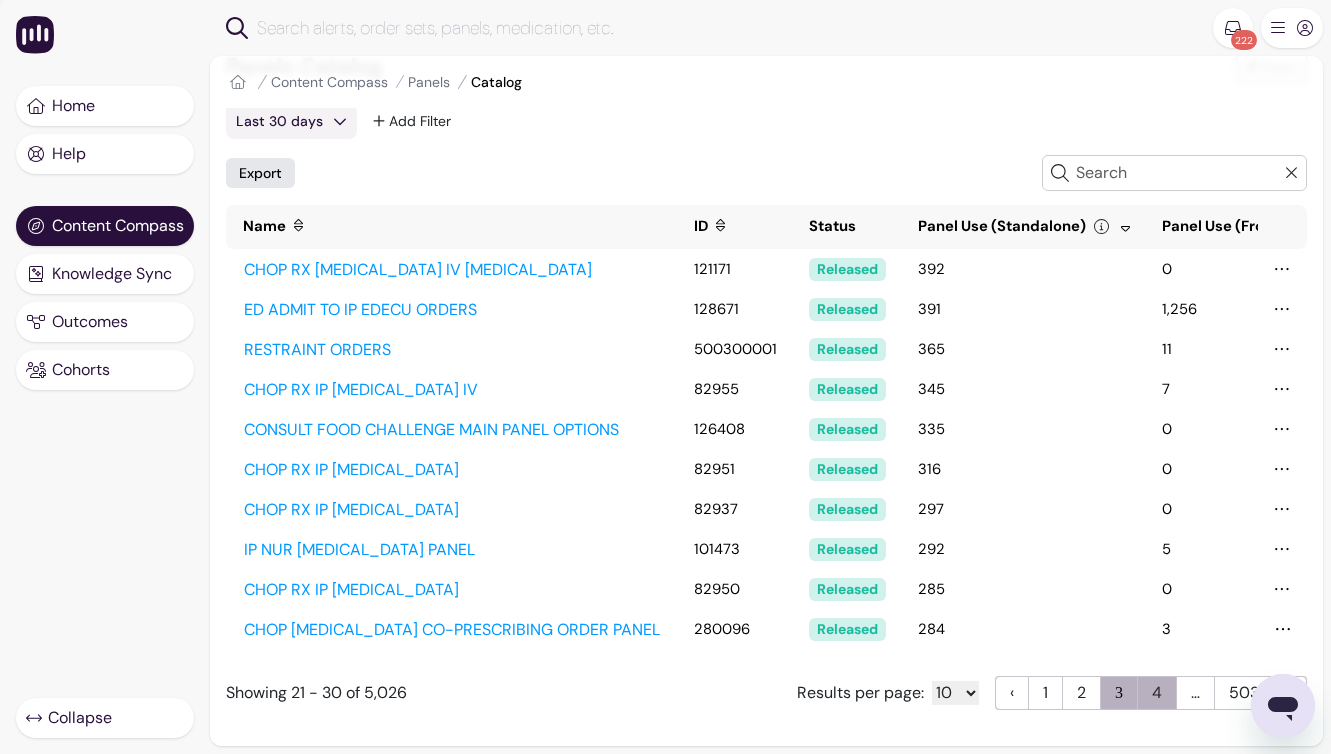 click on "4" at bounding box center [1157, 693] 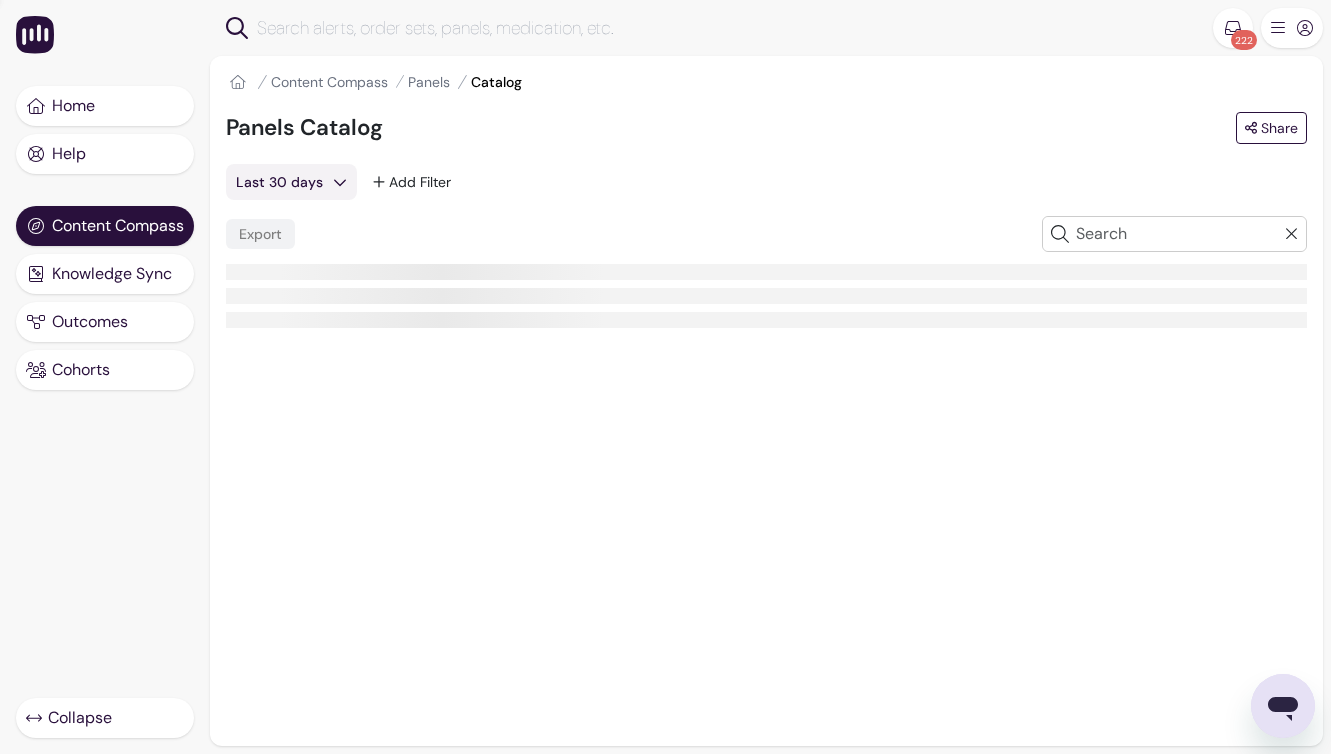 scroll, scrollTop: 0, scrollLeft: 0, axis: both 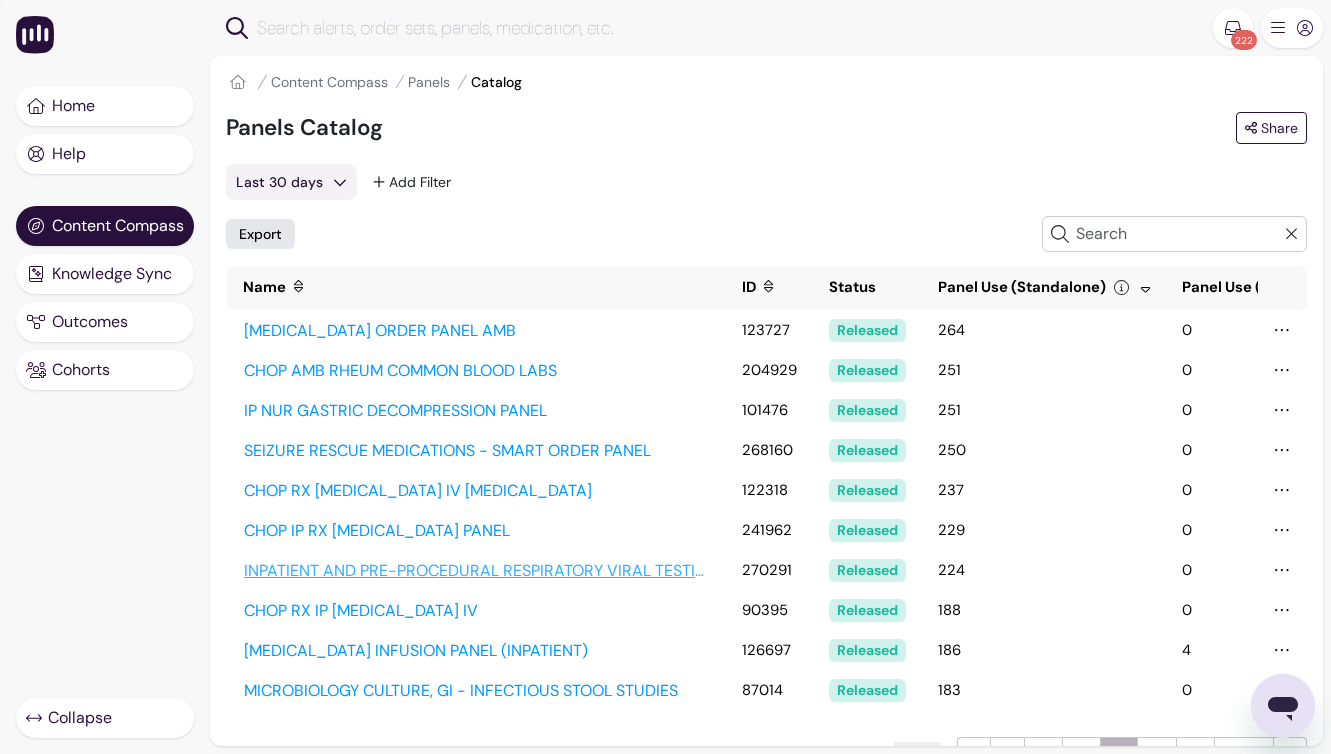 click on "INPATIENT AND PRE-PROCEDURAL RESPIRATORY VIRAL TESTING" at bounding box center (476, 571) 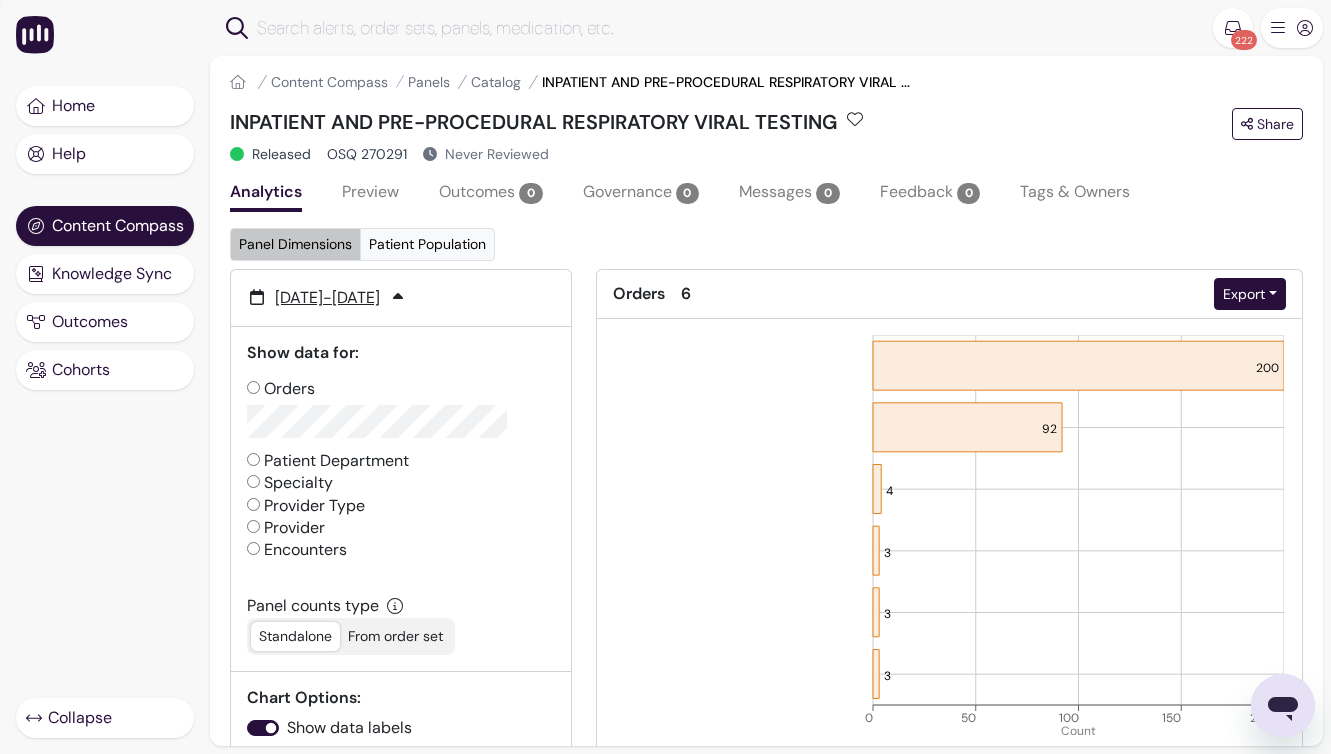 click on "Preview" at bounding box center [370, 194] 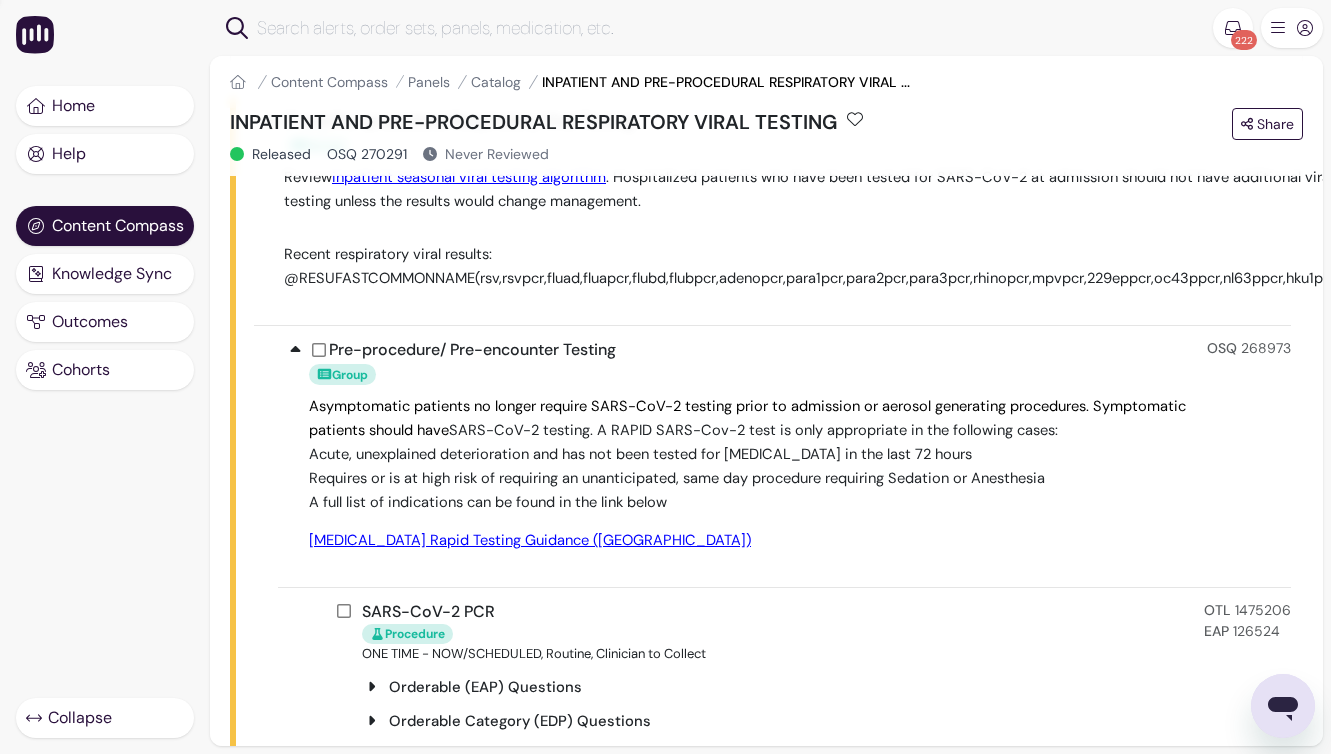 scroll, scrollTop: 232, scrollLeft: 0, axis: vertical 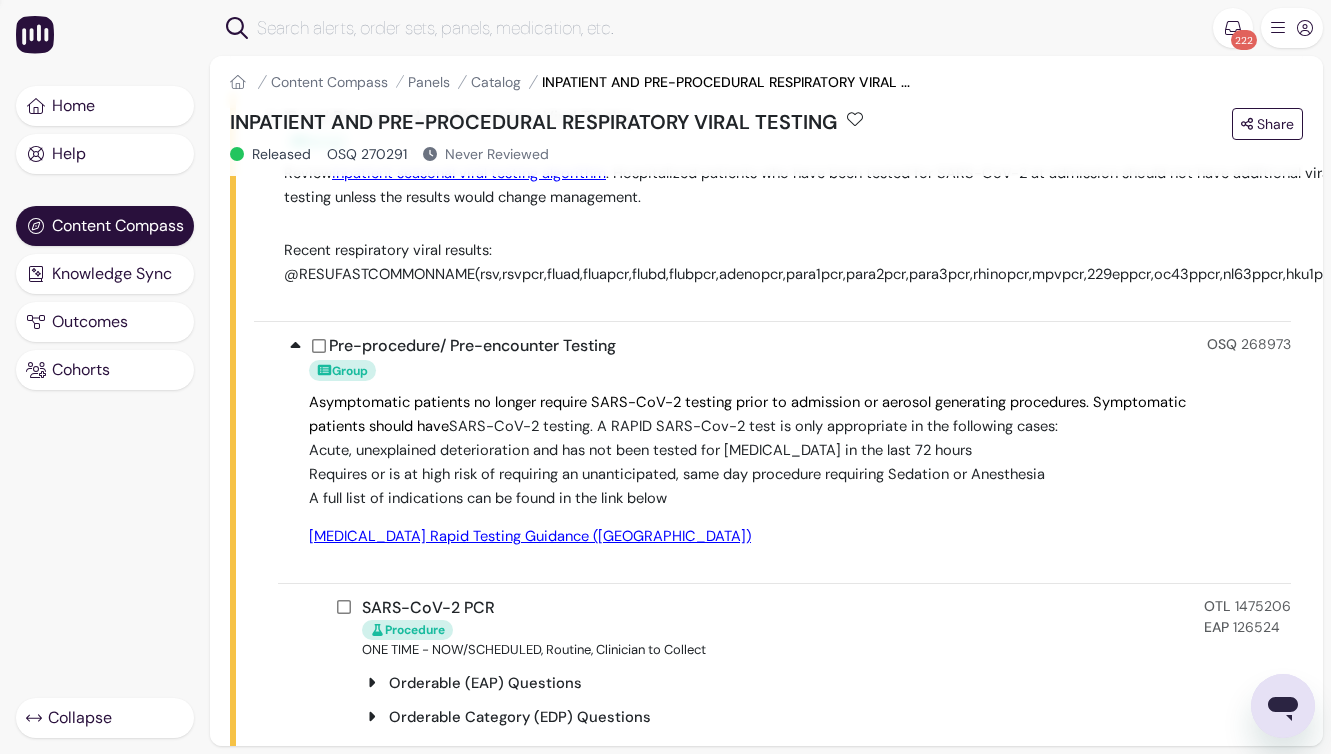 click on "Home Content Compass Panels Catalog INPATIENT AND PRE-PROCEDURAL RESPIRATORY VIRAL ..." at bounding box center [766, 82] 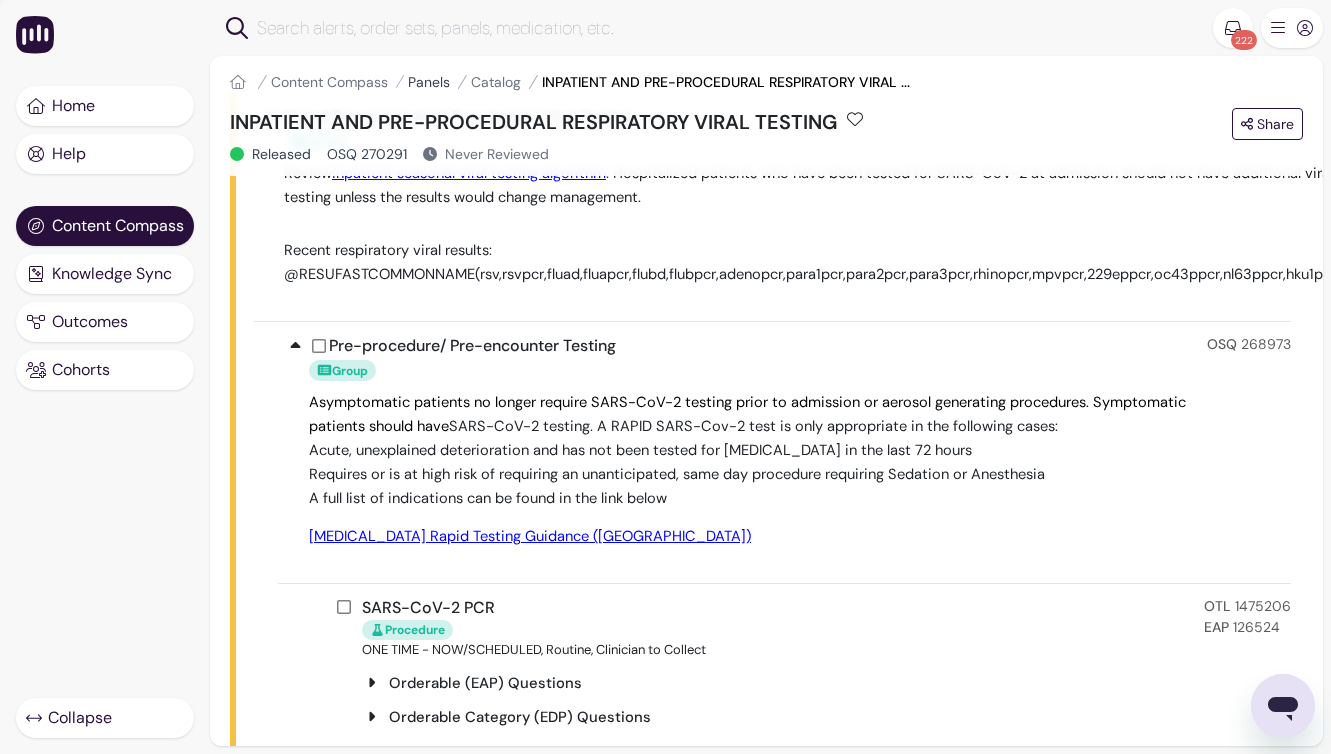 click on "Panels" at bounding box center (429, 82) 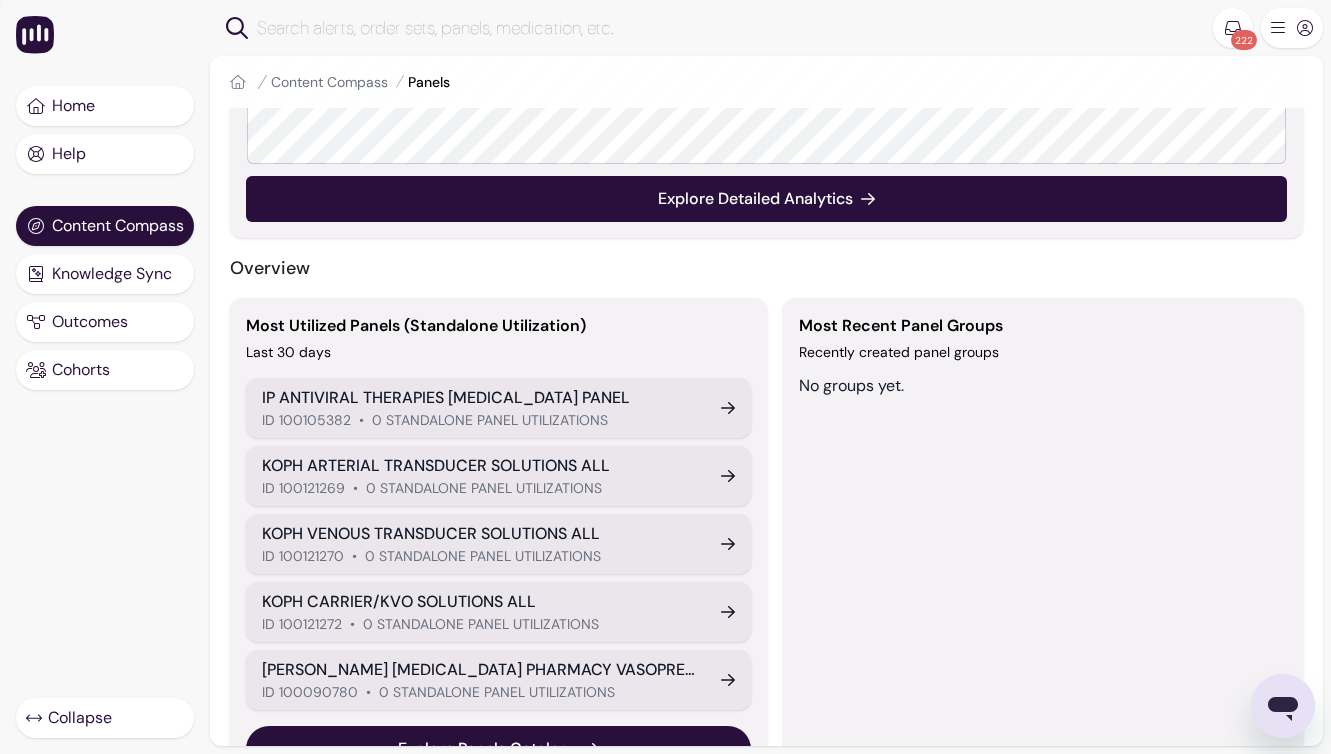 scroll, scrollTop: 670, scrollLeft: 0, axis: vertical 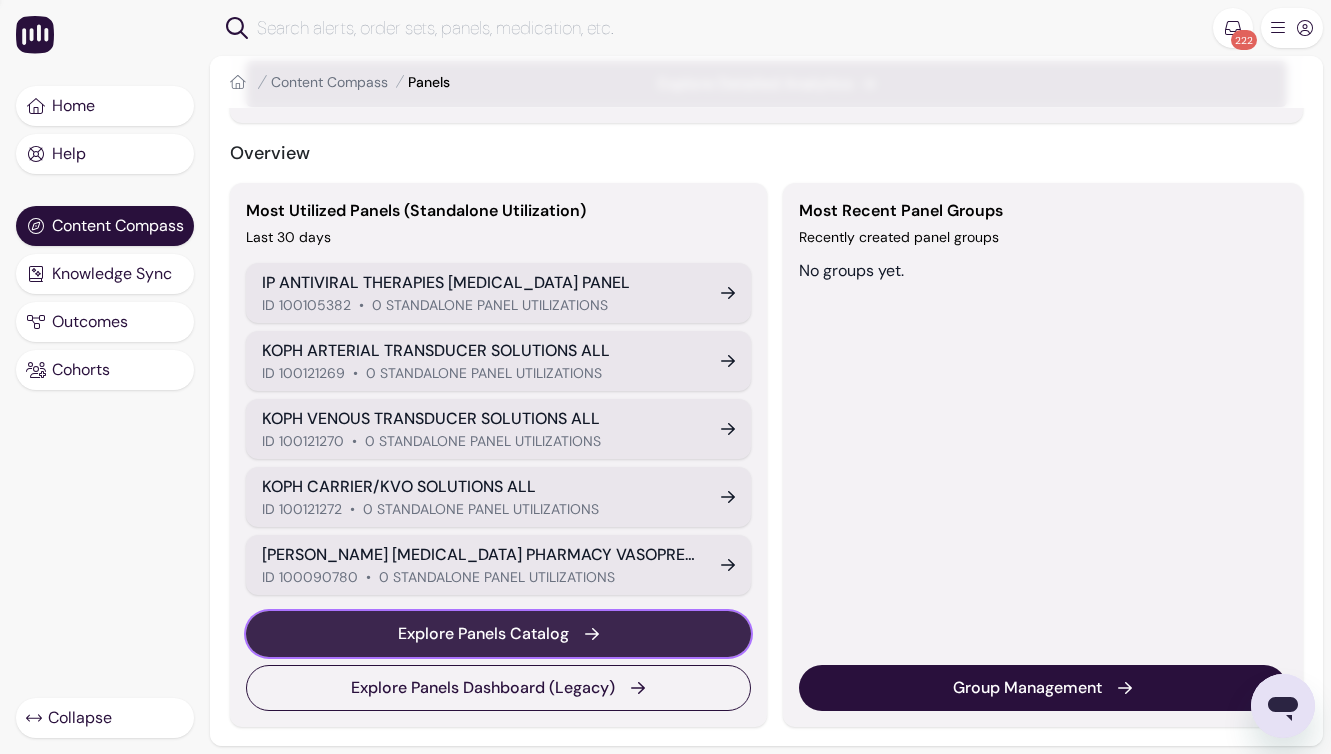 click on "Explore Panels Catalog" at bounding box center [498, 634] 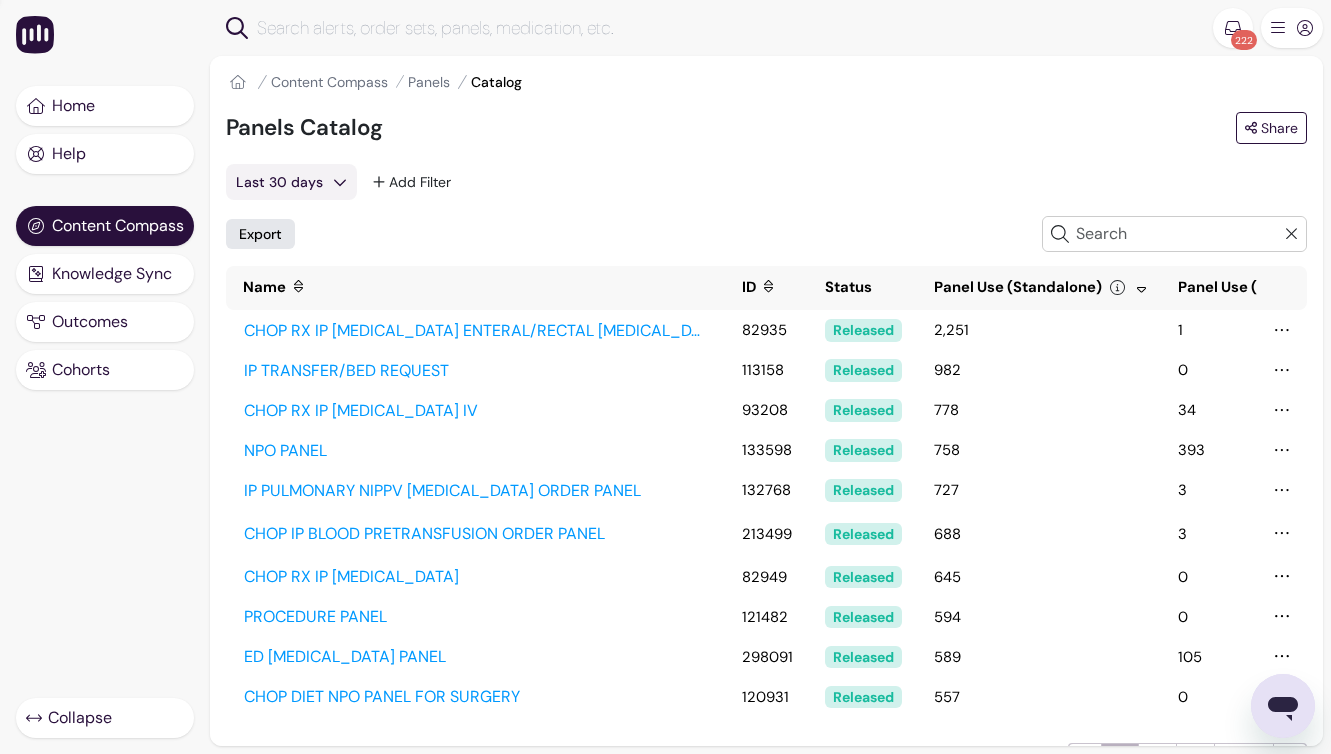 scroll, scrollTop: 75, scrollLeft: 0, axis: vertical 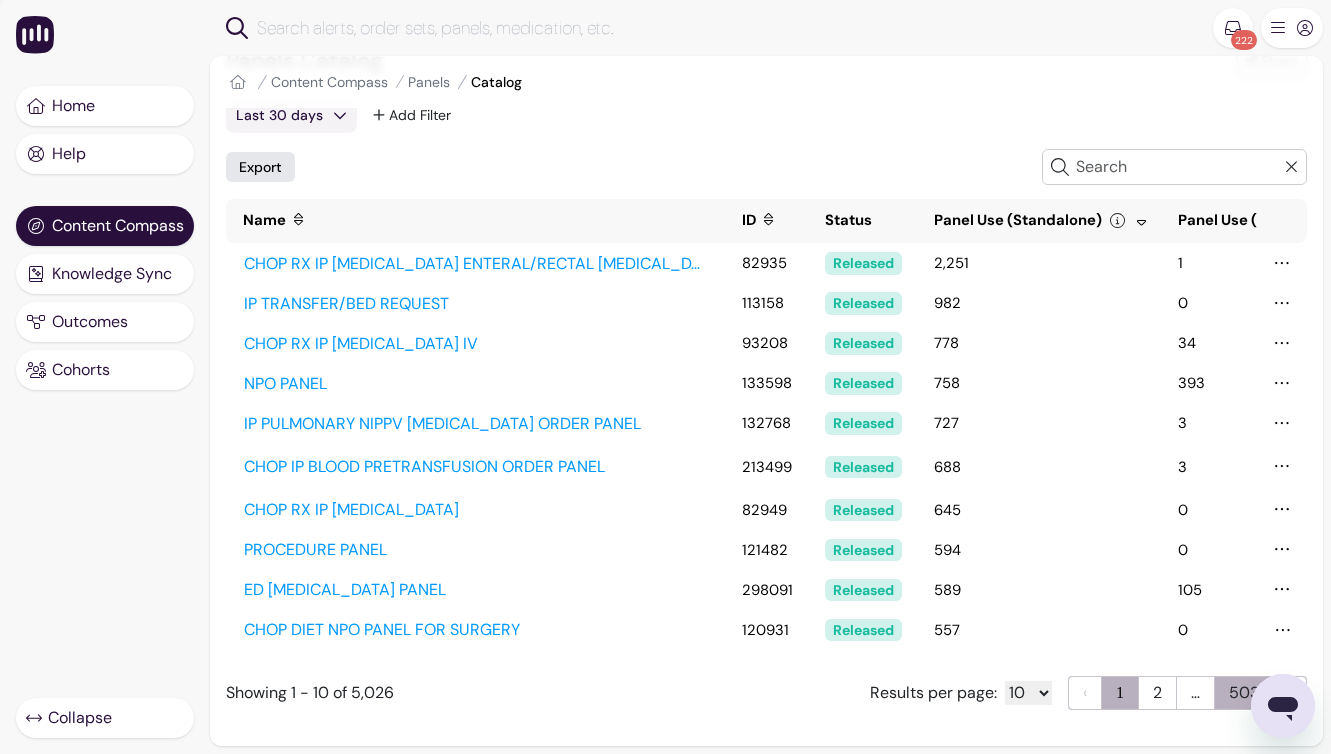 click on "503" at bounding box center (1244, 693) 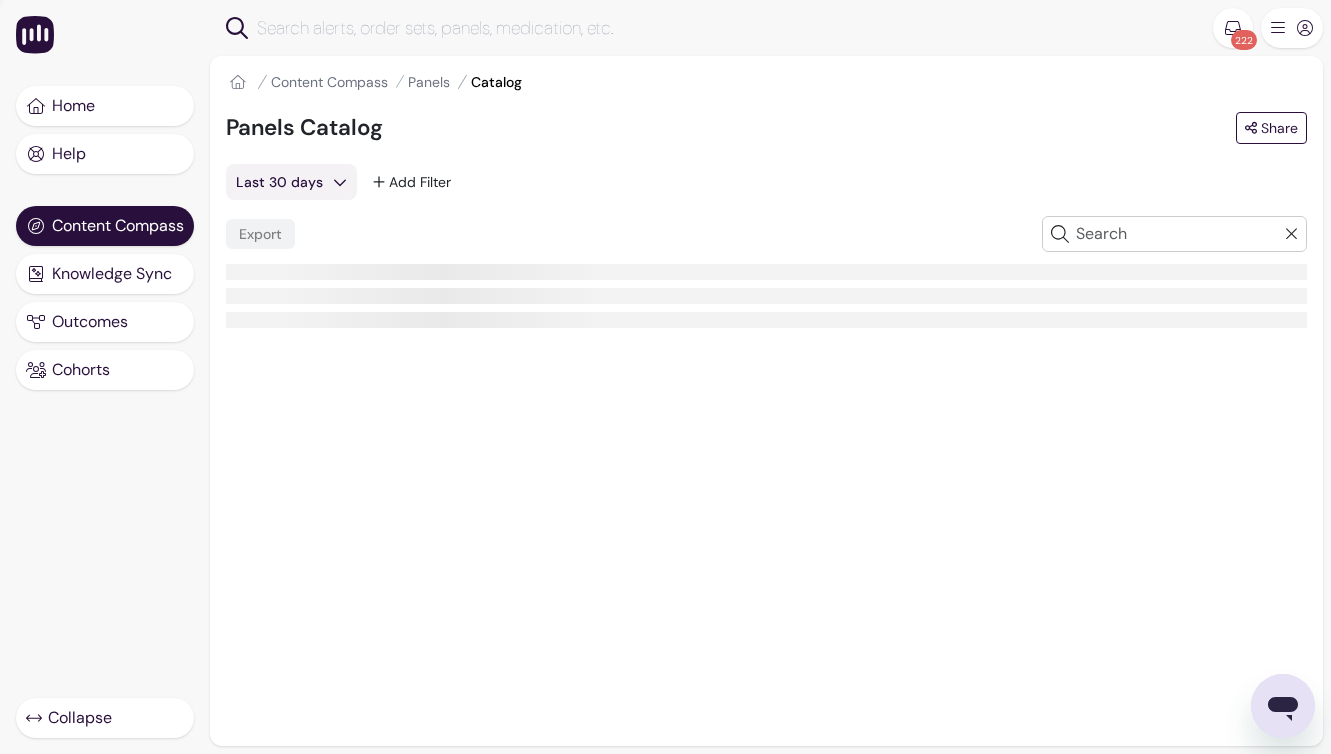 scroll, scrollTop: 0, scrollLeft: 0, axis: both 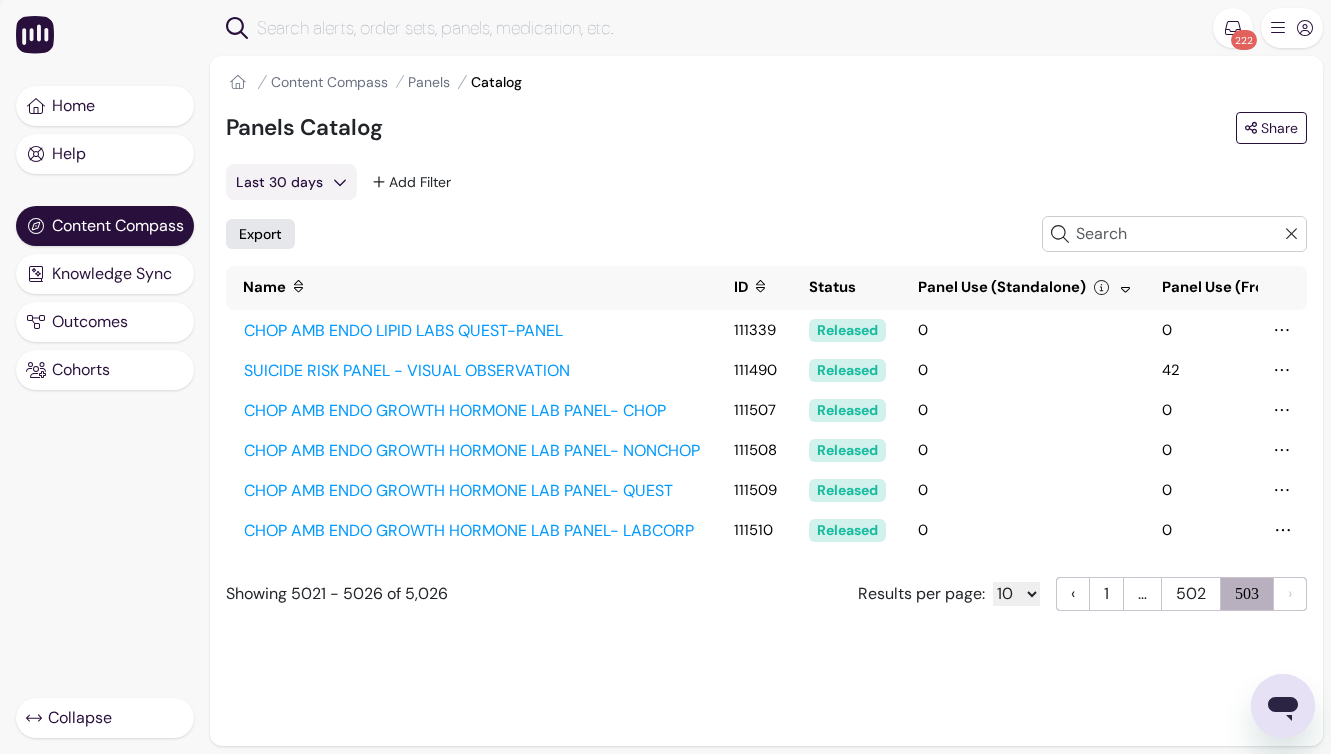 click on "…" at bounding box center [1142, 593] 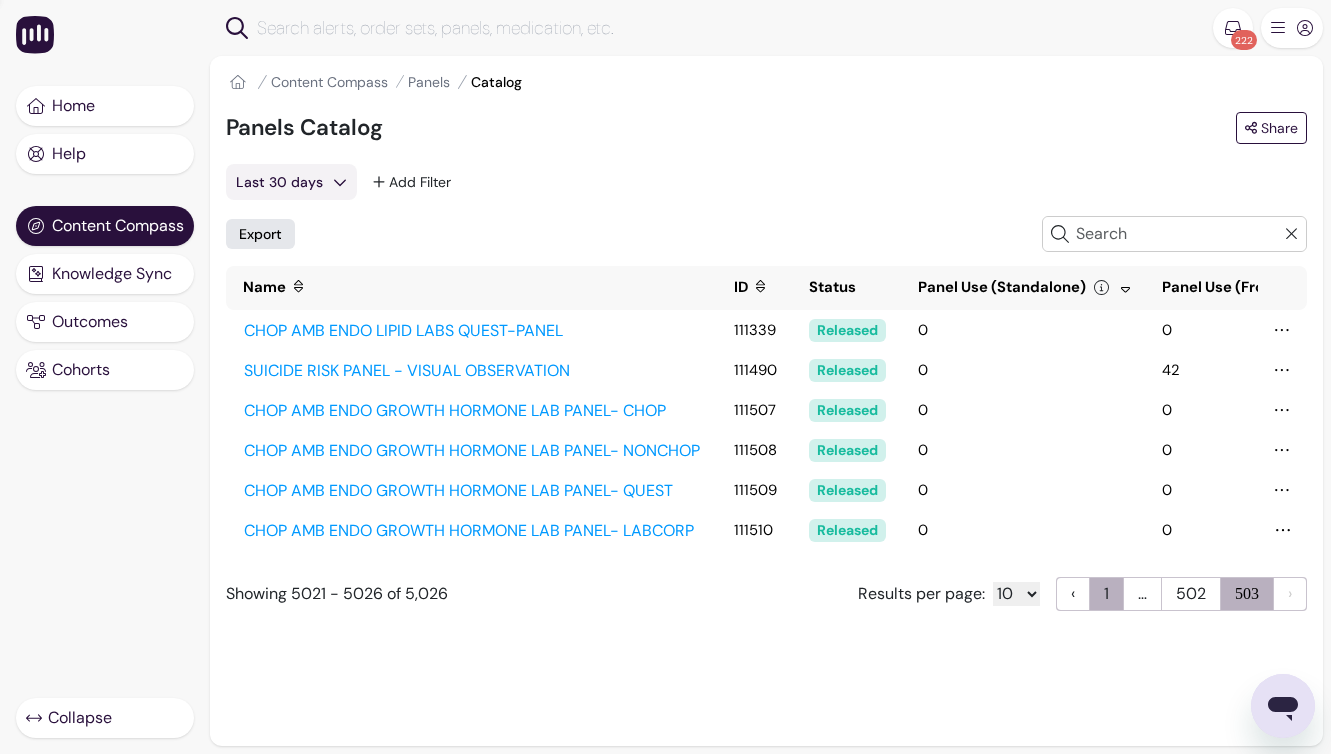 click on "1" at bounding box center (1106, 594) 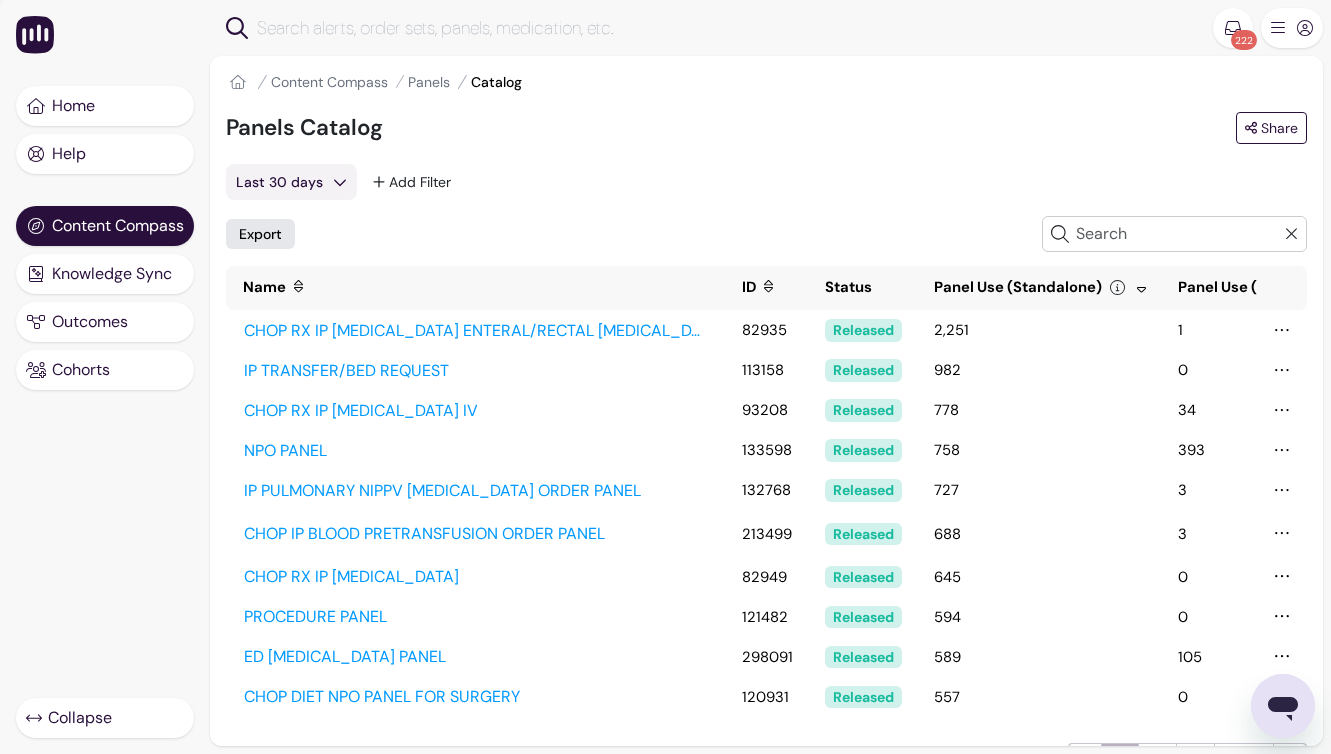 scroll, scrollTop: 75, scrollLeft: 0, axis: vertical 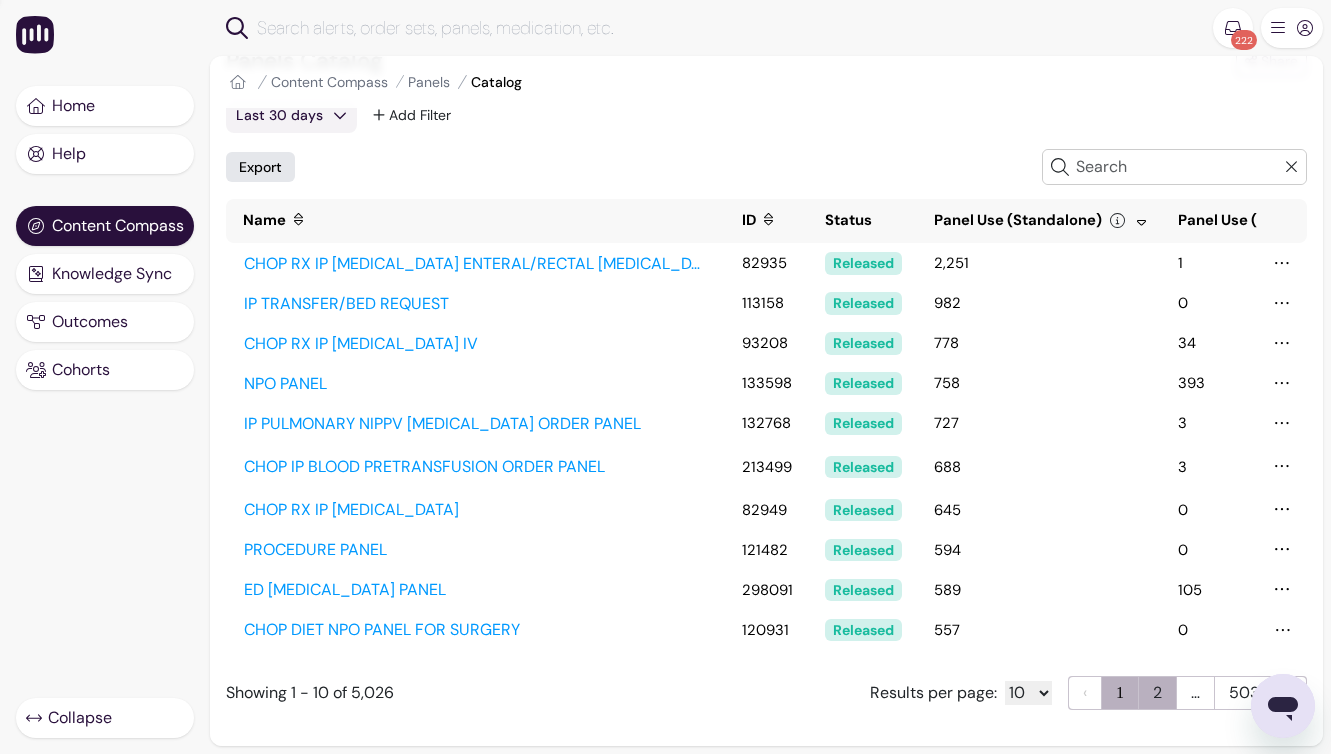 click on "2" at bounding box center [1157, 693] 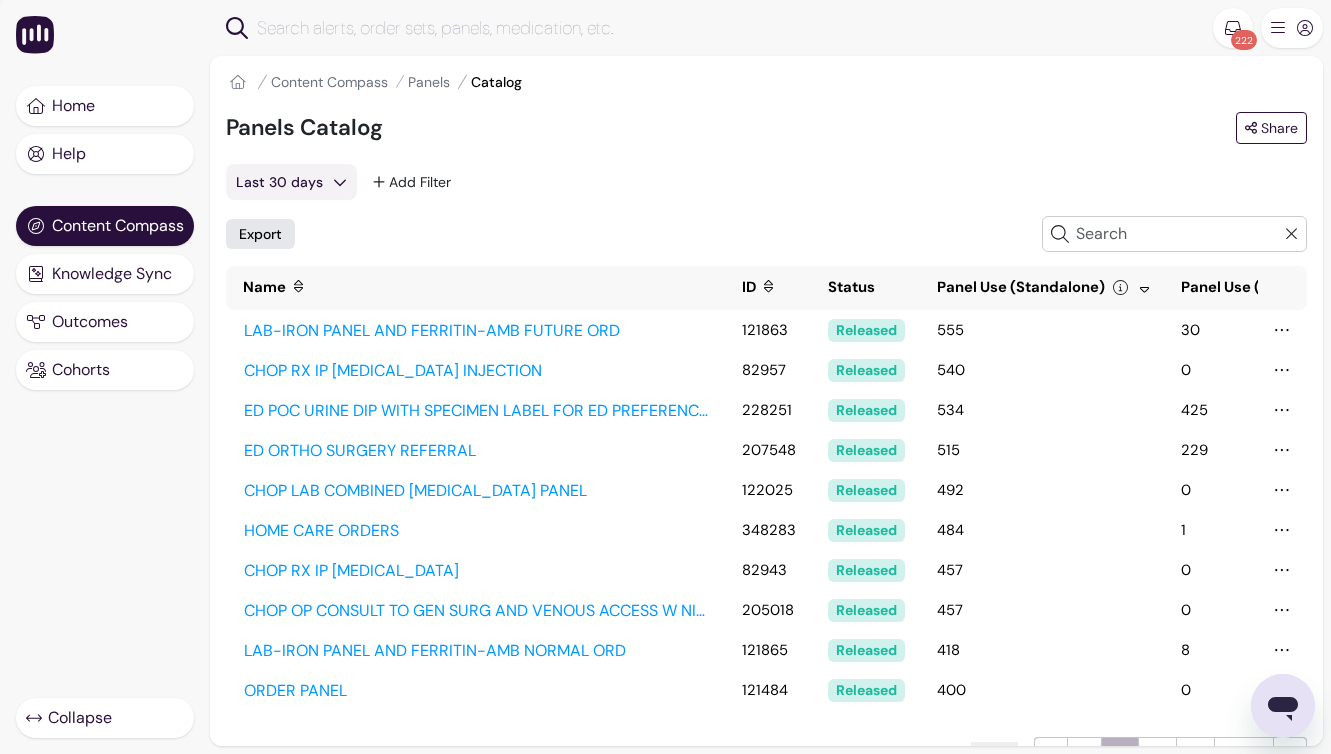 scroll, scrollTop: 68, scrollLeft: 0, axis: vertical 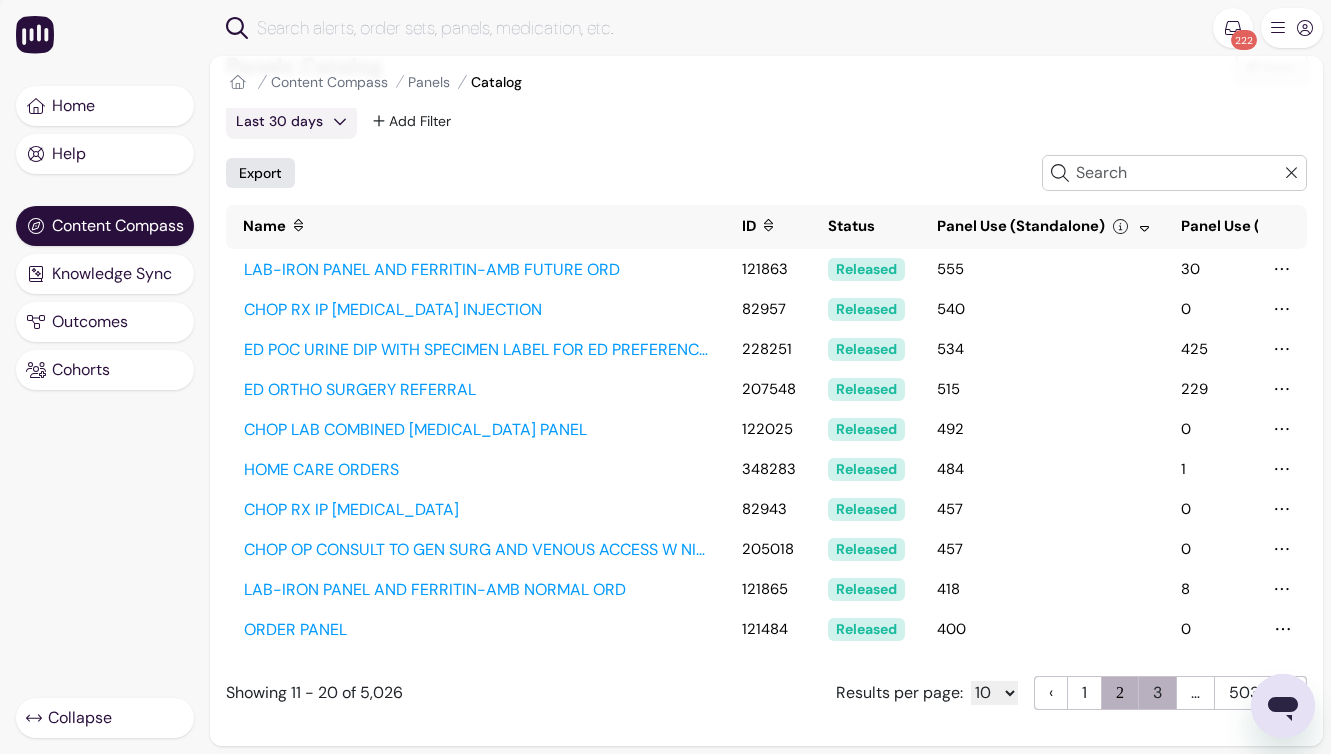 click on "3" at bounding box center [1157, 693] 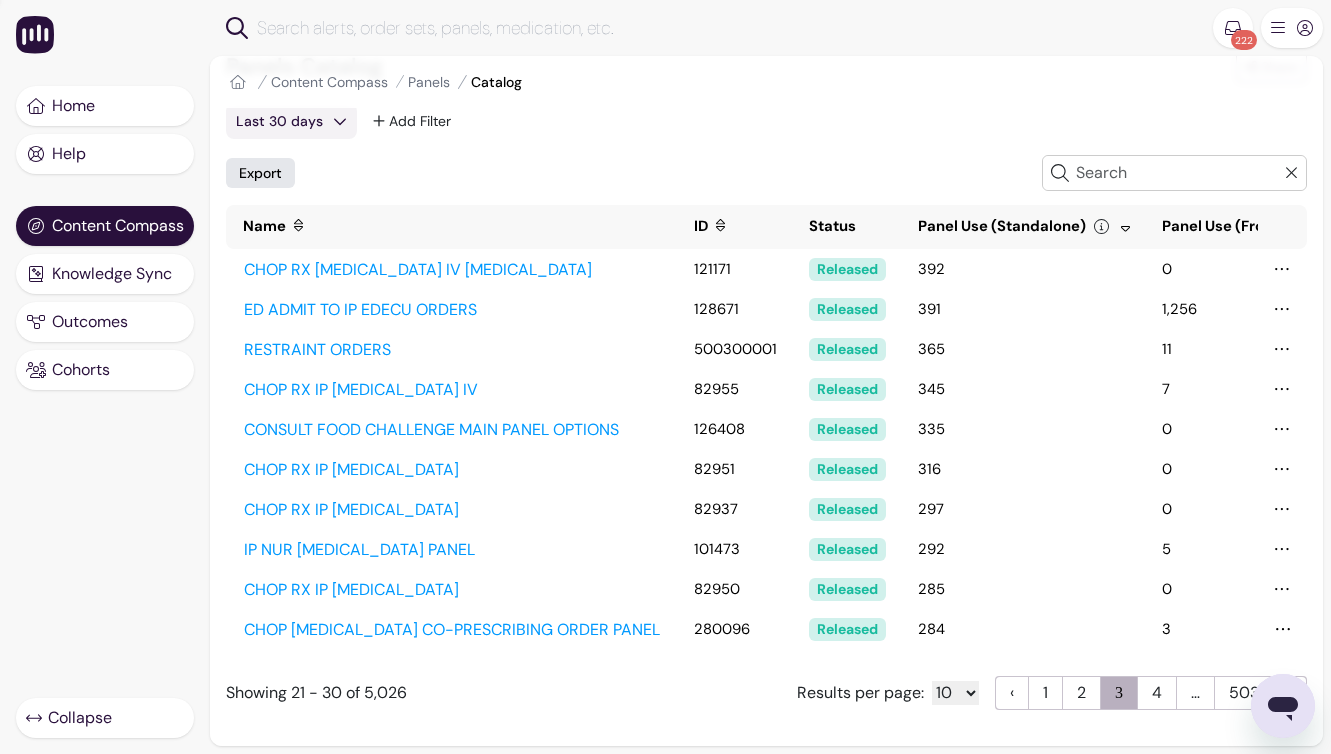 scroll, scrollTop: 0, scrollLeft: 0, axis: both 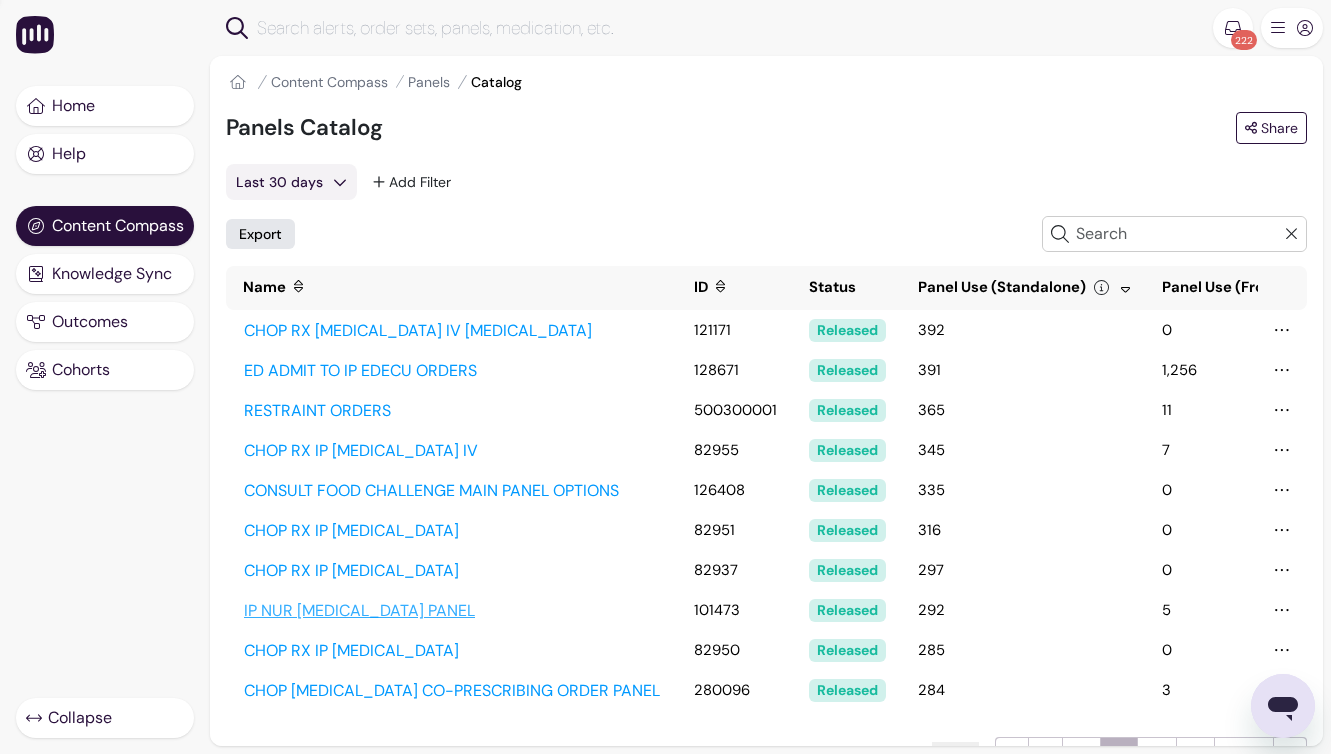 click on "IP NUR [MEDICAL_DATA] PANEL" at bounding box center [452, 611] 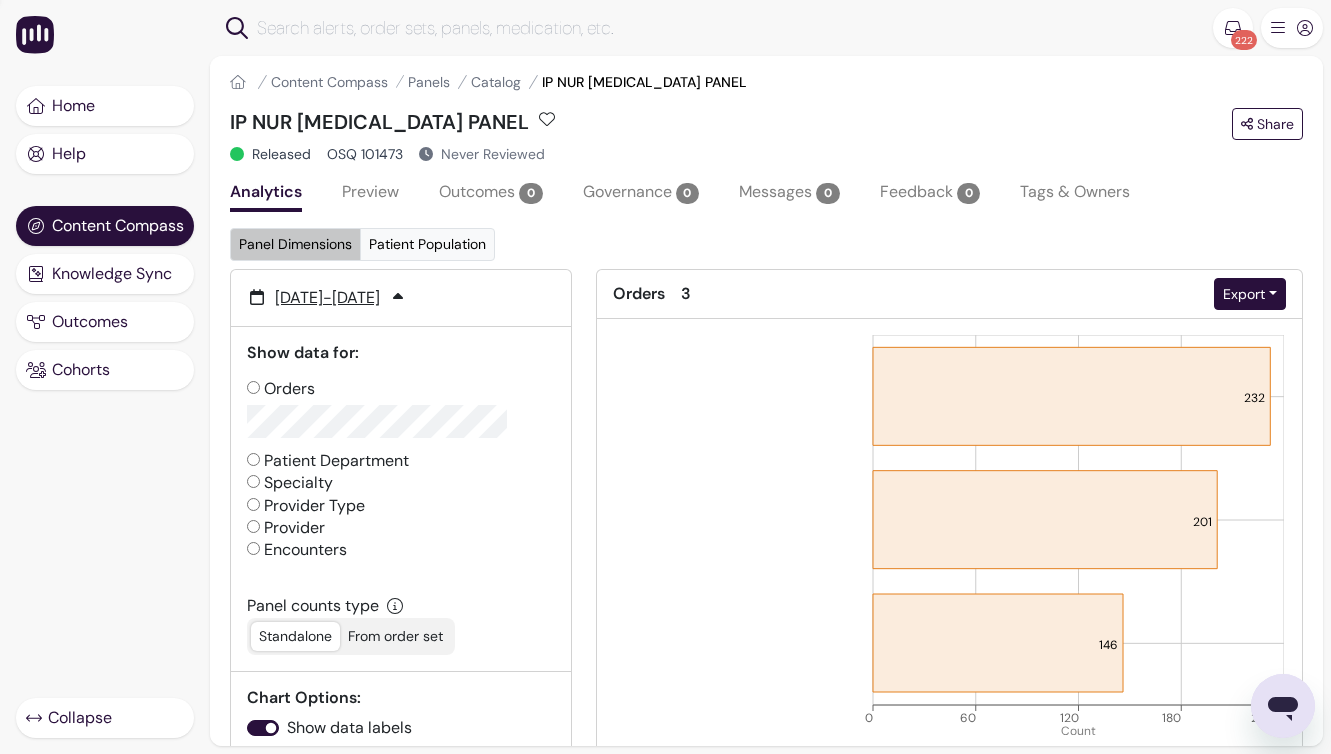 click on "Preview" at bounding box center (370, 194) 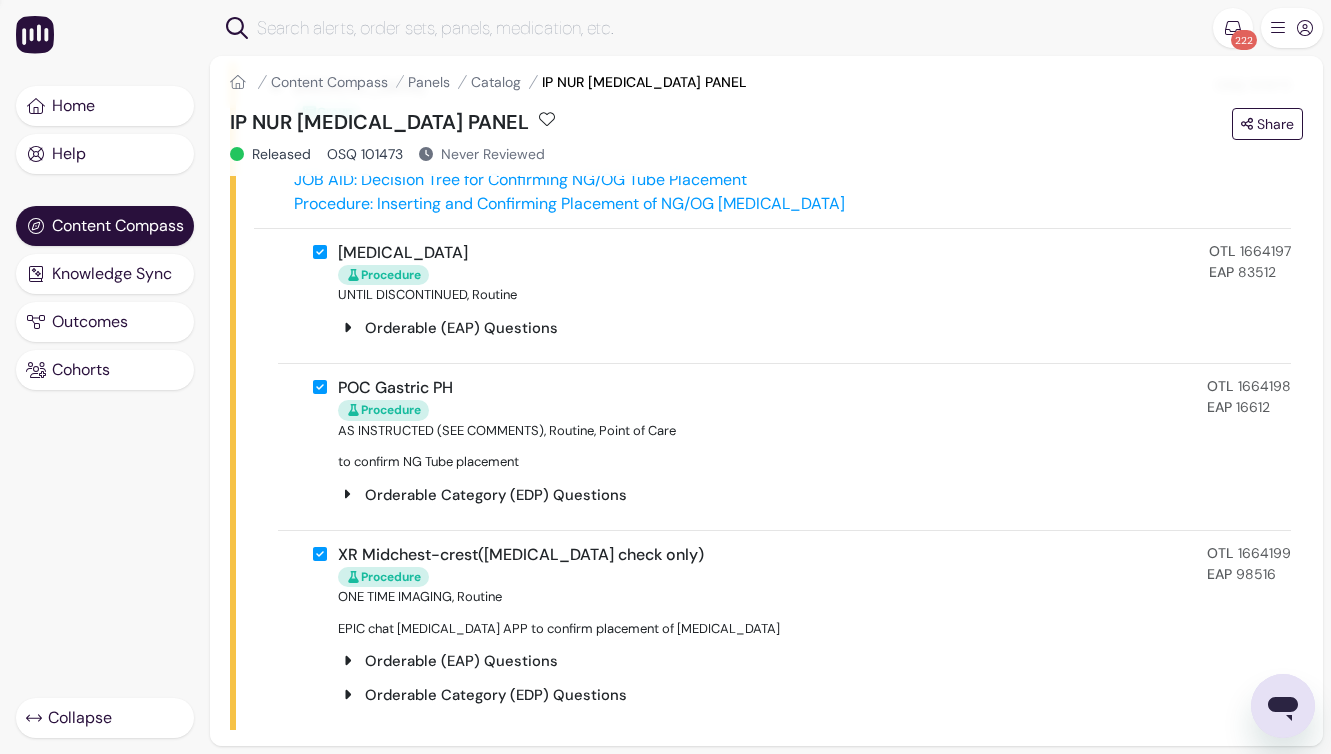 scroll, scrollTop: 328, scrollLeft: 0, axis: vertical 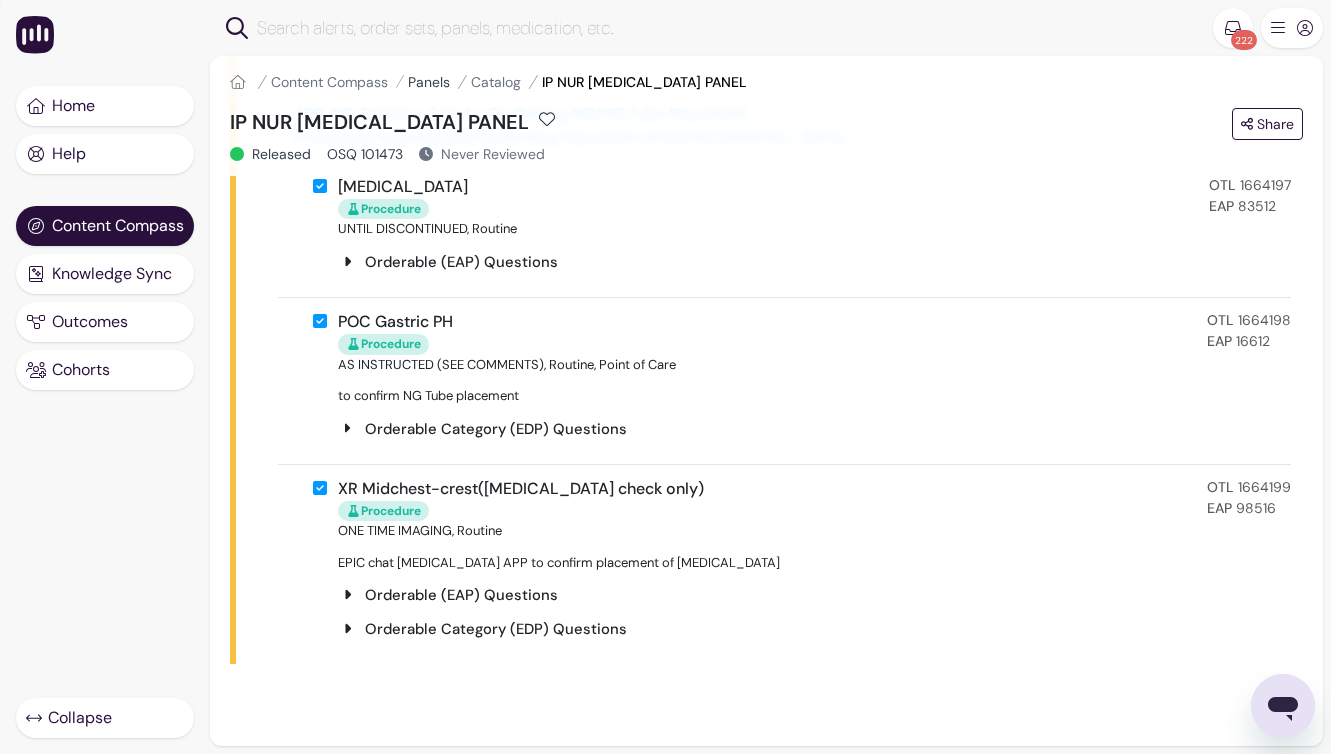 click on "Panels" at bounding box center [429, 82] 